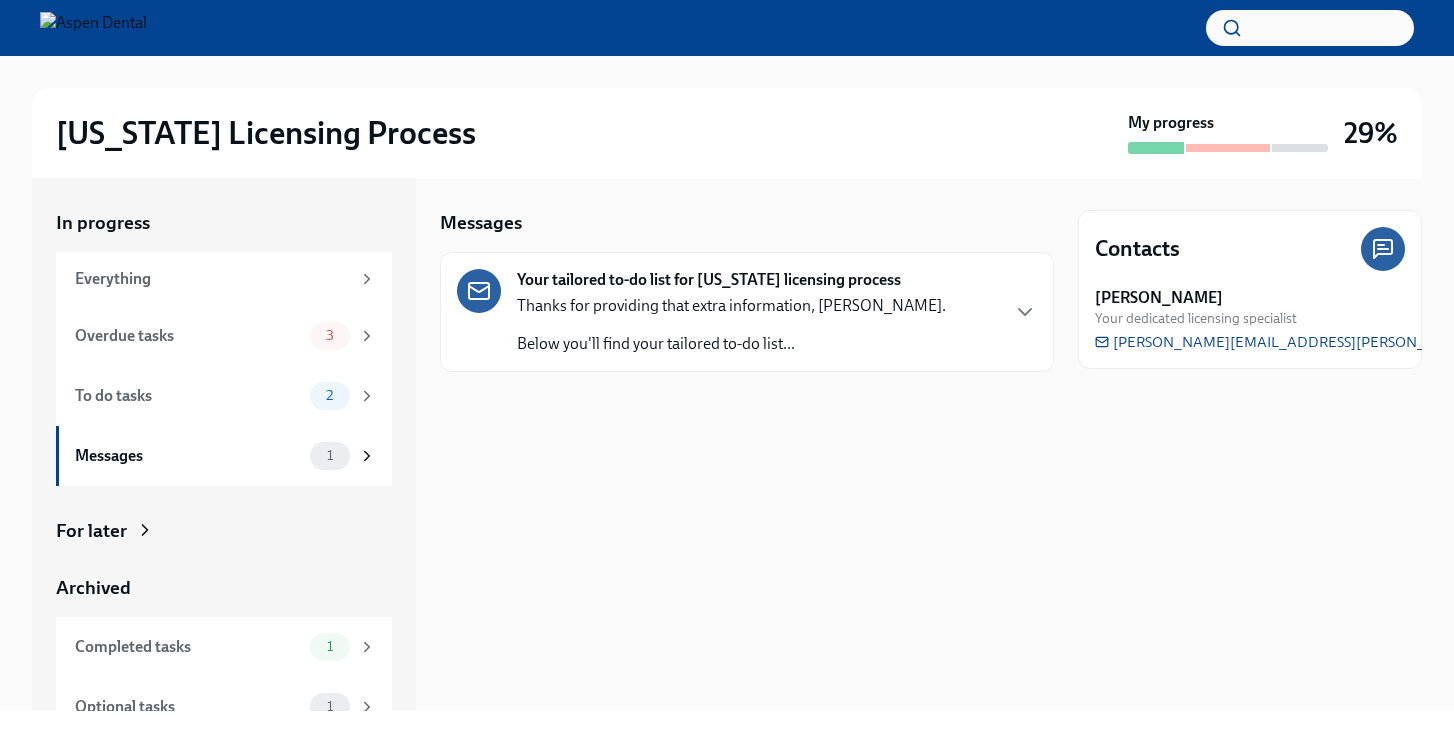 scroll, scrollTop: 0, scrollLeft: 0, axis: both 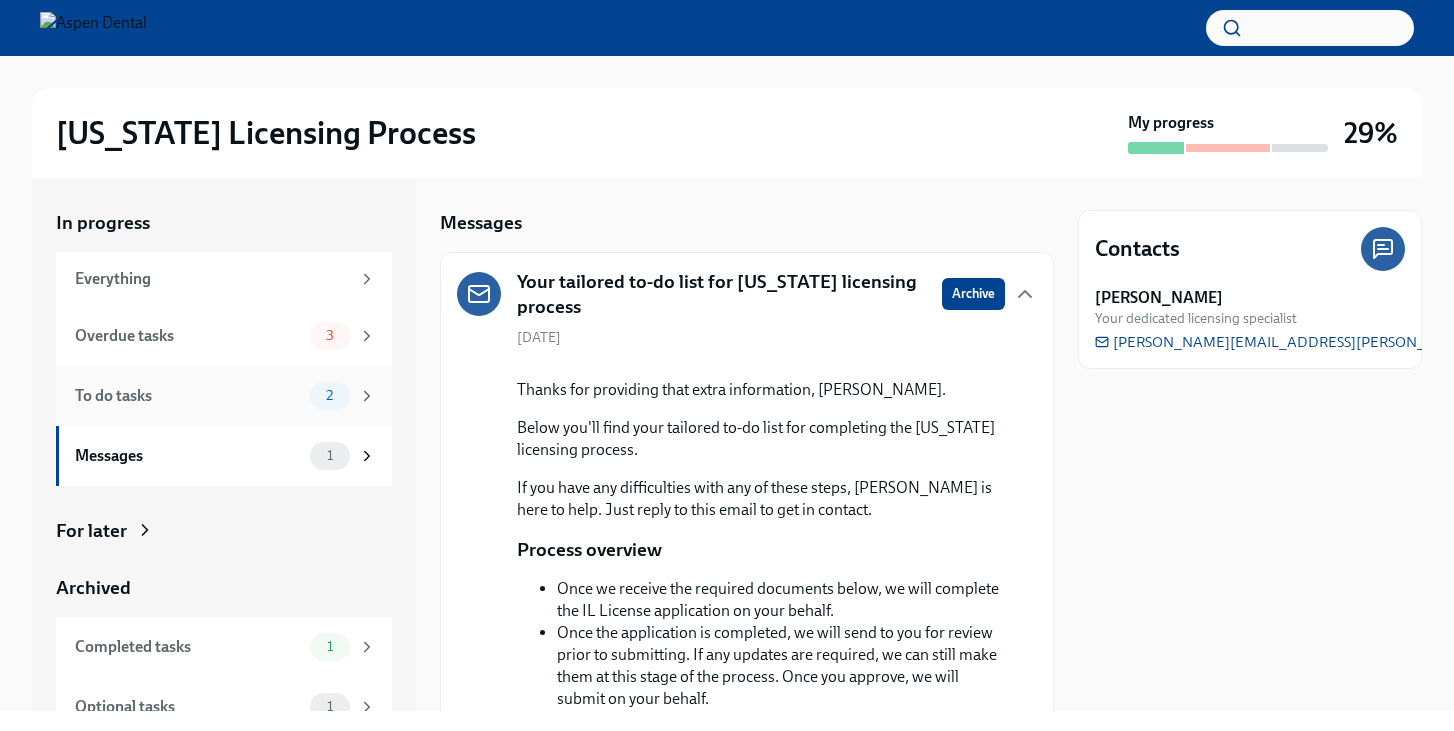 click 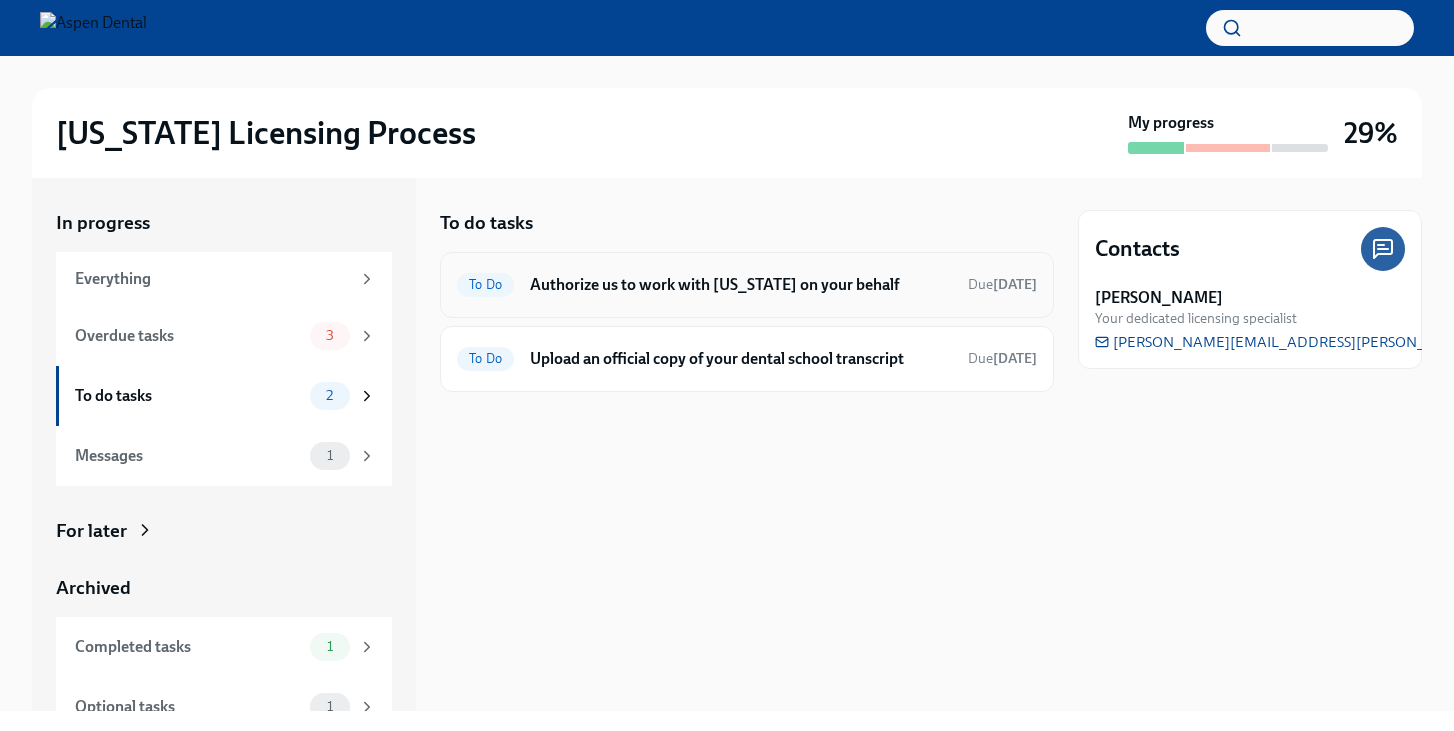 click on "Authorize us to work with [US_STATE] on your behalf" at bounding box center (741, 285) 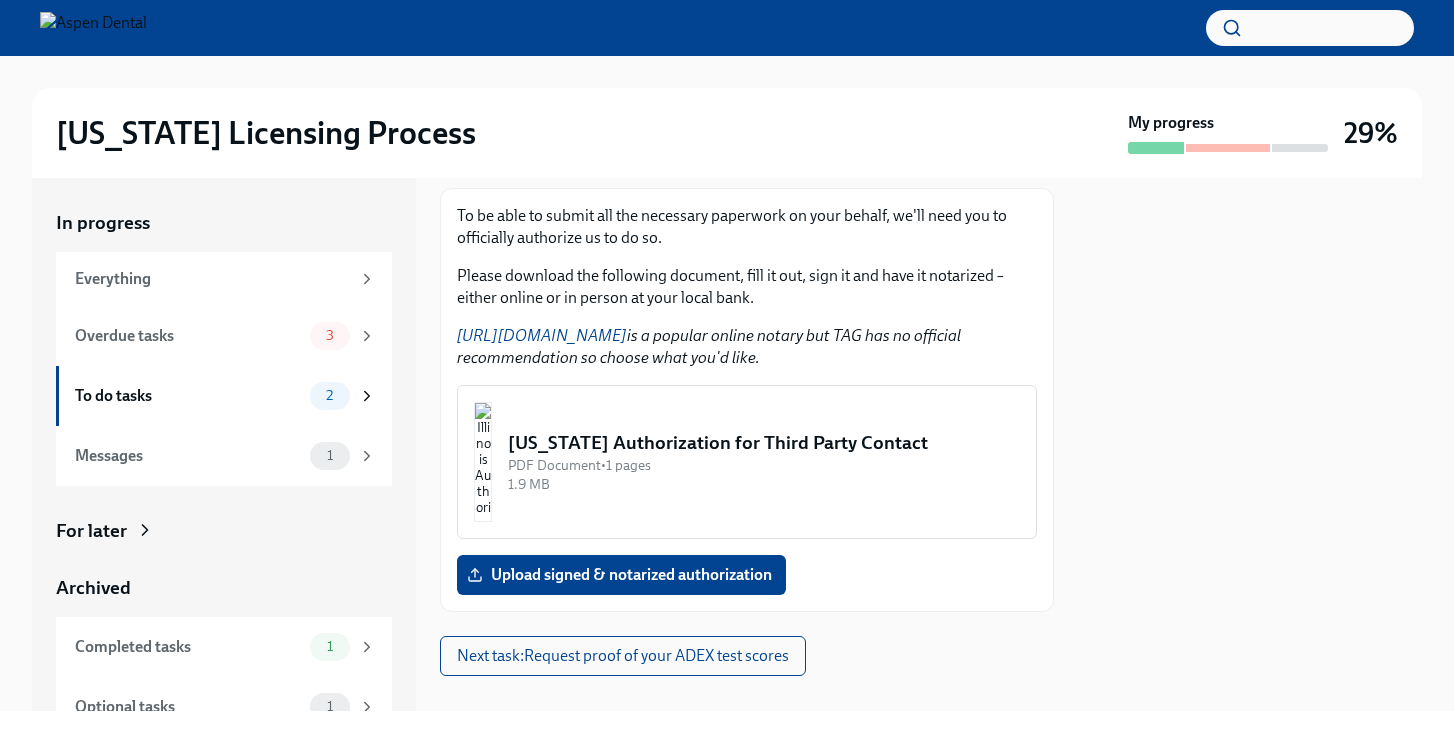 scroll, scrollTop: 273, scrollLeft: 0, axis: vertical 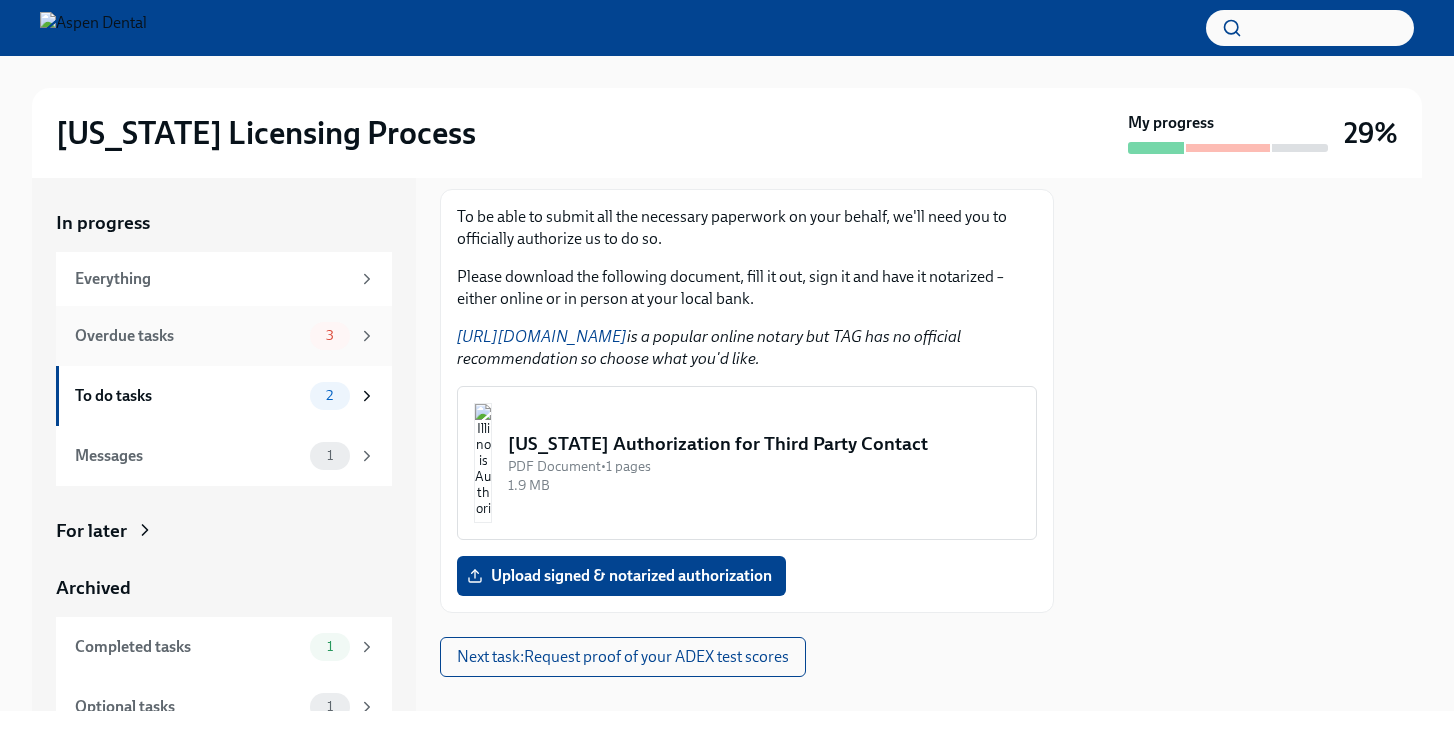 click on "Overdue tasks" at bounding box center [188, 336] 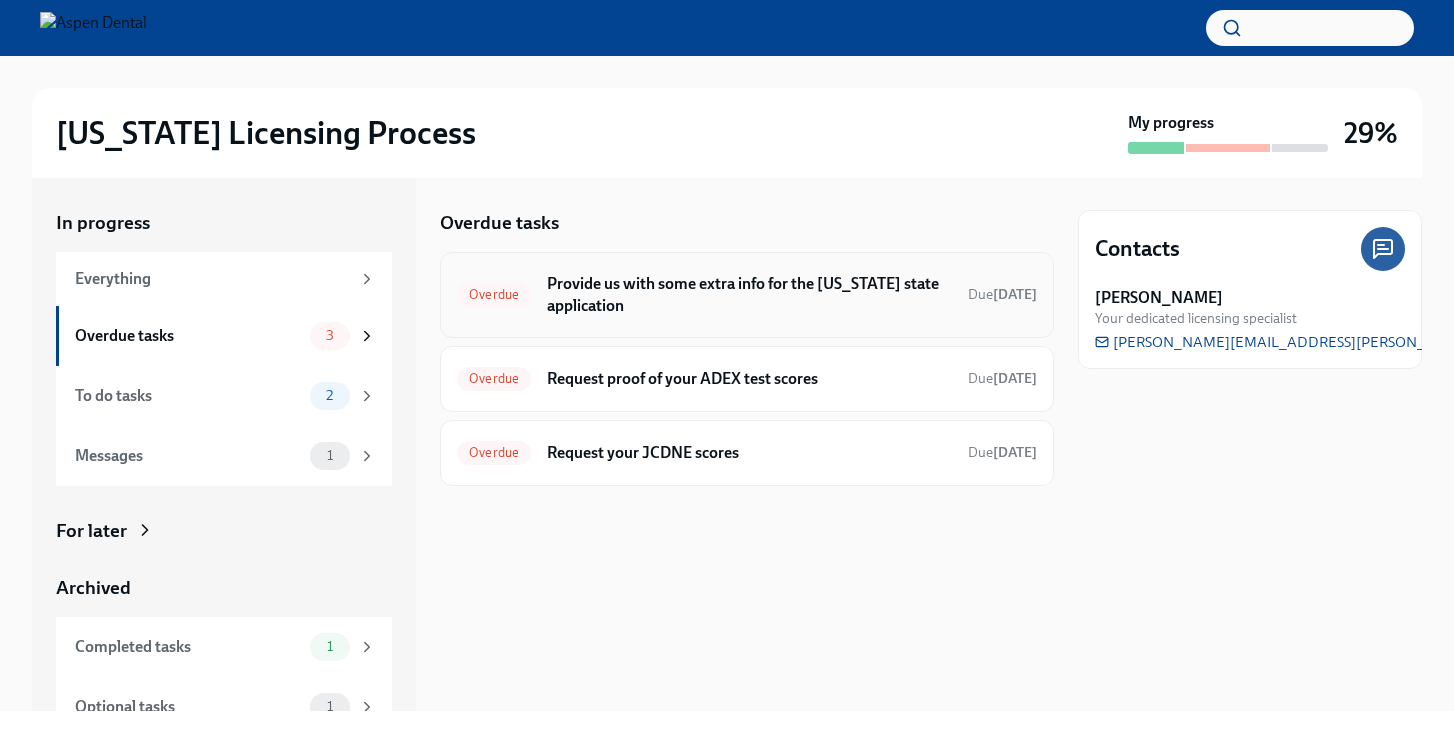 click on "Provide us with some extra info for the [US_STATE] state application" at bounding box center [749, 295] 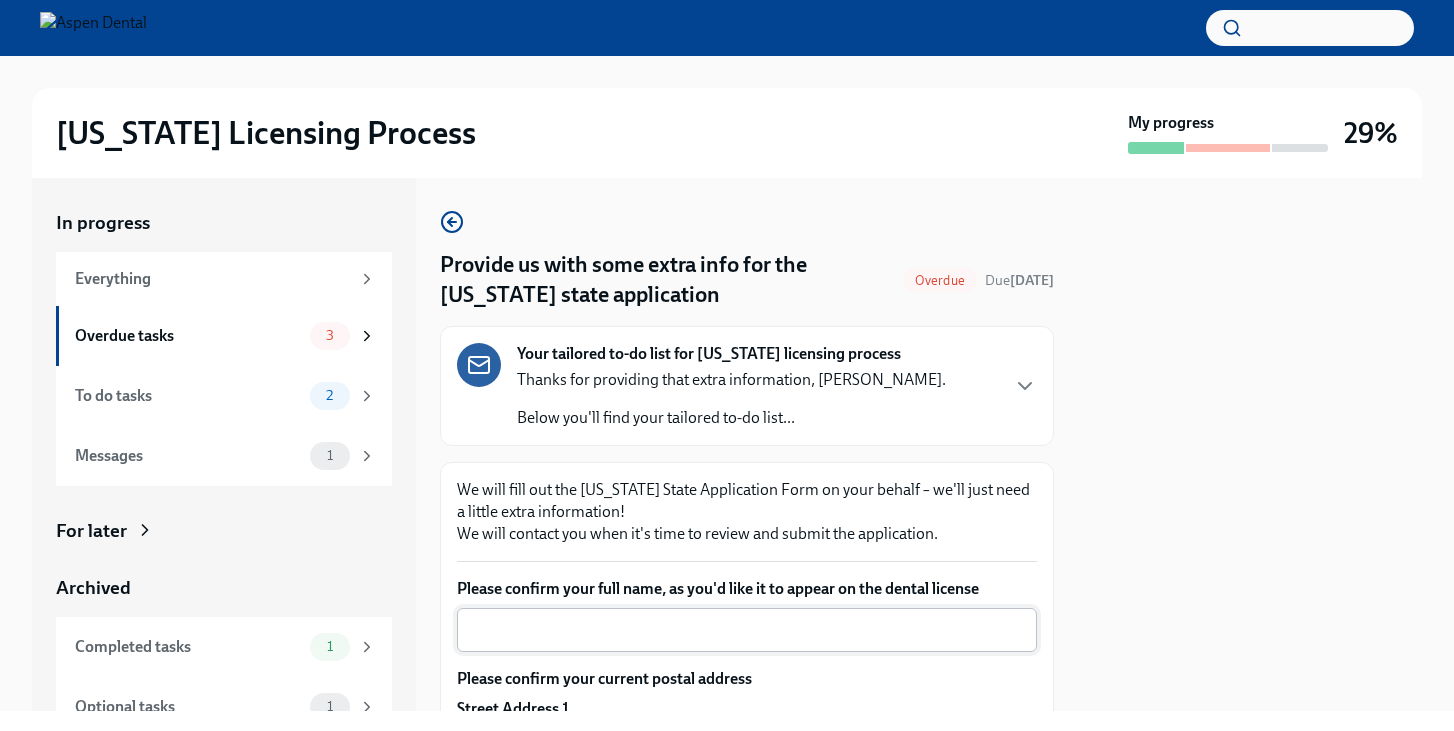 scroll, scrollTop: 0, scrollLeft: 0, axis: both 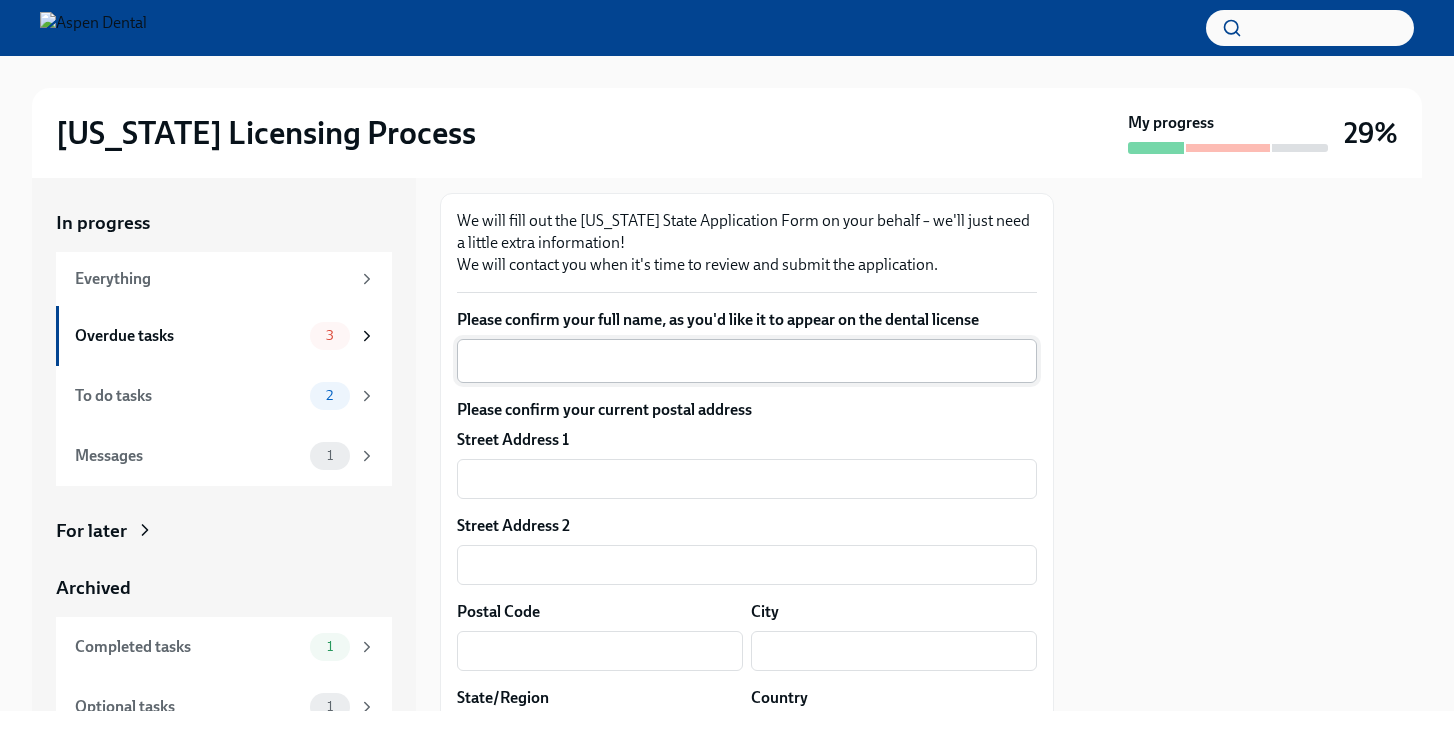 click on "x ​" at bounding box center (747, 361) 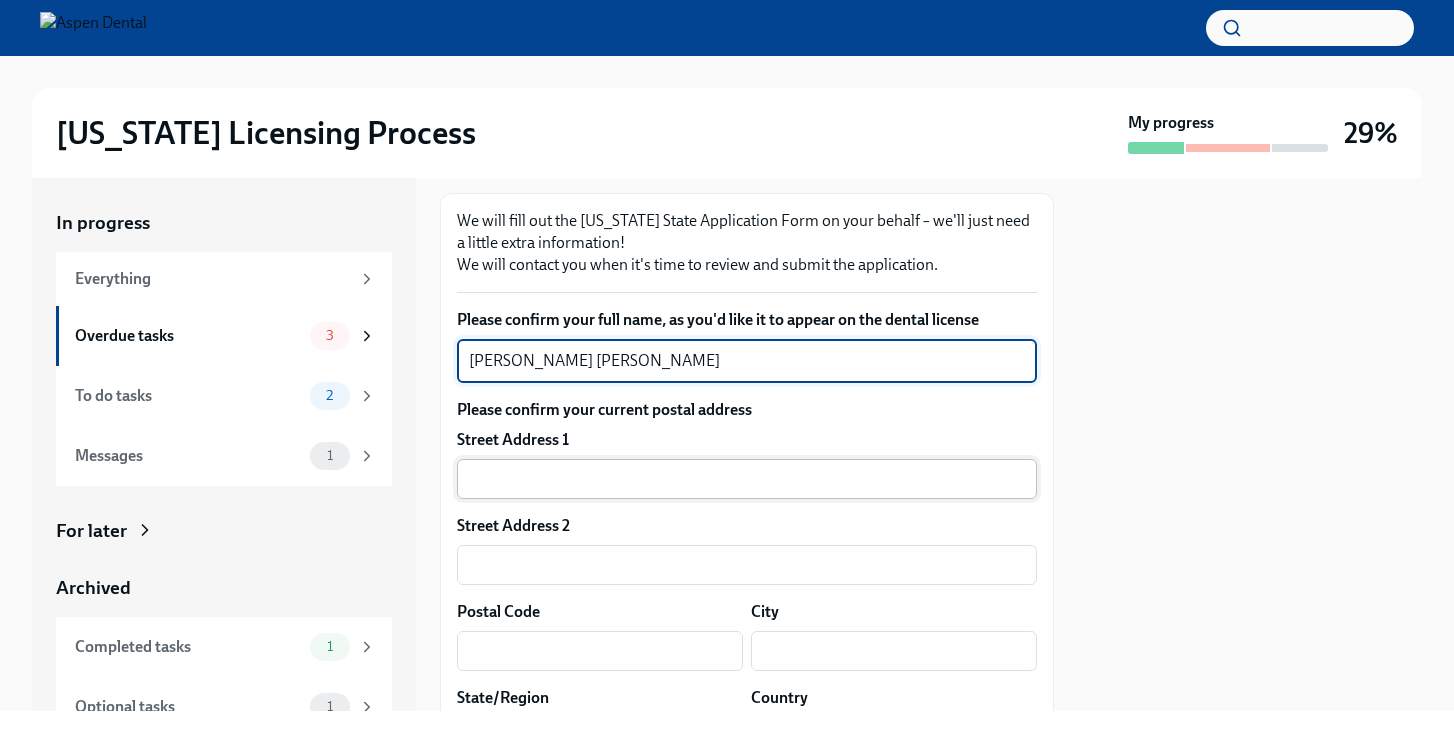 type on "[PERSON_NAME] [PERSON_NAME]" 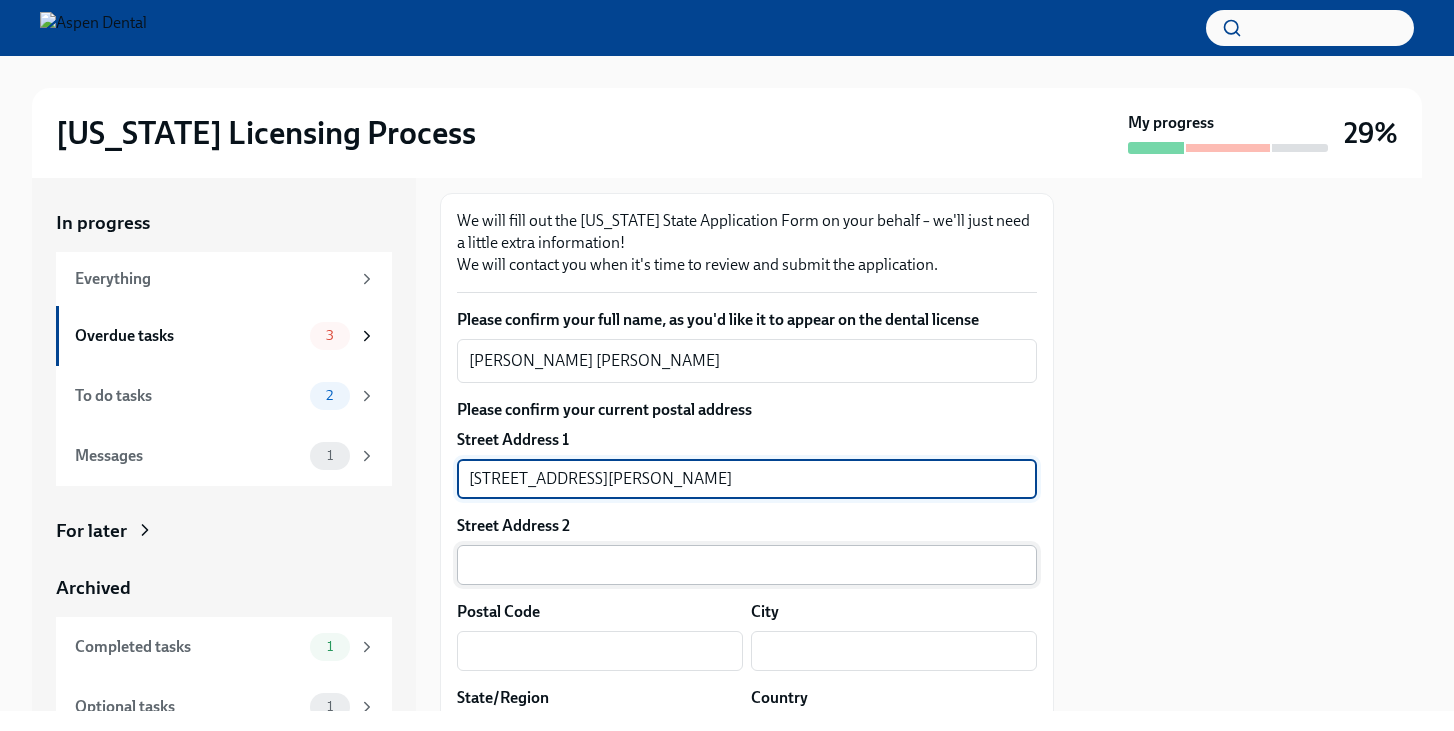 type on "[STREET_ADDRESS][PERSON_NAME]" 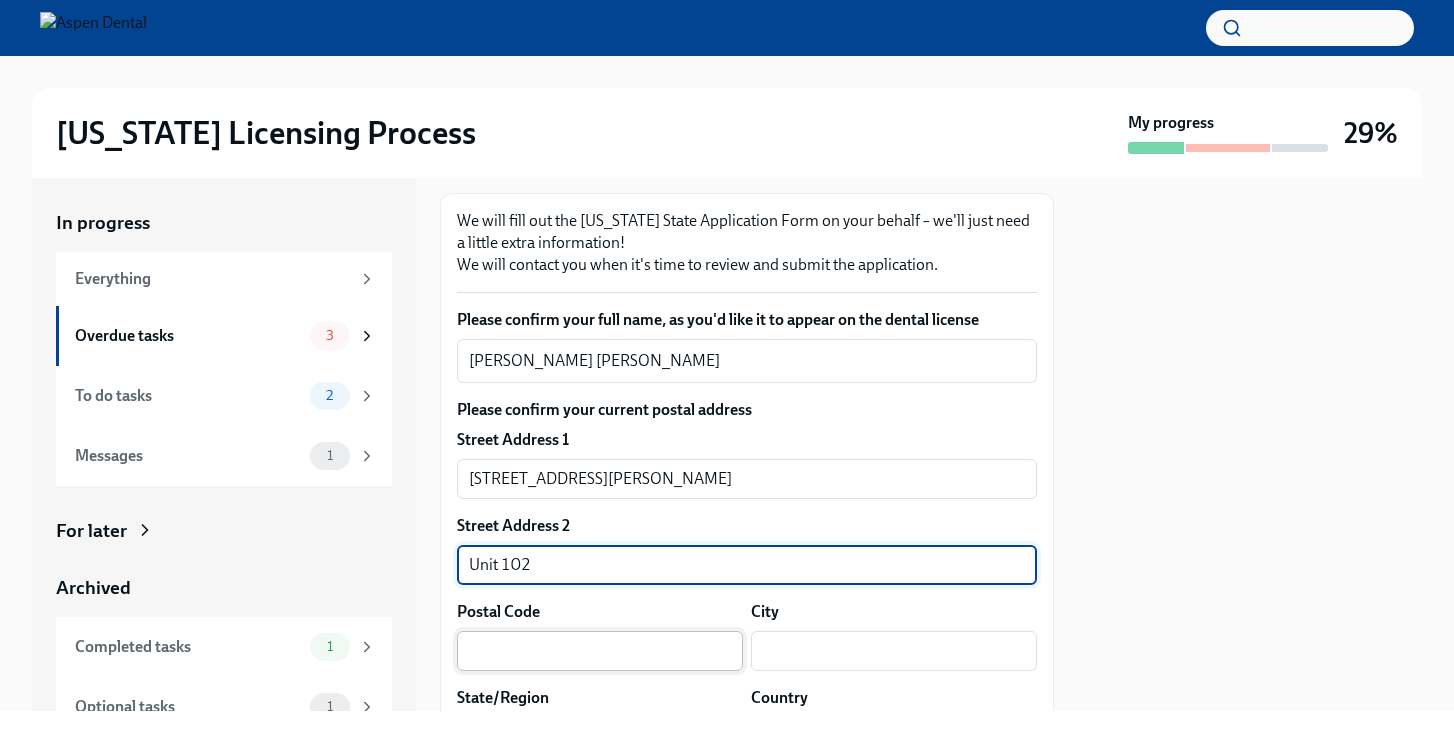 type on "Unit 102" 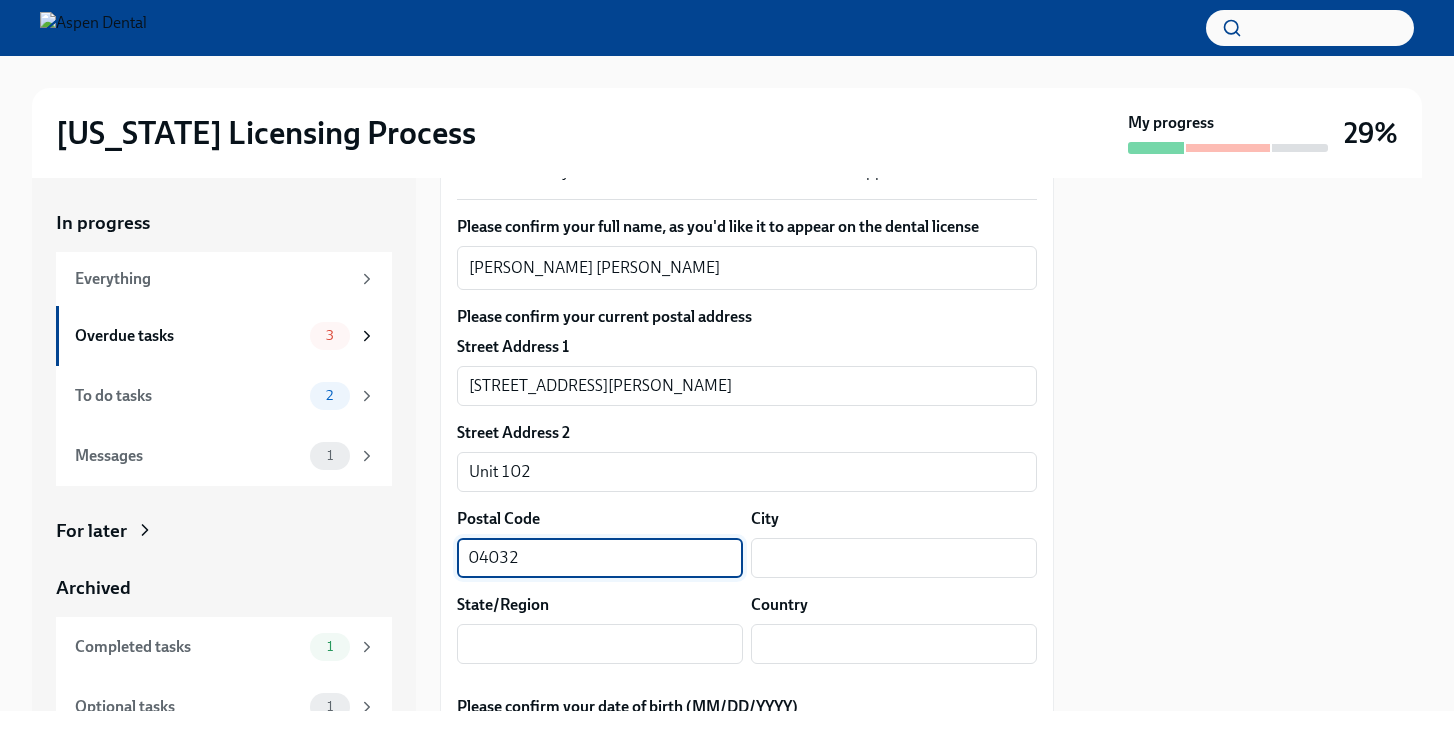 scroll, scrollTop: 425, scrollLeft: 0, axis: vertical 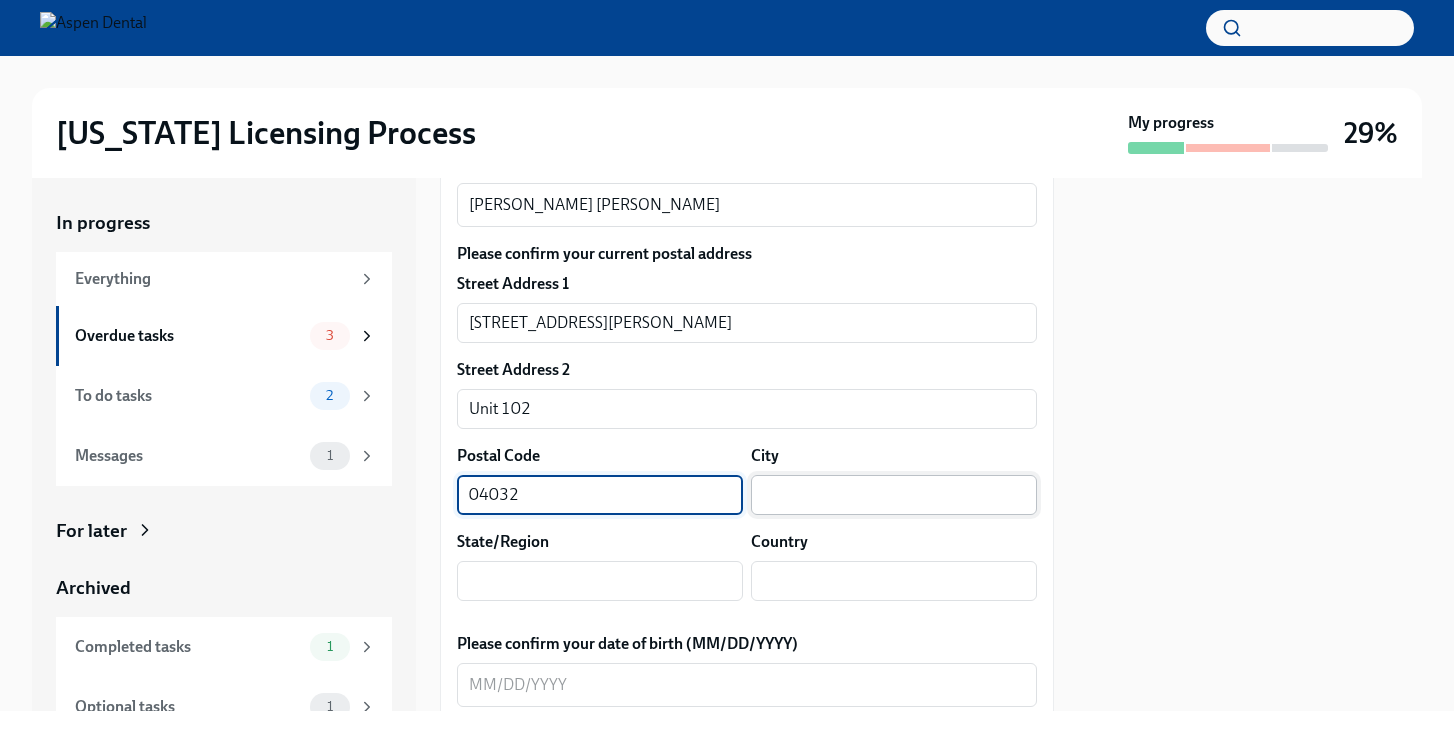type on "04032" 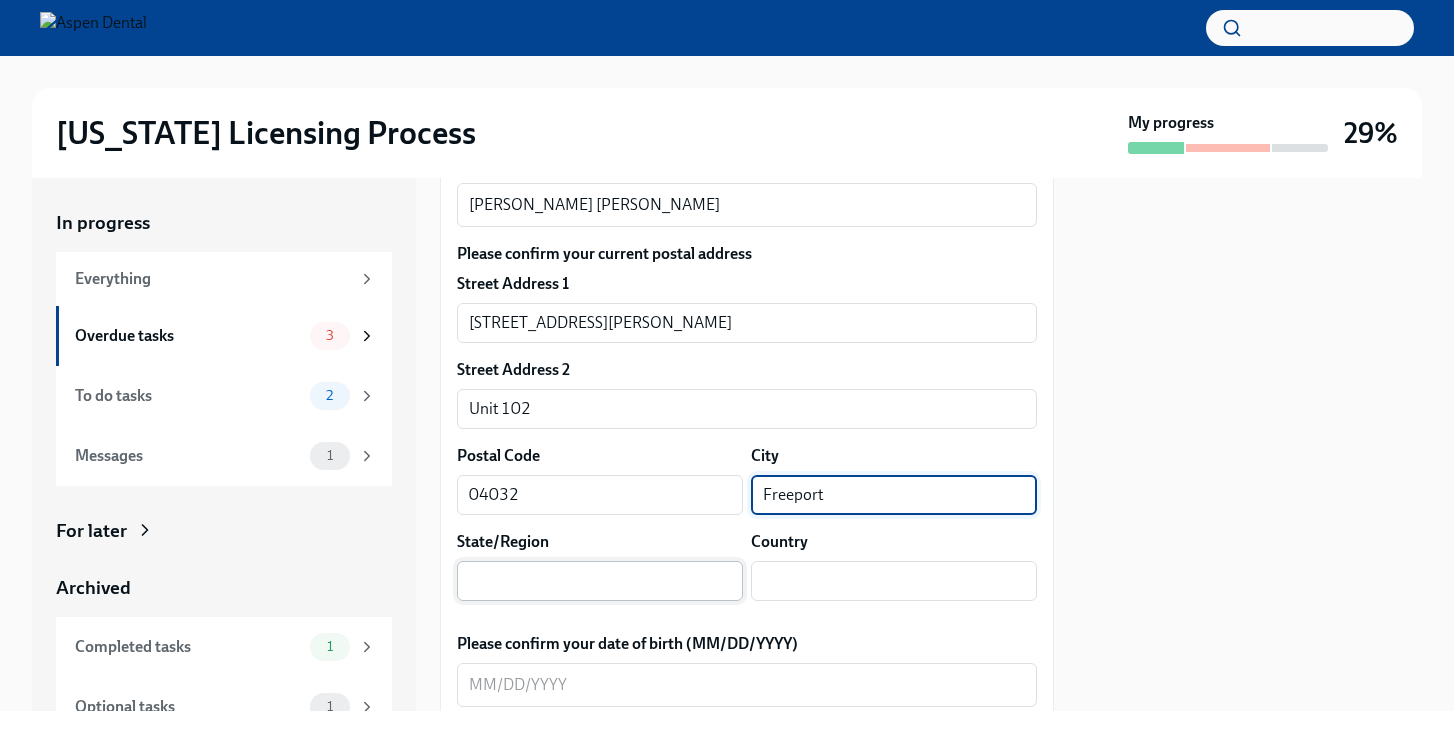 type on "Freeport" 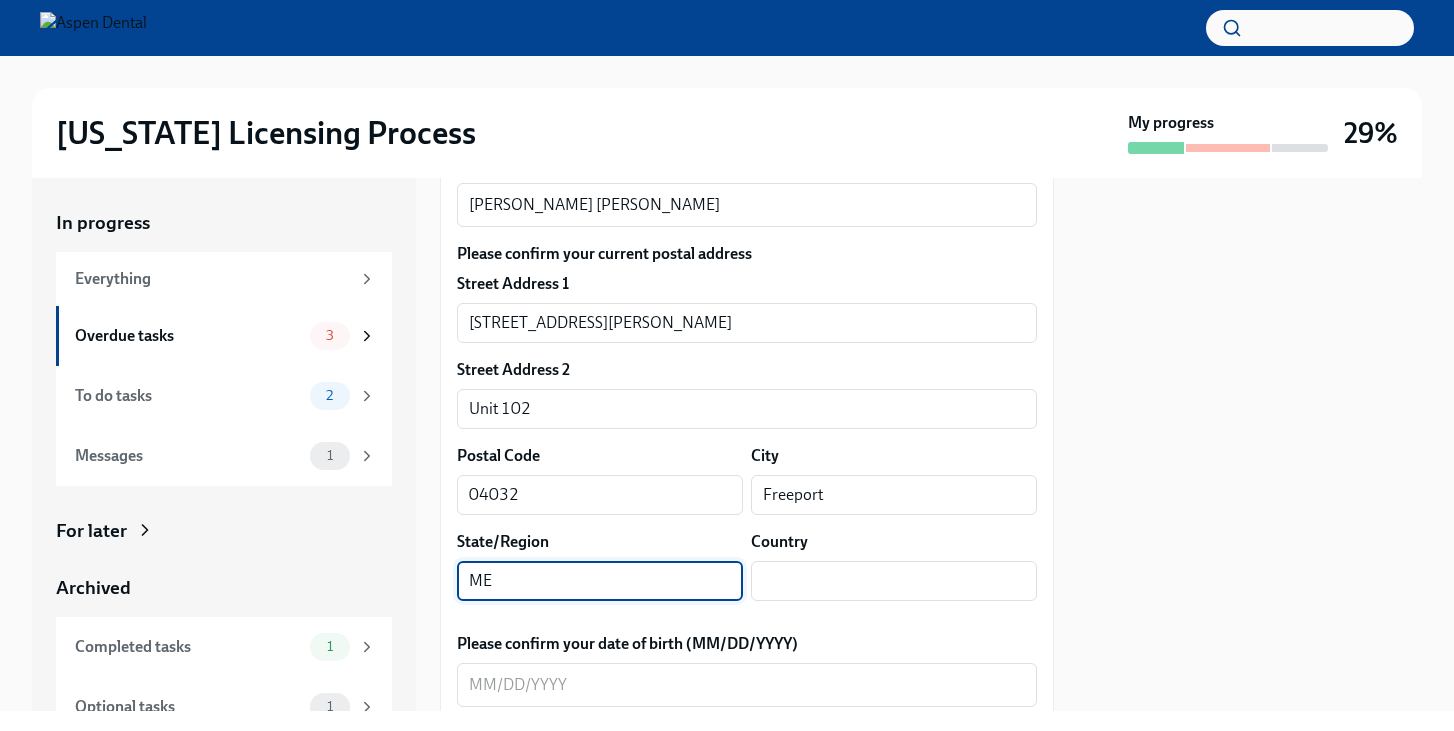 type on "ME" 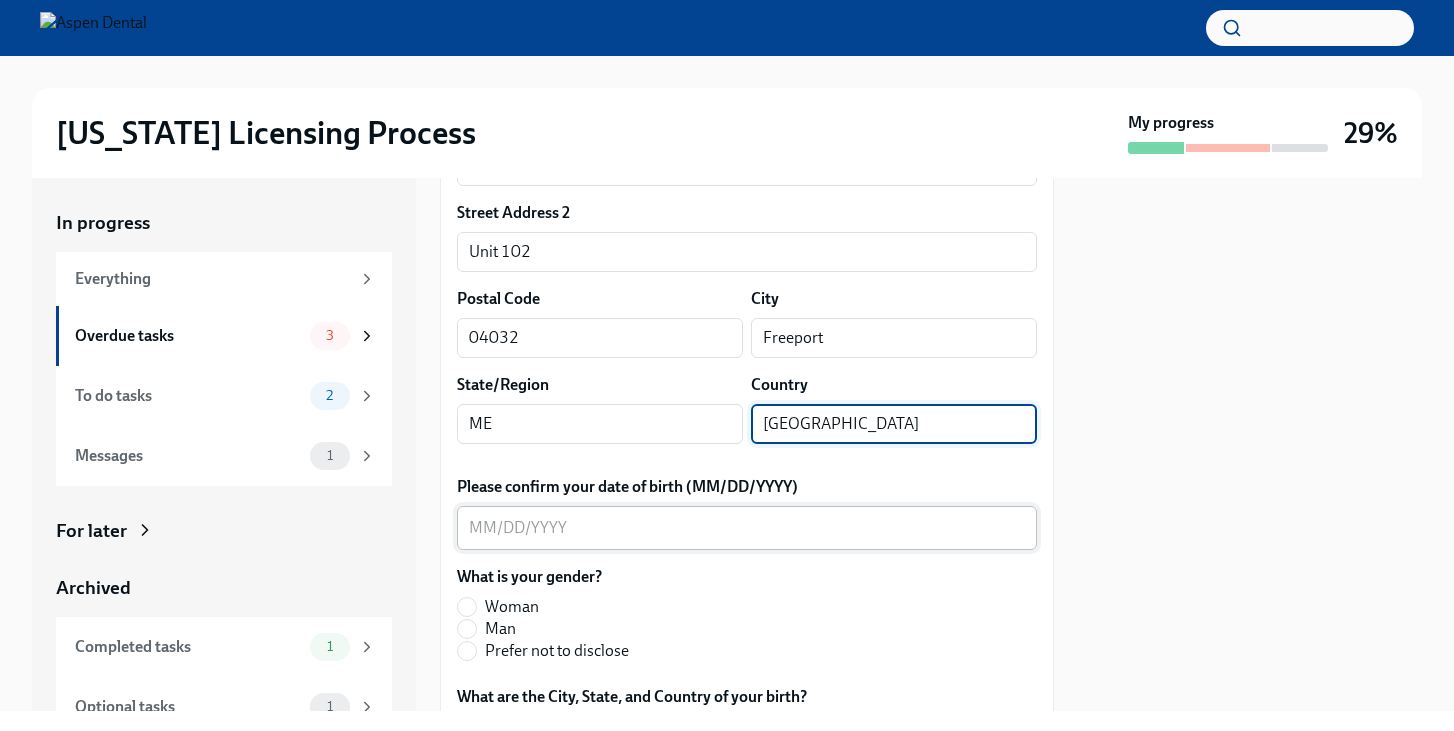 scroll, scrollTop: 583, scrollLeft: 0, axis: vertical 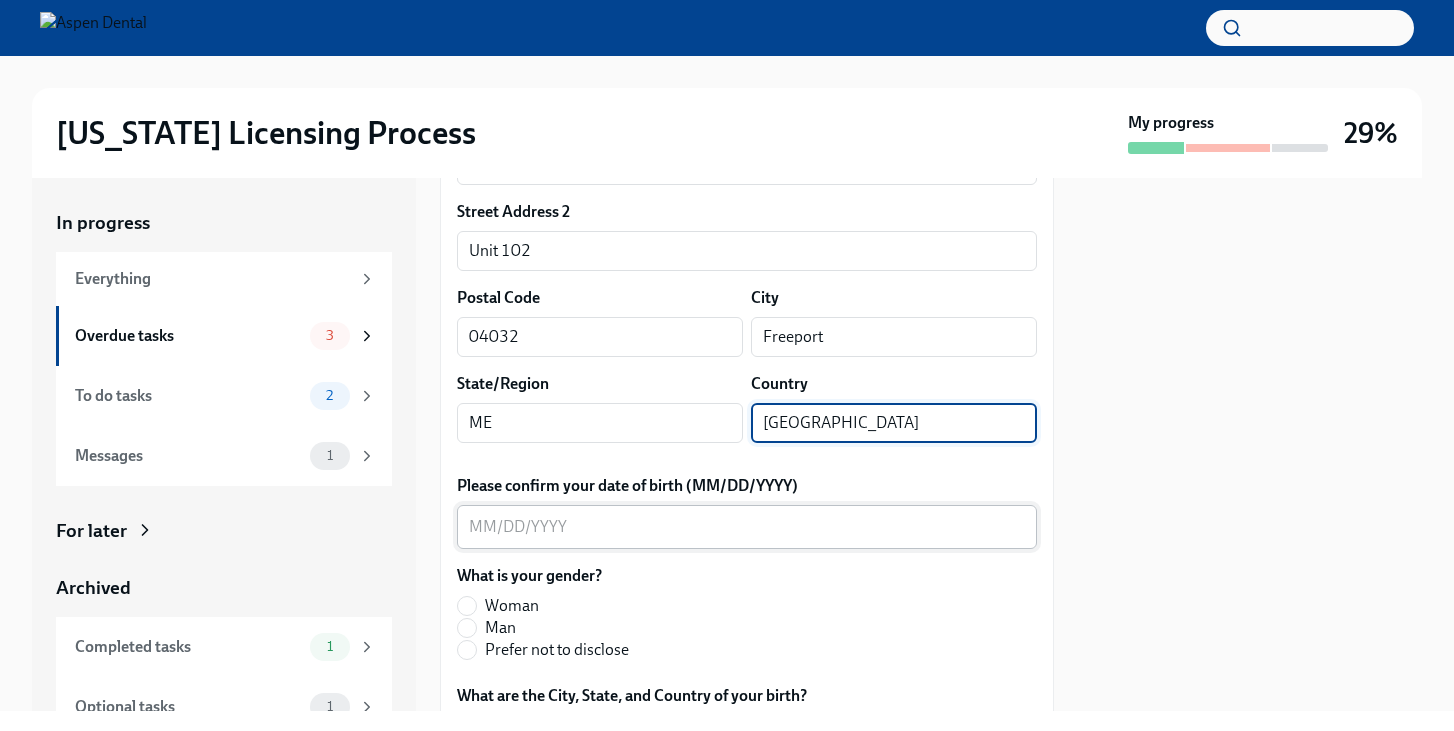 type on "[GEOGRAPHIC_DATA]" 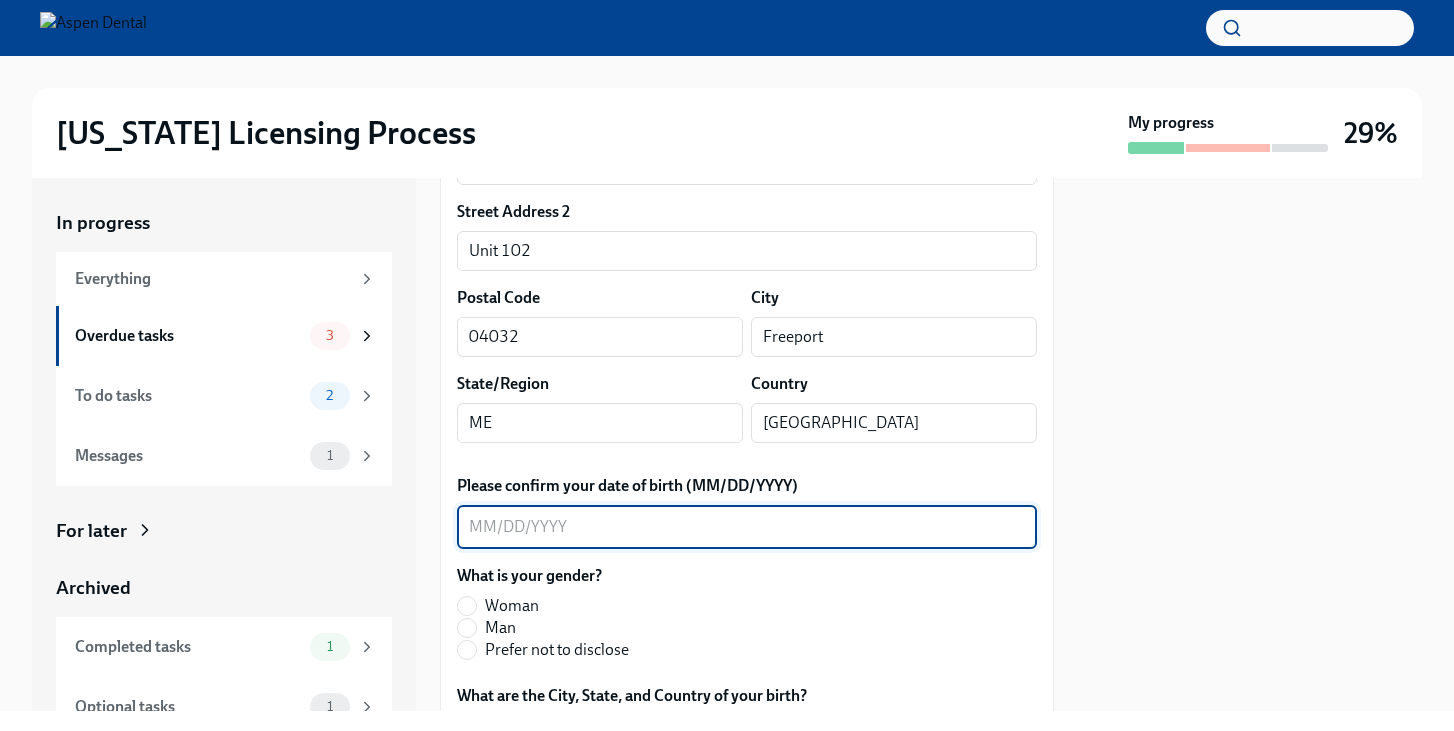 click on "Please confirm your date of birth (MM/DD/YYYY)" at bounding box center (747, 527) 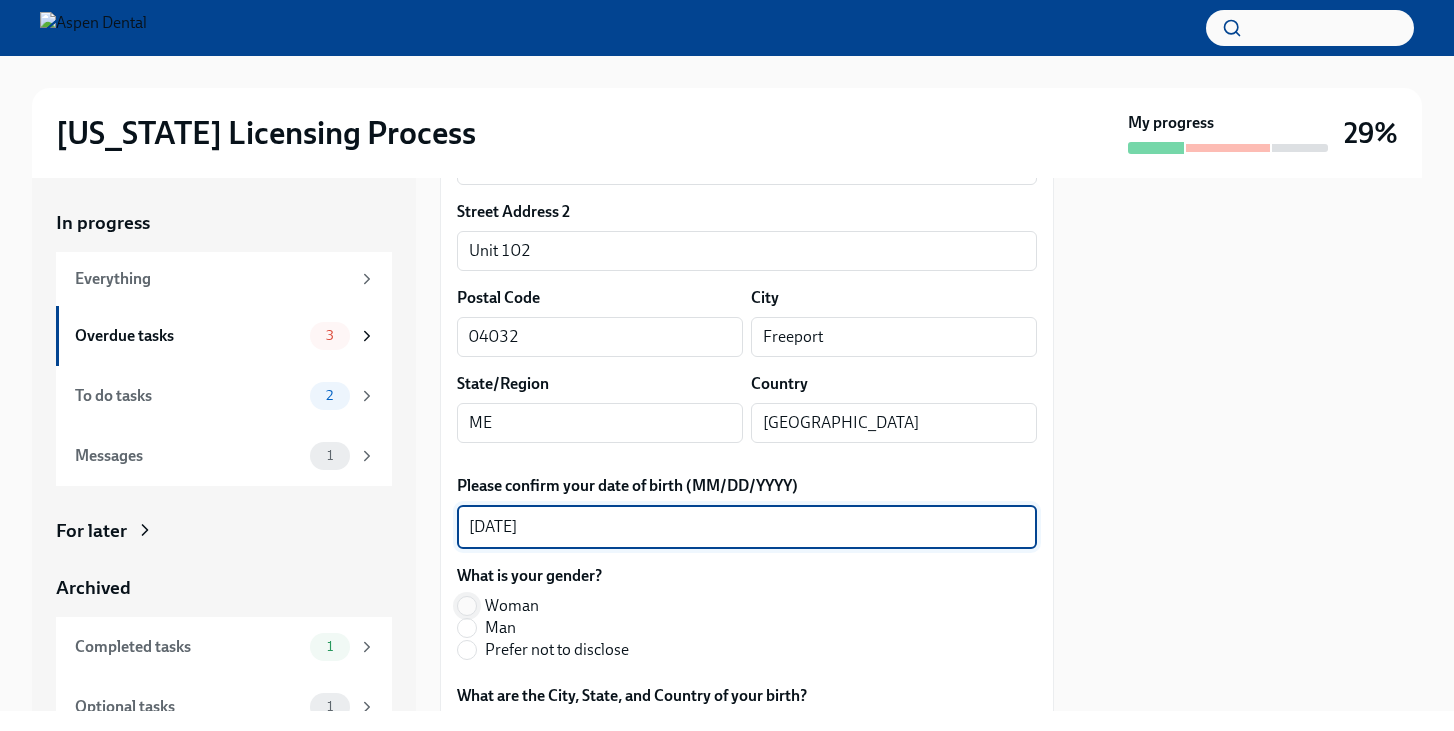 type on "[DATE]" 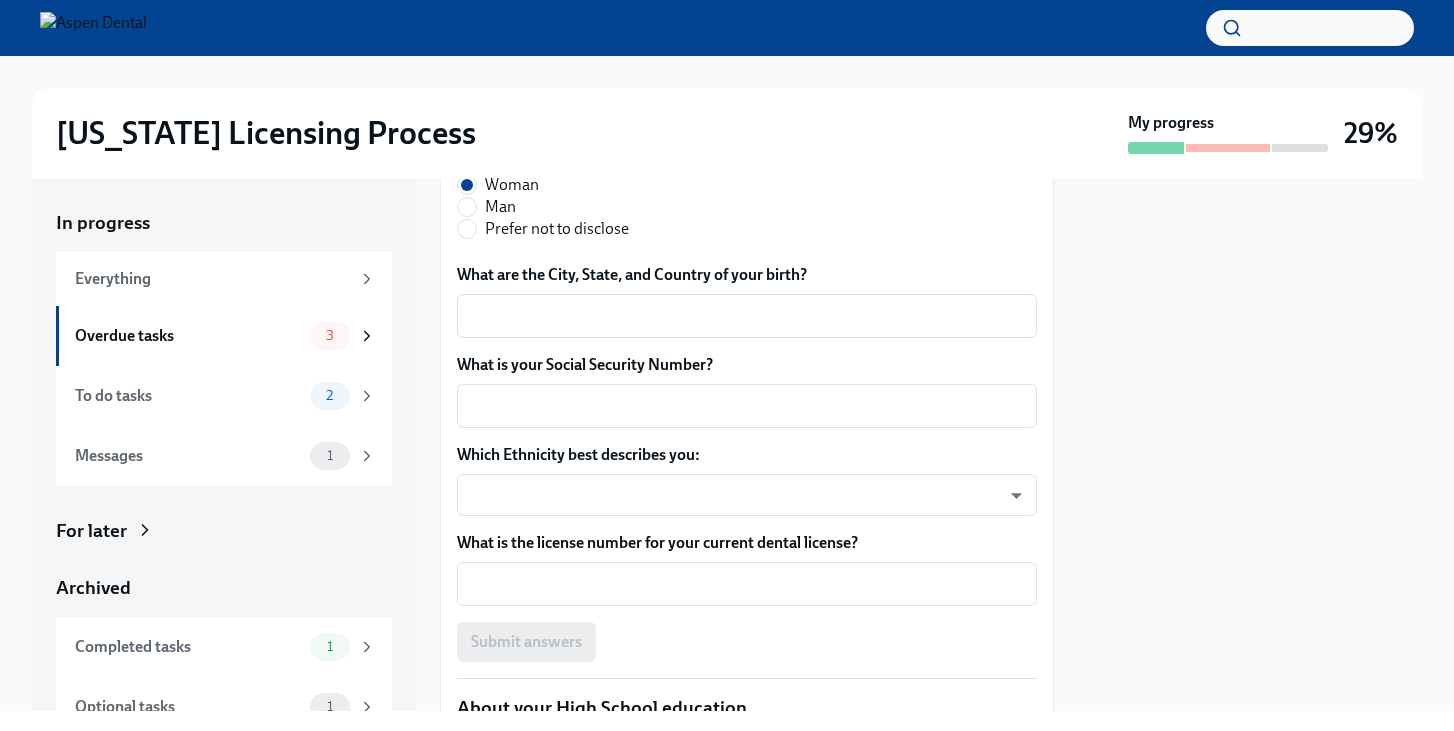 scroll, scrollTop: 1025, scrollLeft: 0, axis: vertical 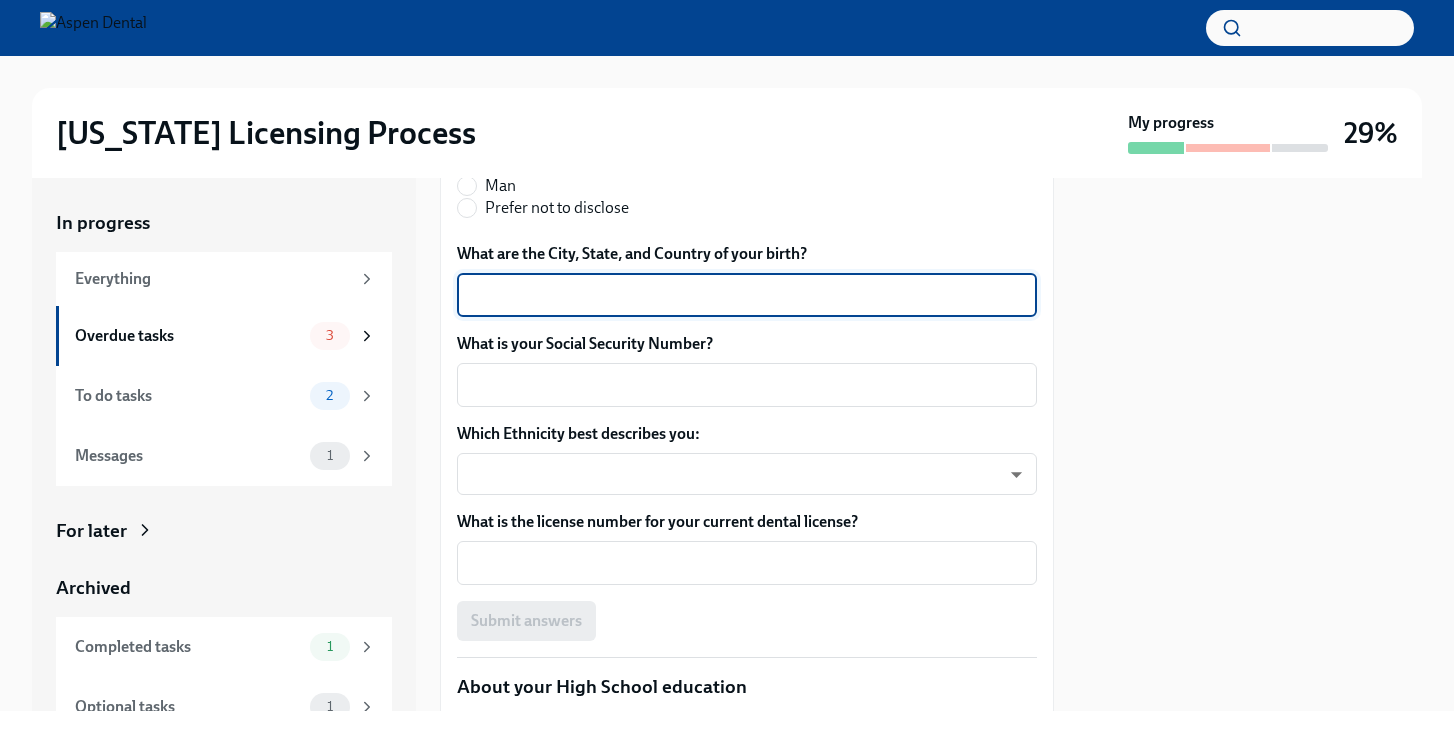 click on "What are the City, State, and Country of your birth?" at bounding box center [747, 295] 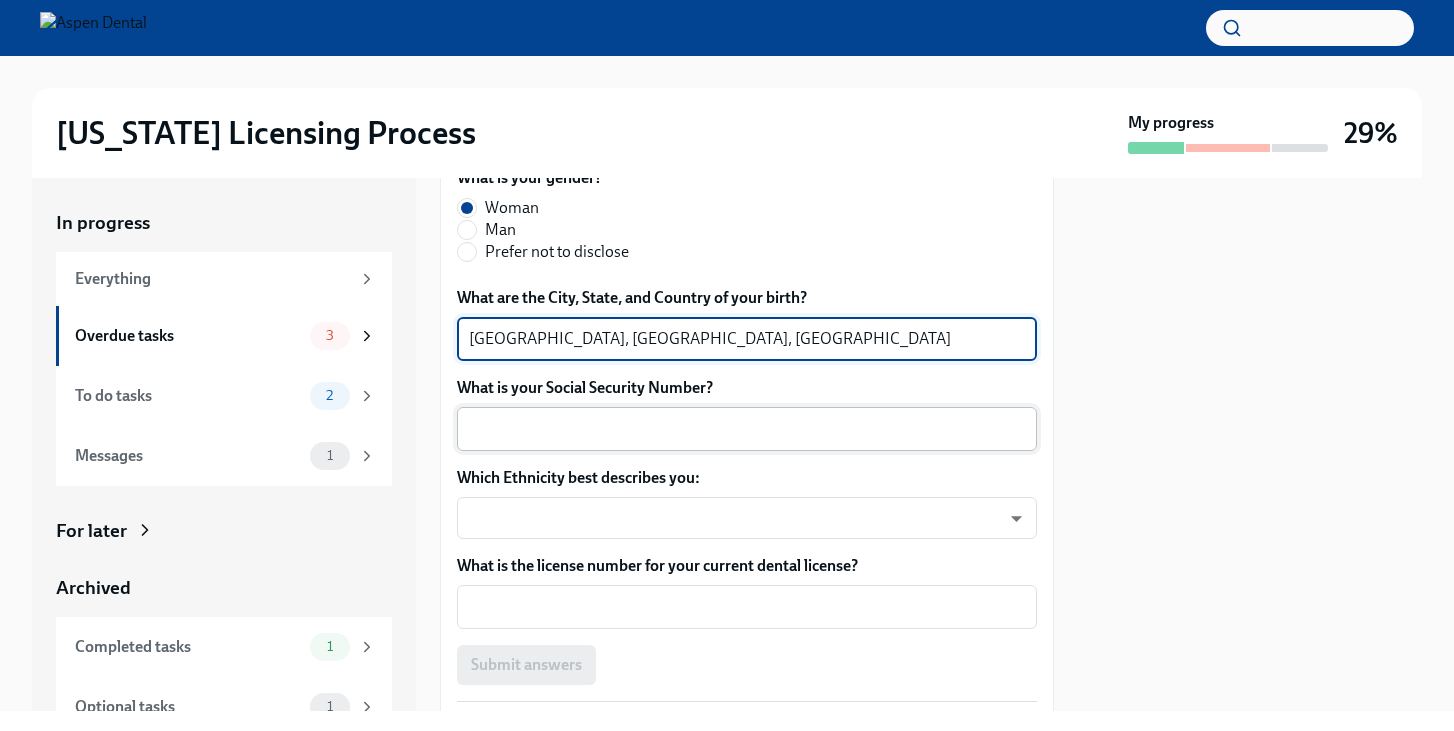 scroll, scrollTop: 990, scrollLeft: 0, axis: vertical 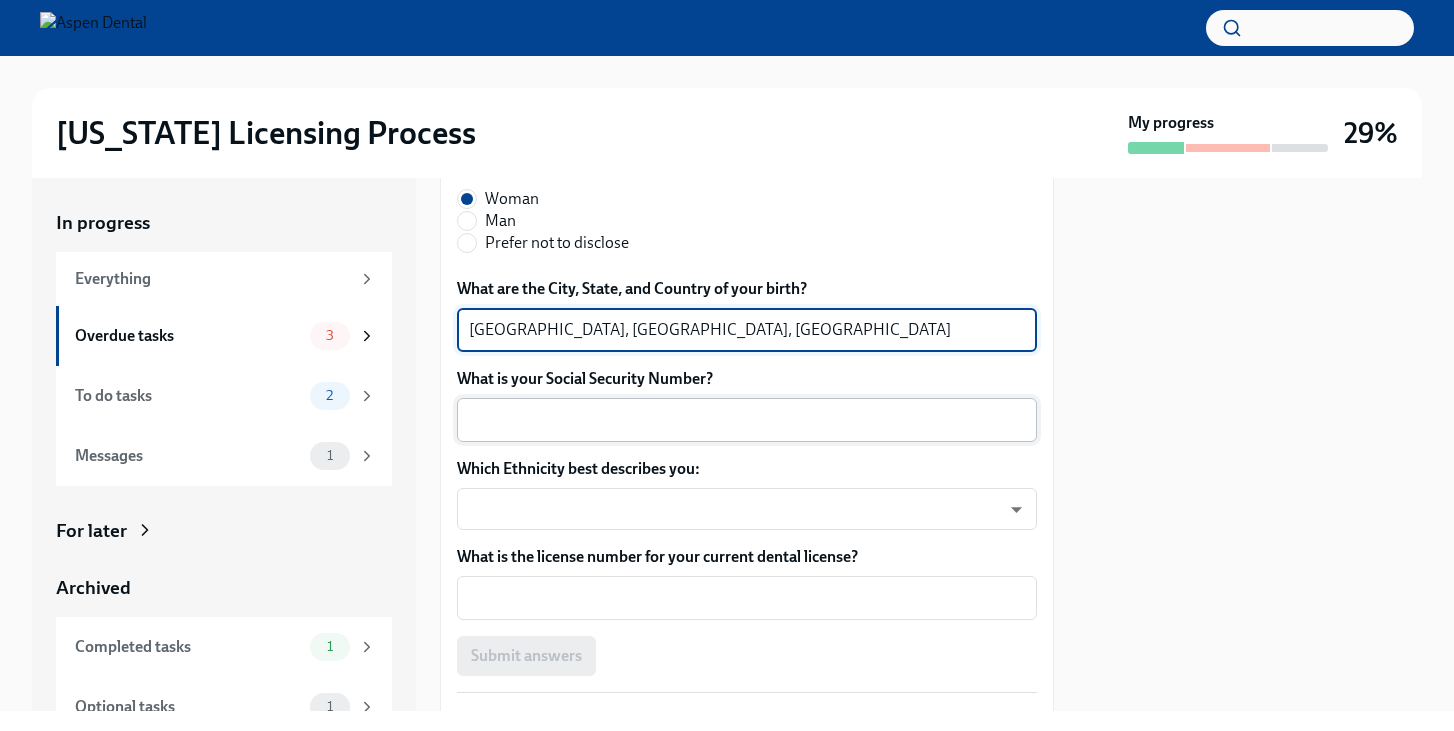 type on "[GEOGRAPHIC_DATA], [GEOGRAPHIC_DATA], [GEOGRAPHIC_DATA]" 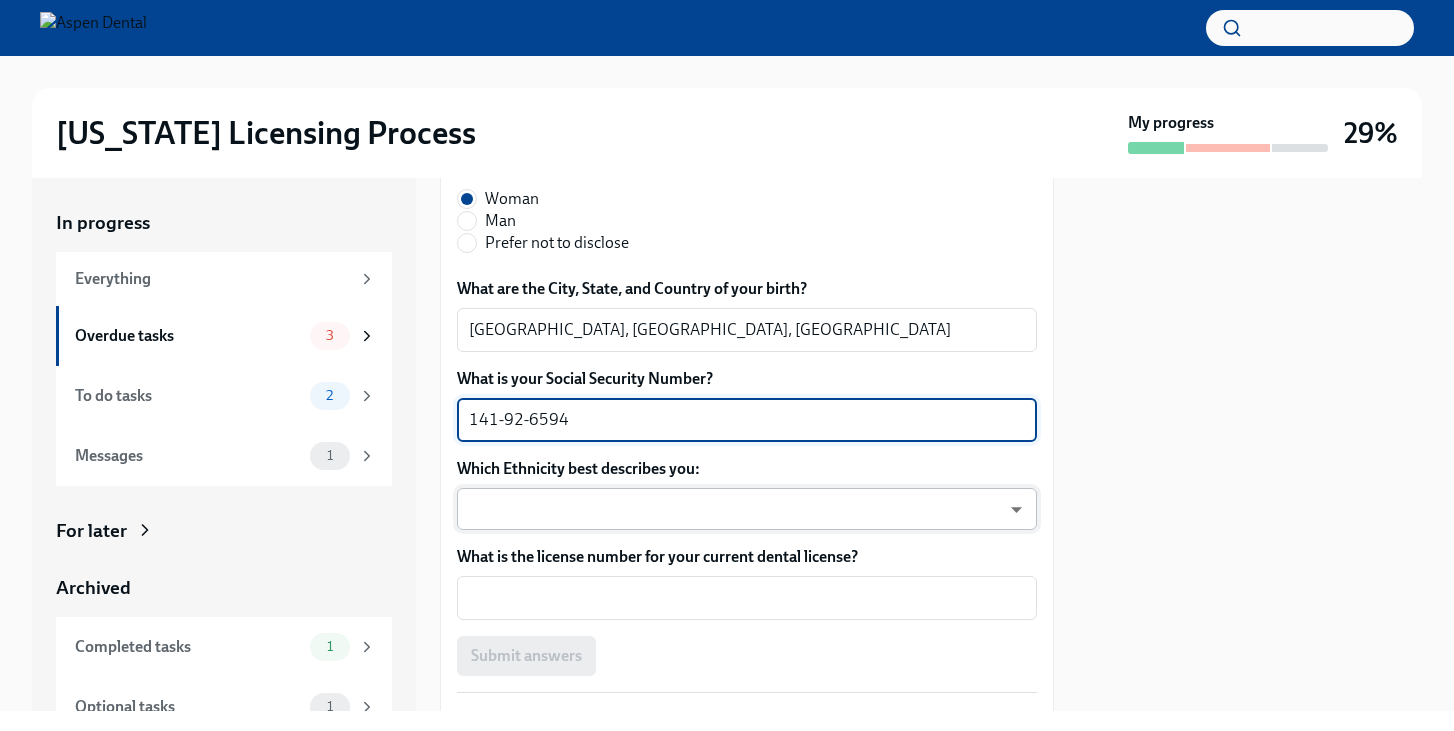 type on "141-92-6594" 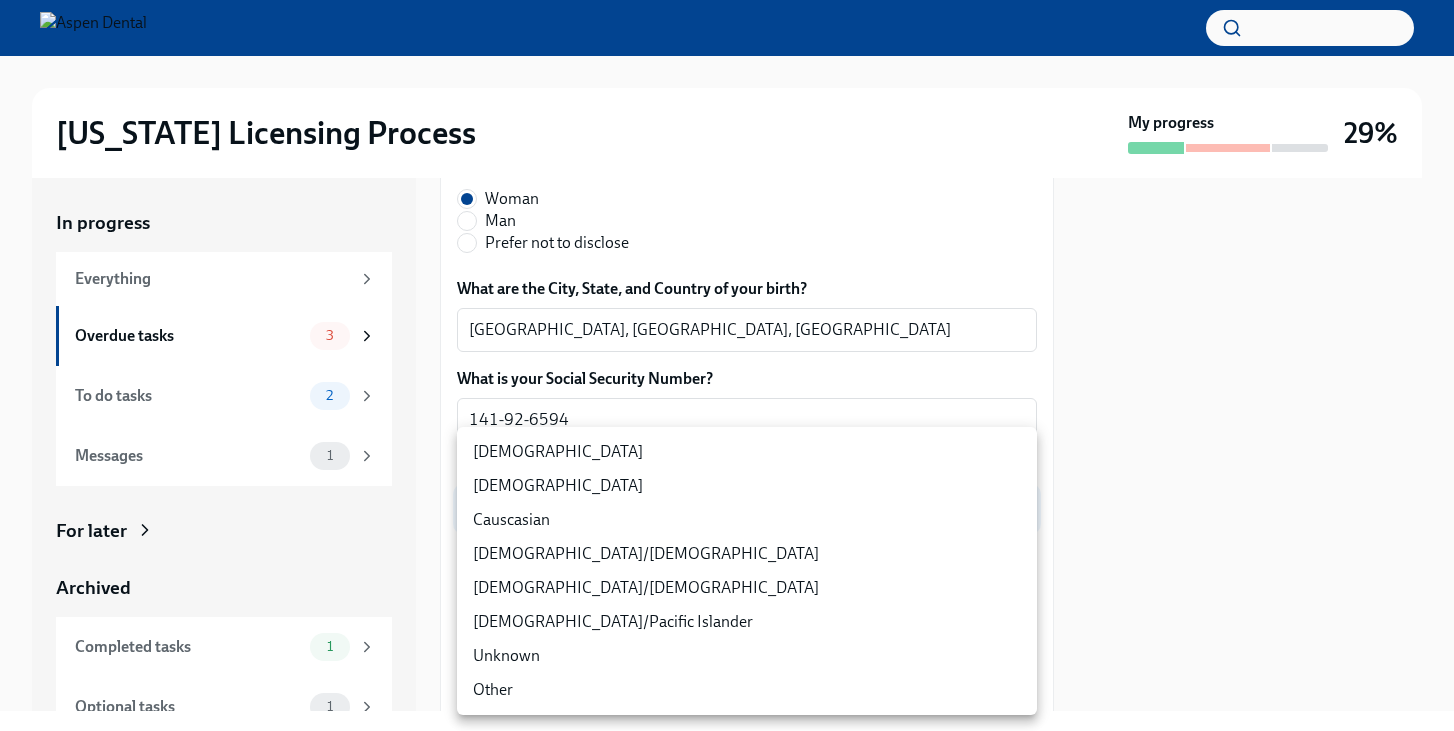 click on "Causcasian" at bounding box center [747, 520] 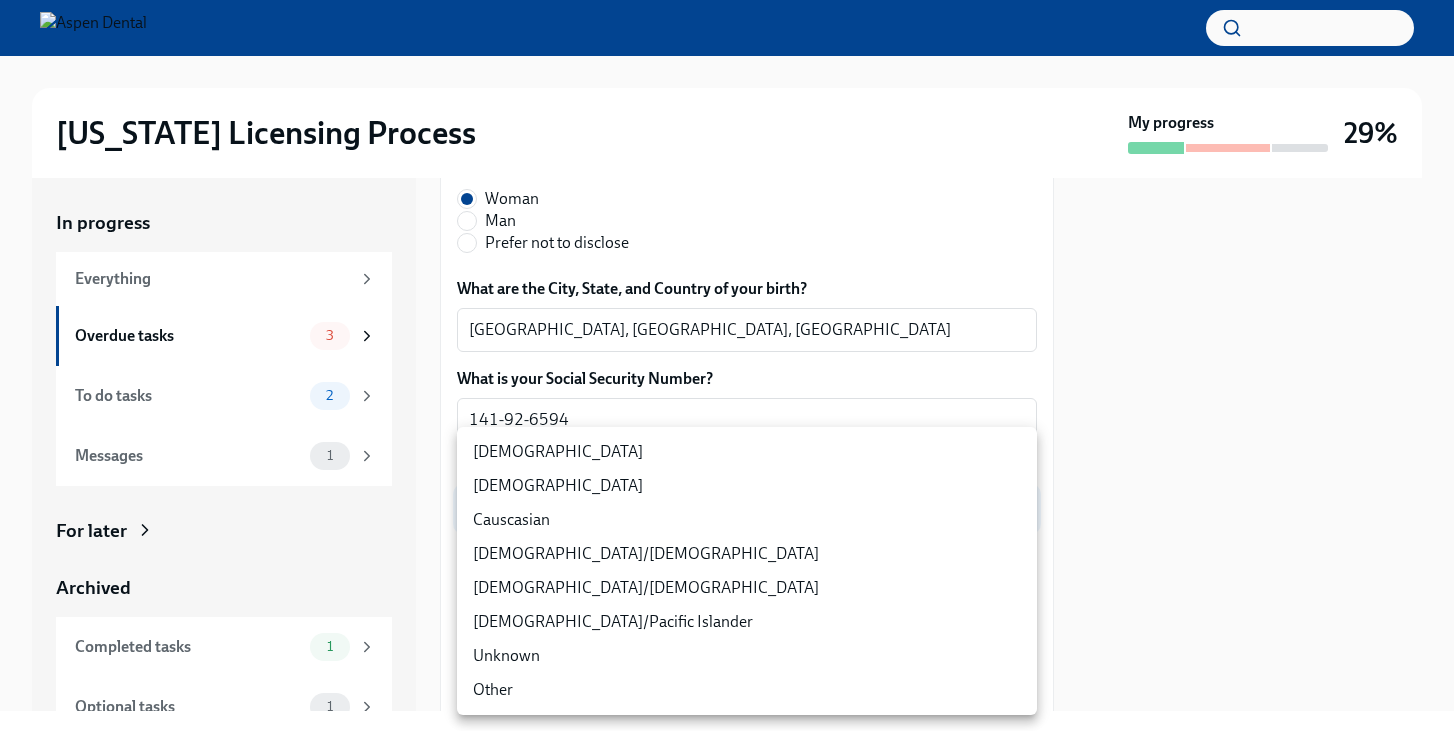 type on "Sgg7VB5SW" 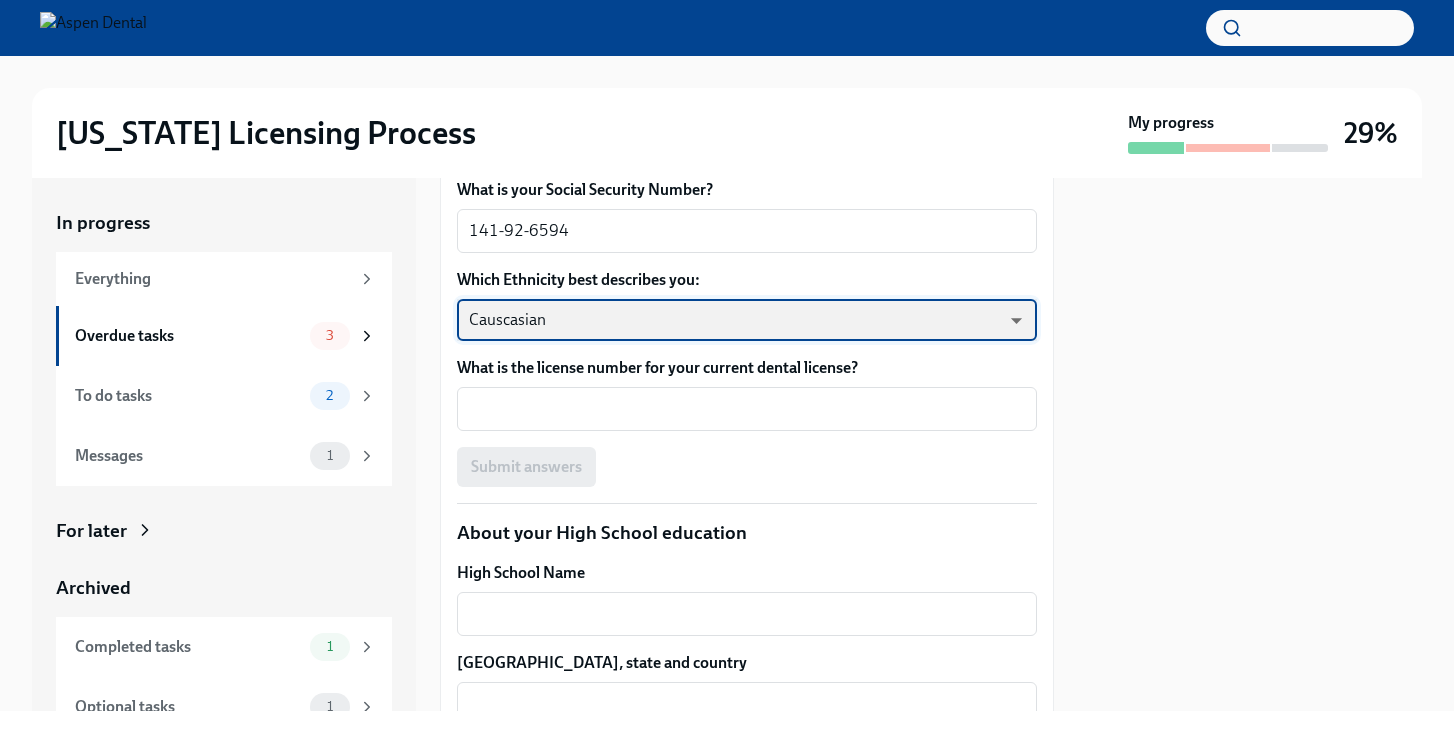 scroll, scrollTop: 1181, scrollLeft: 0, axis: vertical 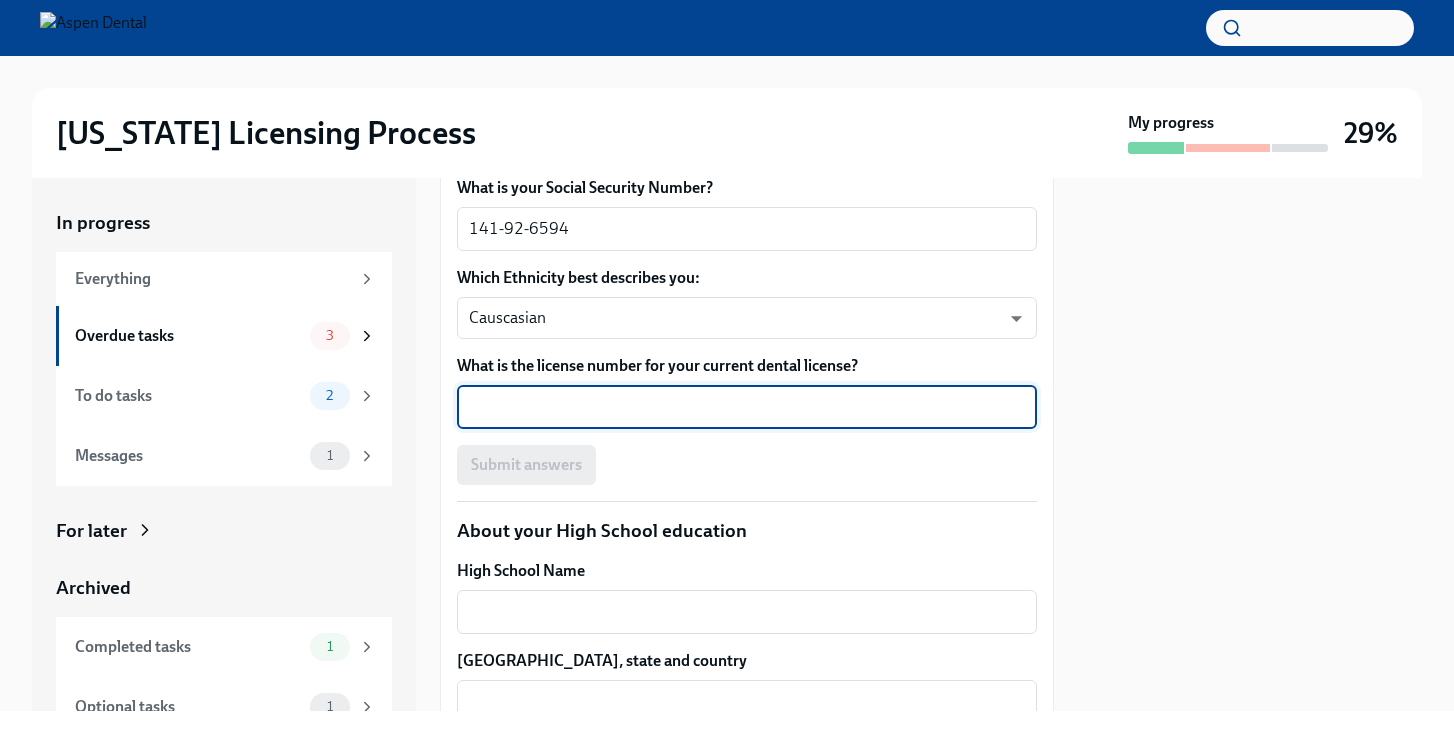 click on "What is the license number for your current dental license?" at bounding box center (747, 407) 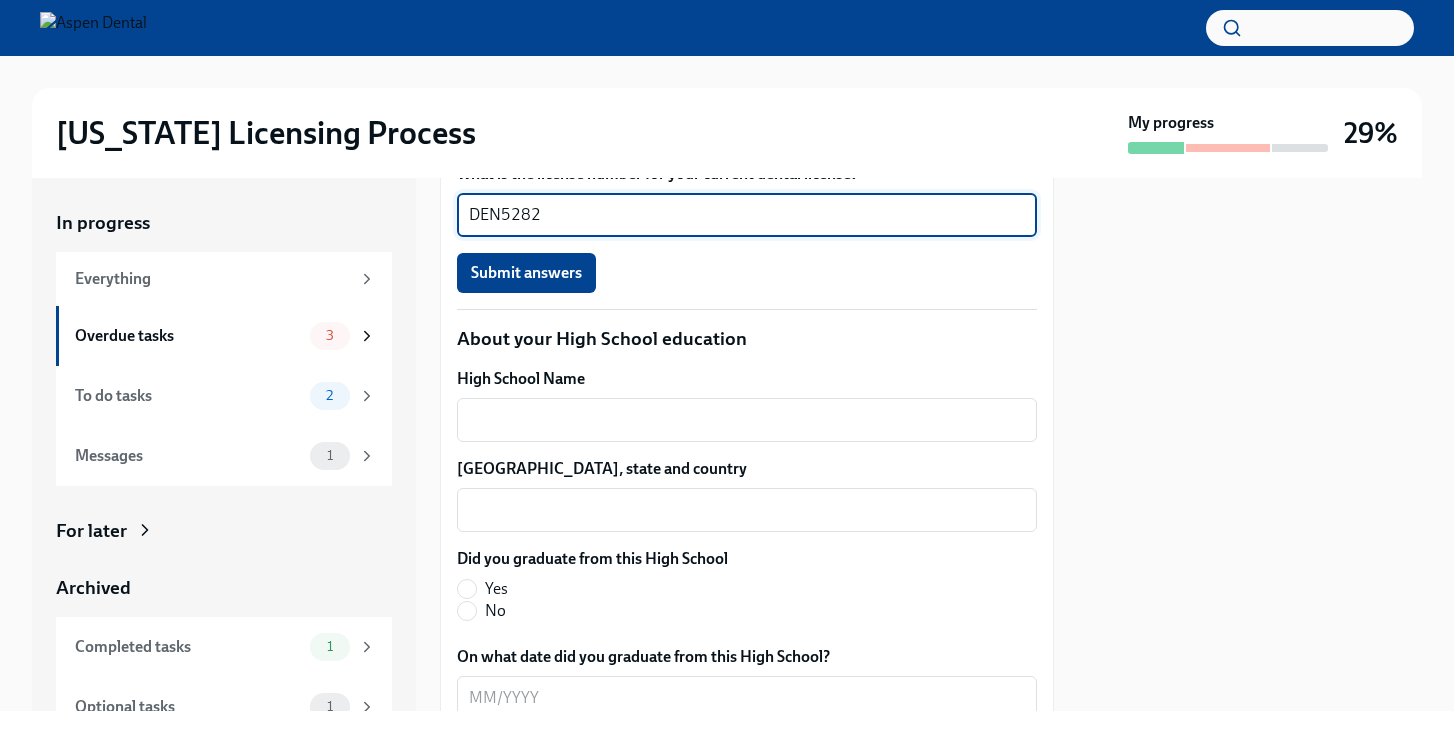 scroll, scrollTop: 1403, scrollLeft: 0, axis: vertical 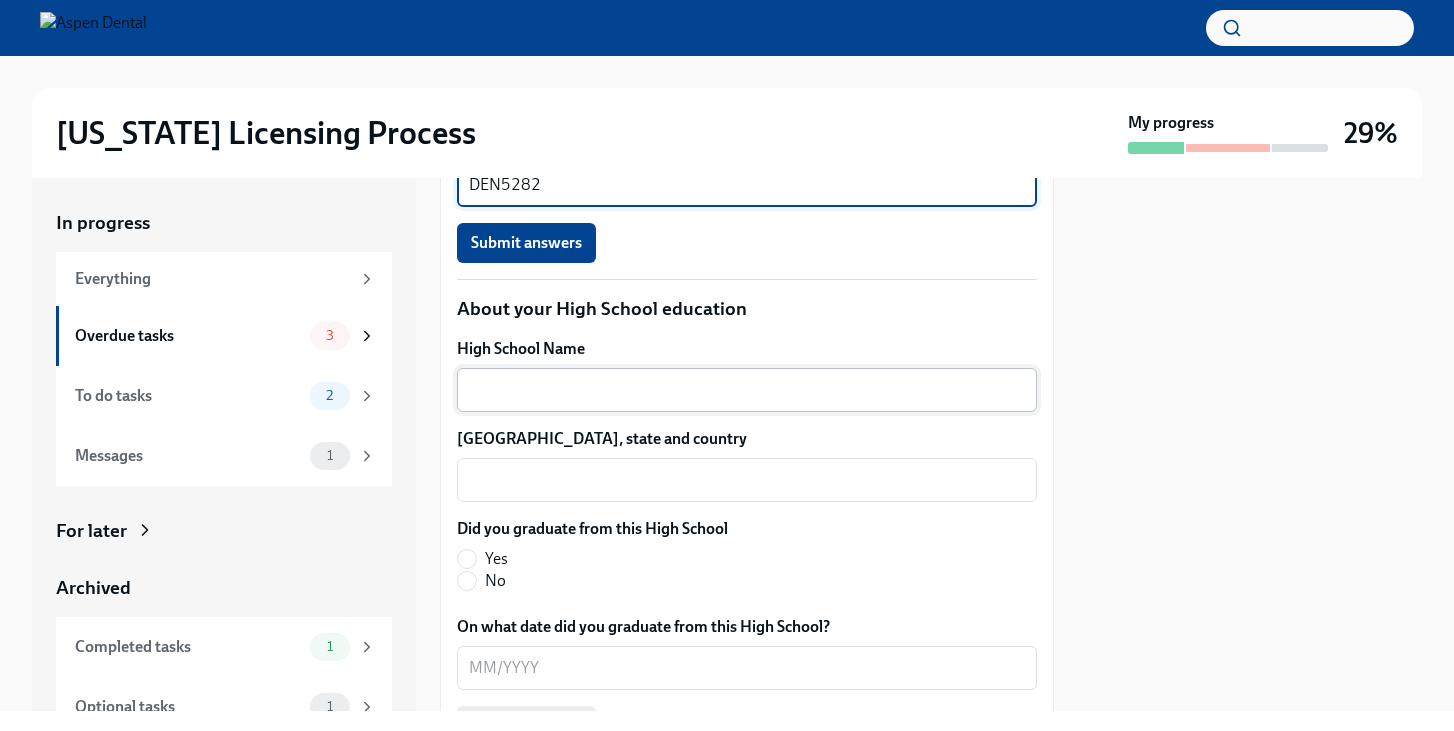 type on "DEN5282" 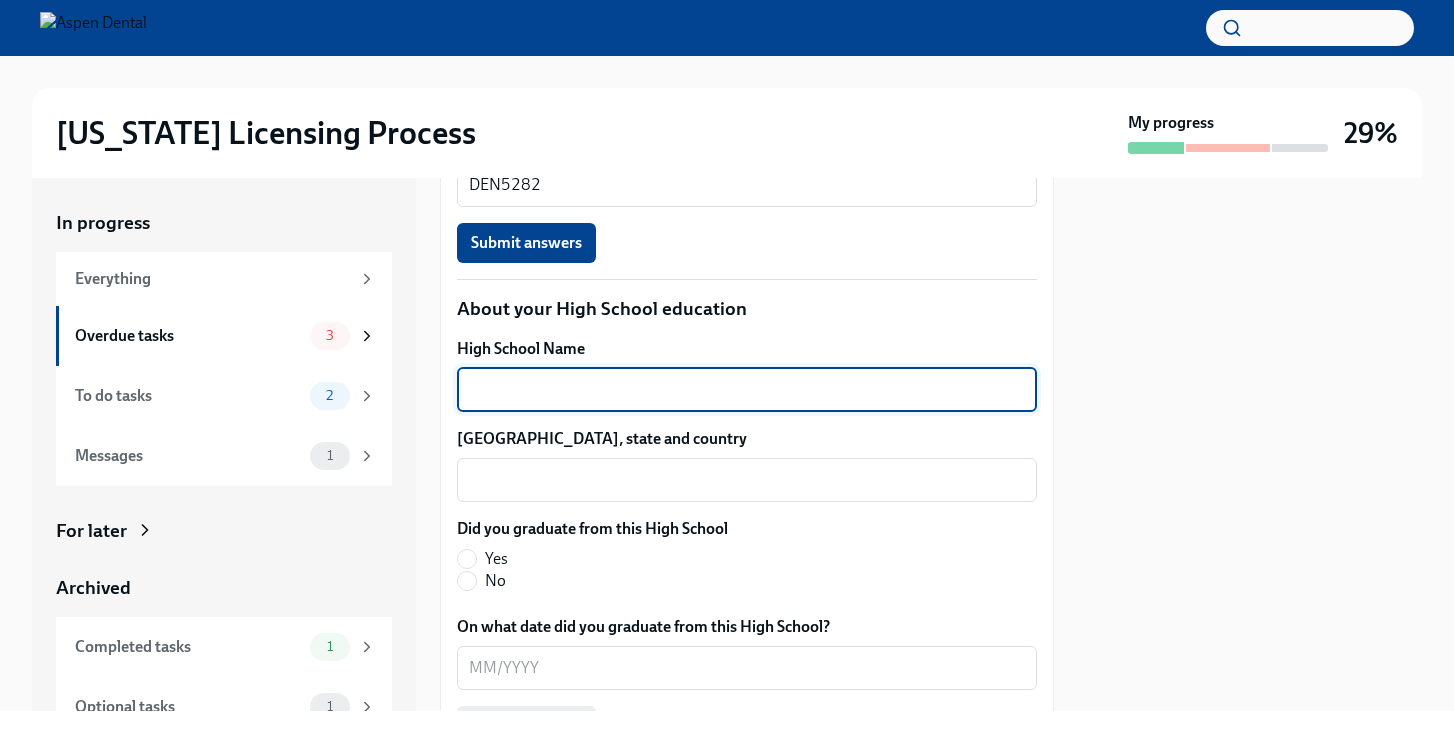click on "High School Name" at bounding box center (747, 390) 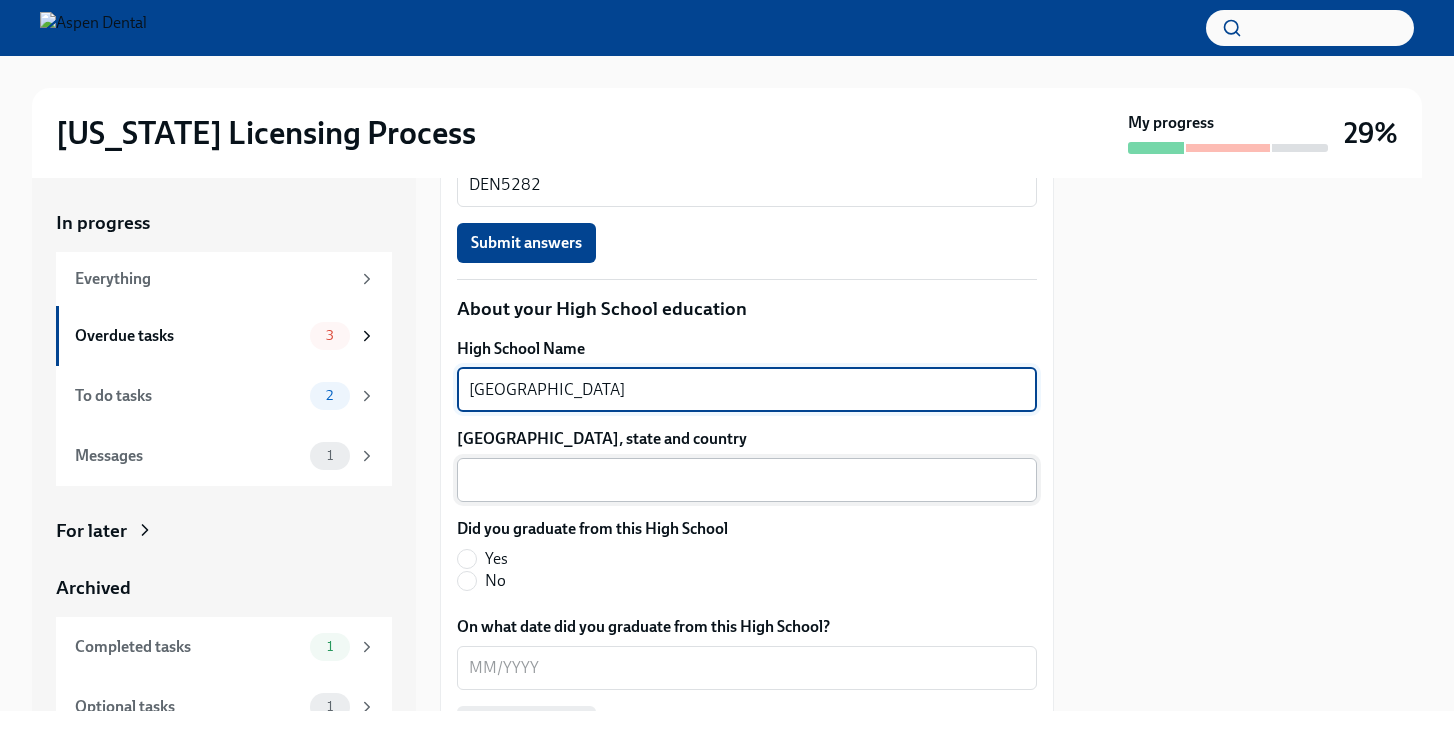 type on "[GEOGRAPHIC_DATA]" 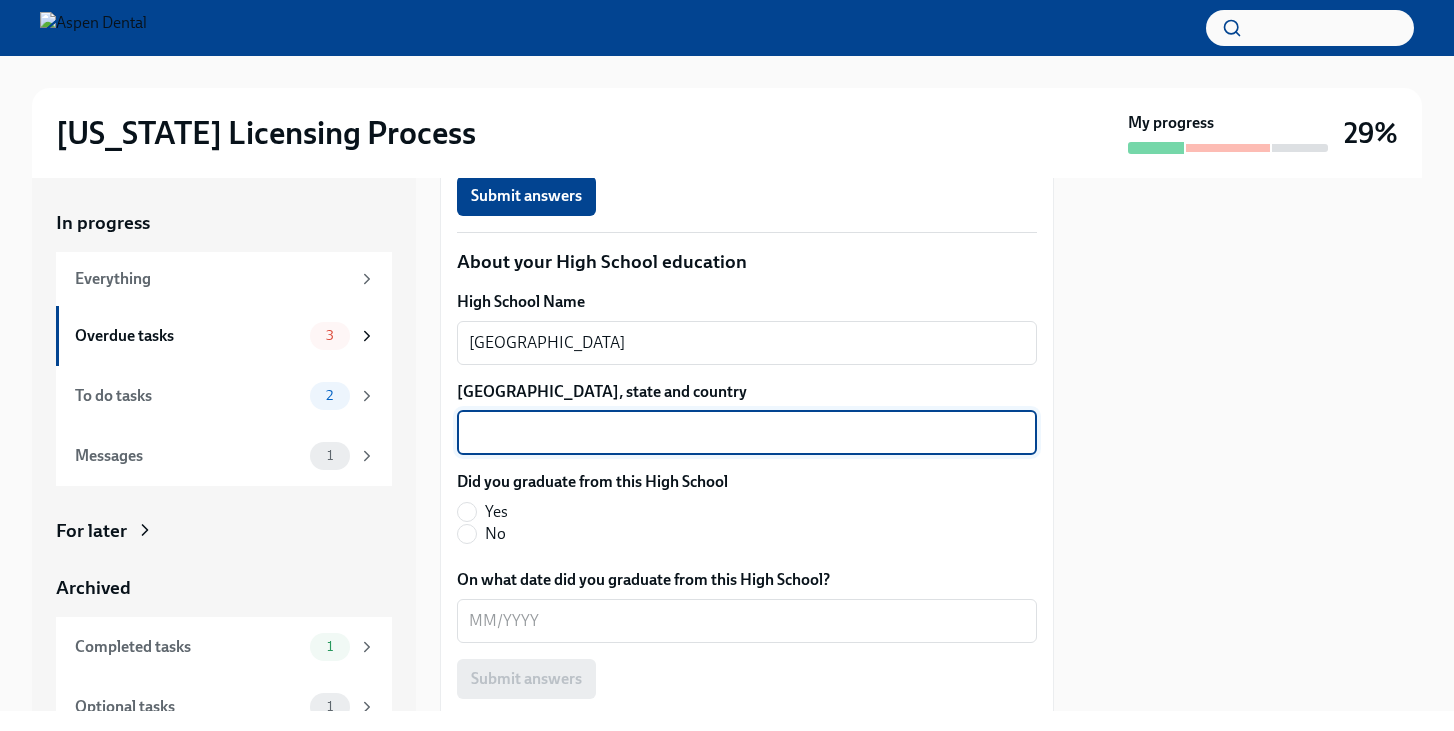 scroll, scrollTop: 1455, scrollLeft: 0, axis: vertical 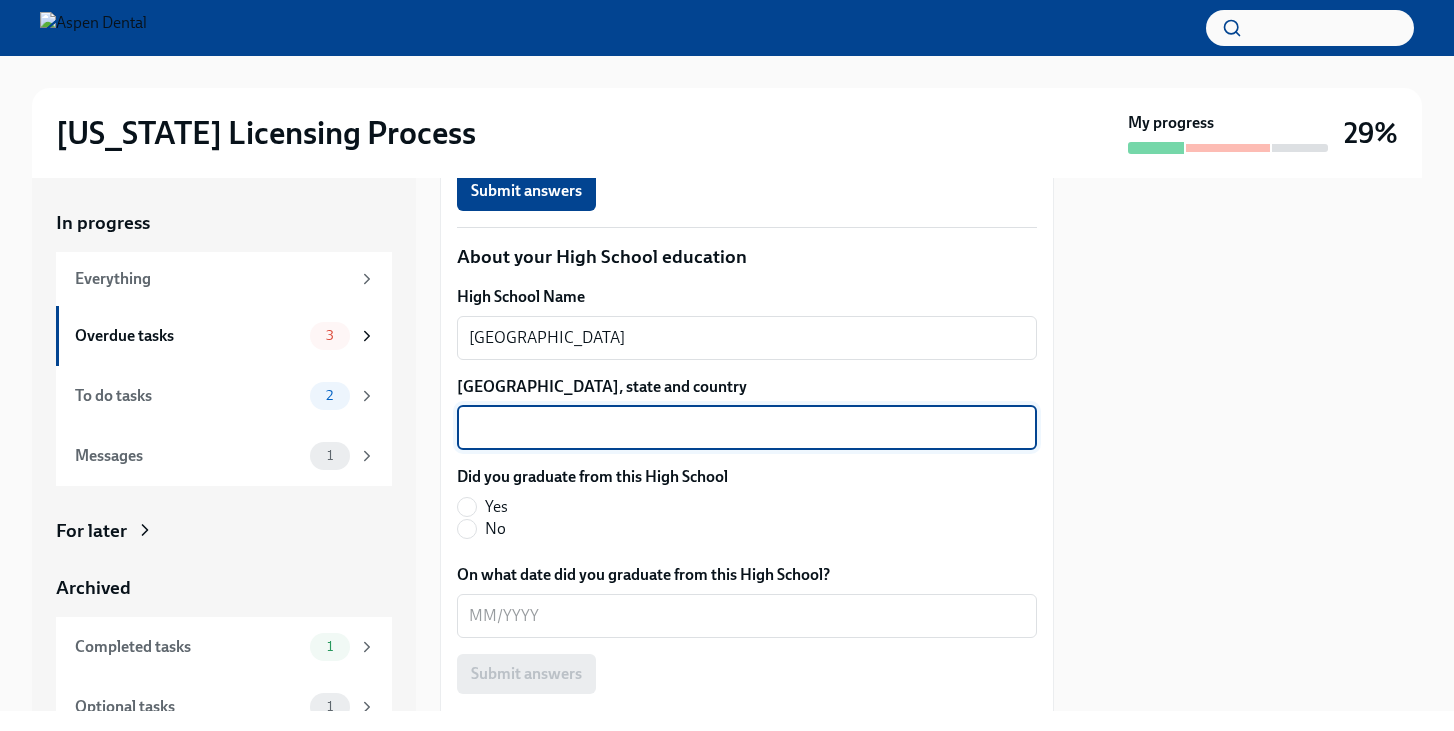 paste on "[GEOGRAPHIC_DATA]" 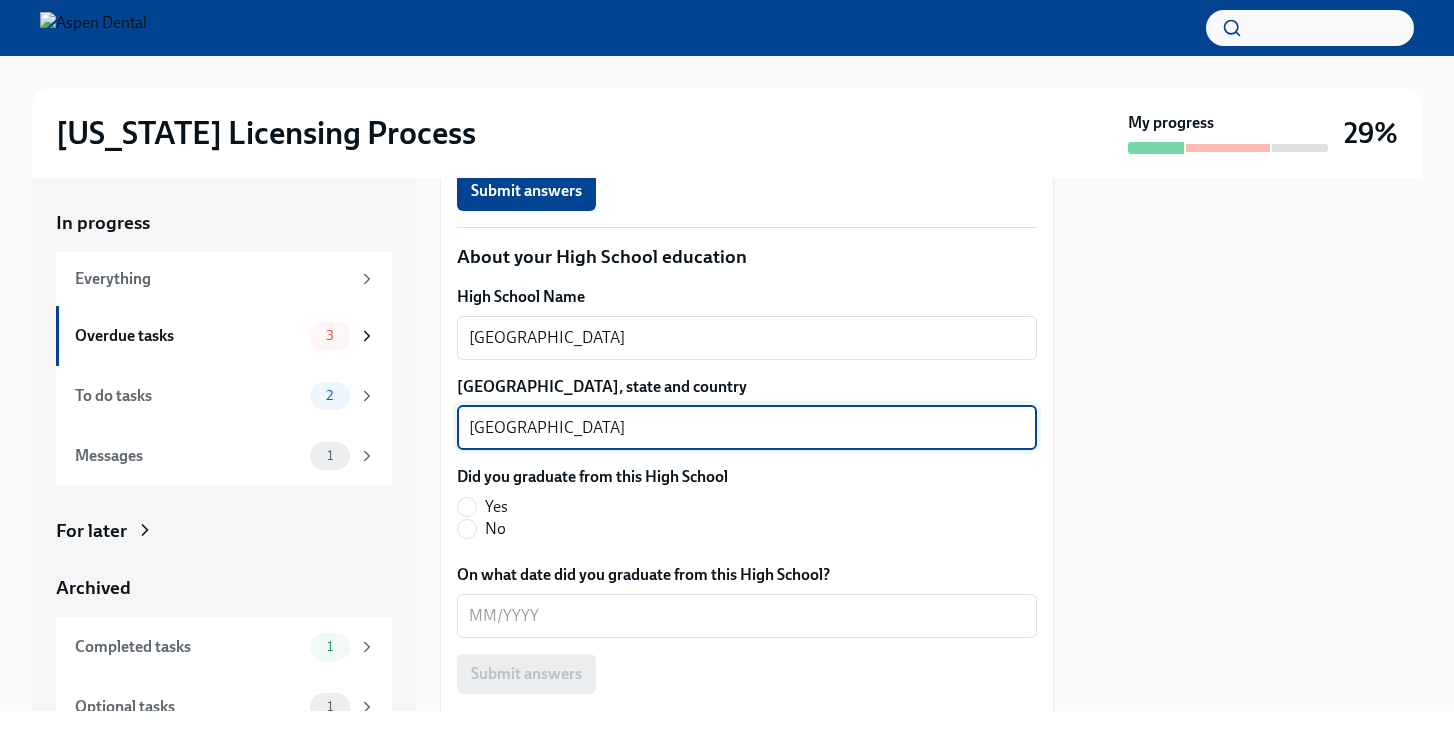 drag, startPoint x: 628, startPoint y: 429, endPoint x: 563, endPoint y: 427, distance: 65.03076 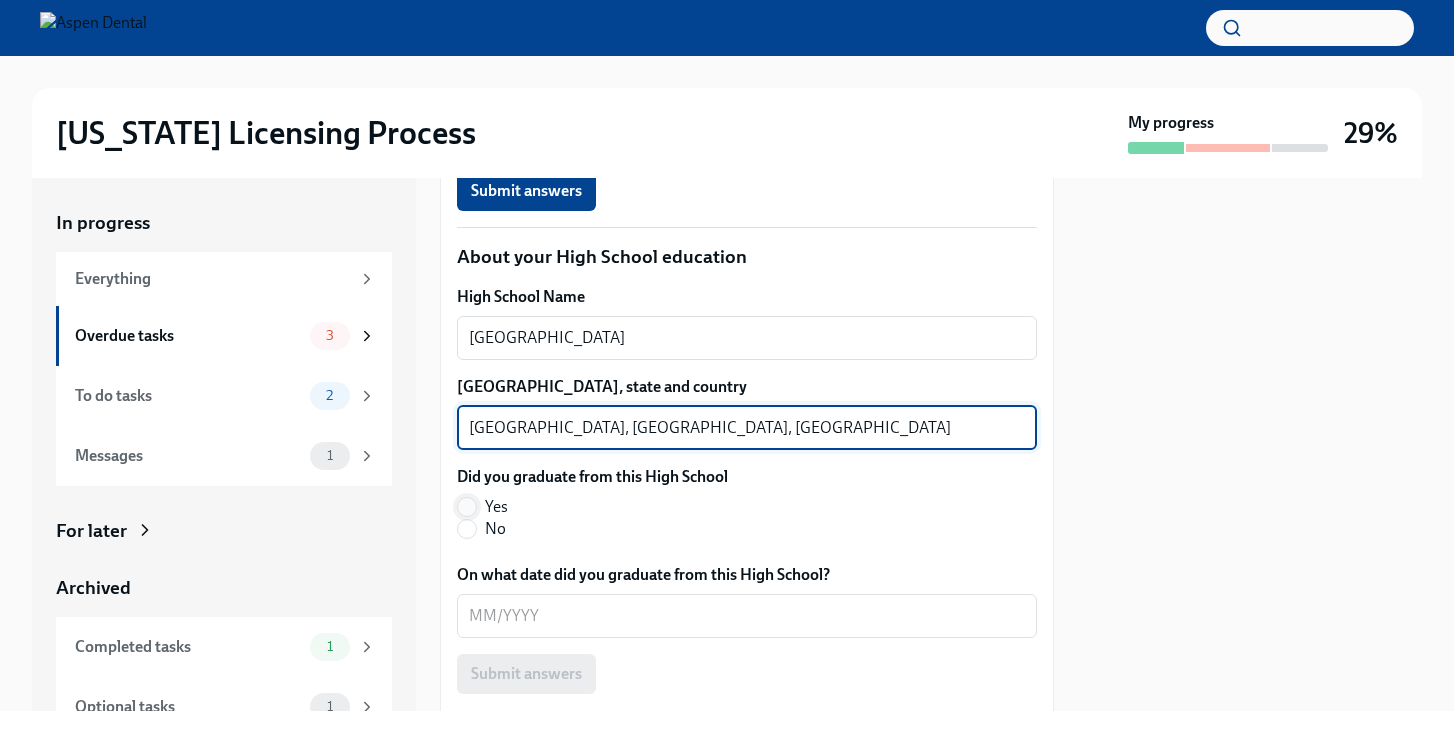 type on "[GEOGRAPHIC_DATA], [GEOGRAPHIC_DATA], [GEOGRAPHIC_DATA]" 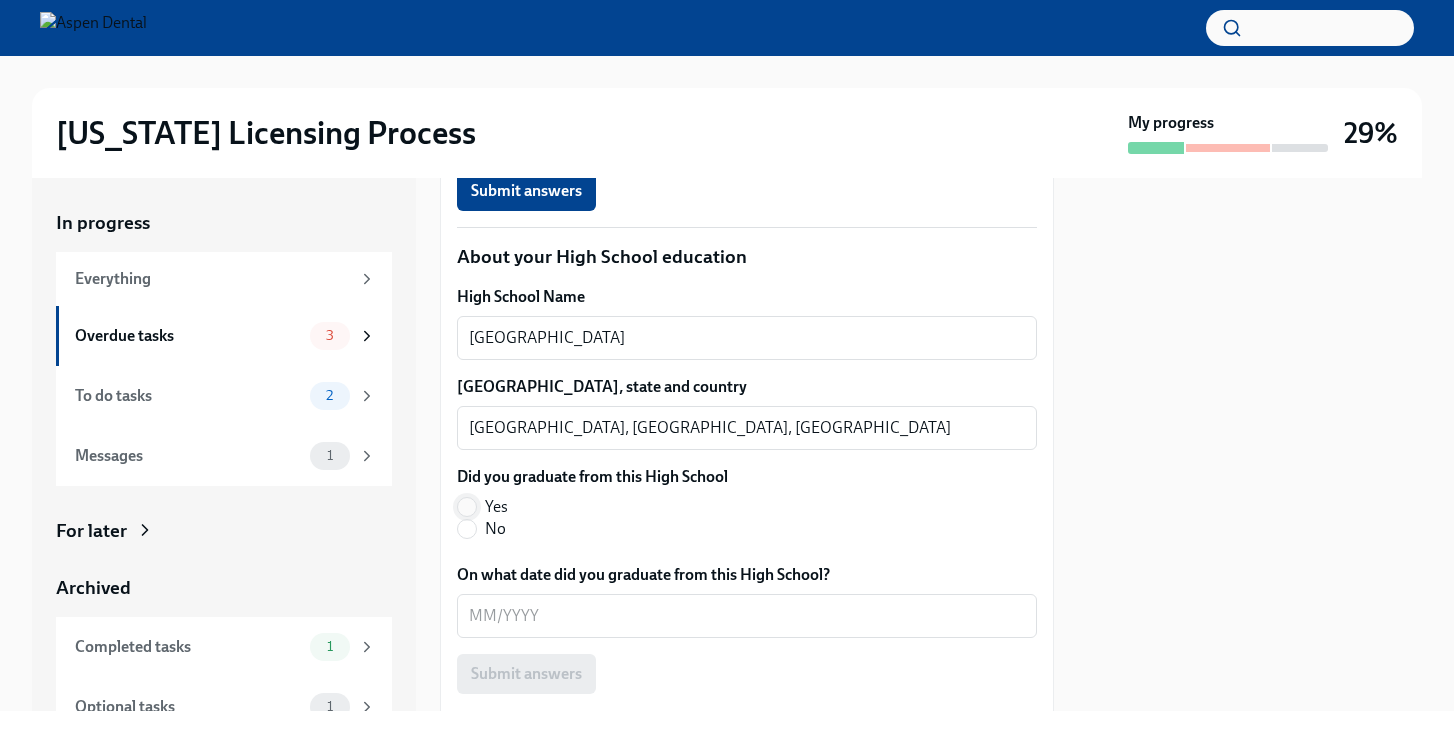 click on "Yes" at bounding box center [467, 507] 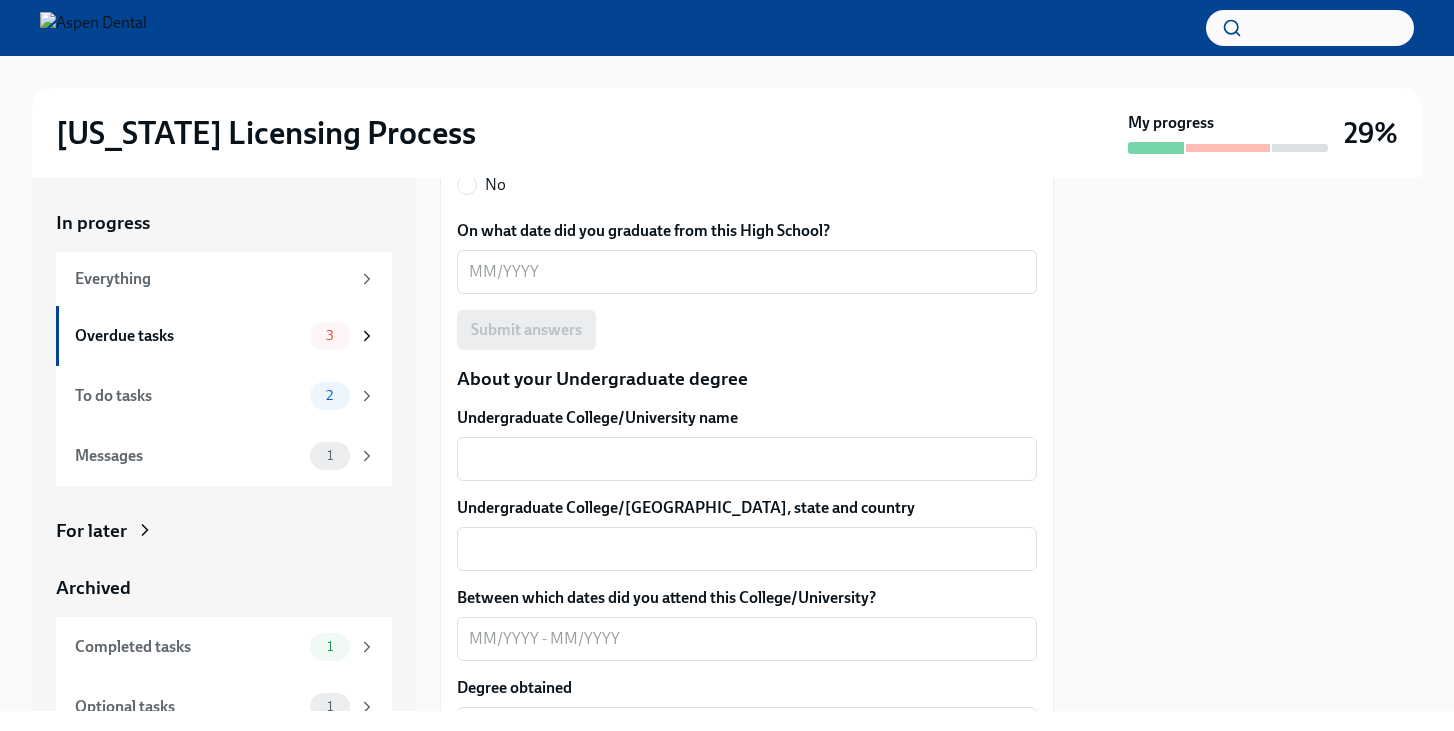 scroll, scrollTop: 1800, scrollLeft: 0, axis: vertical 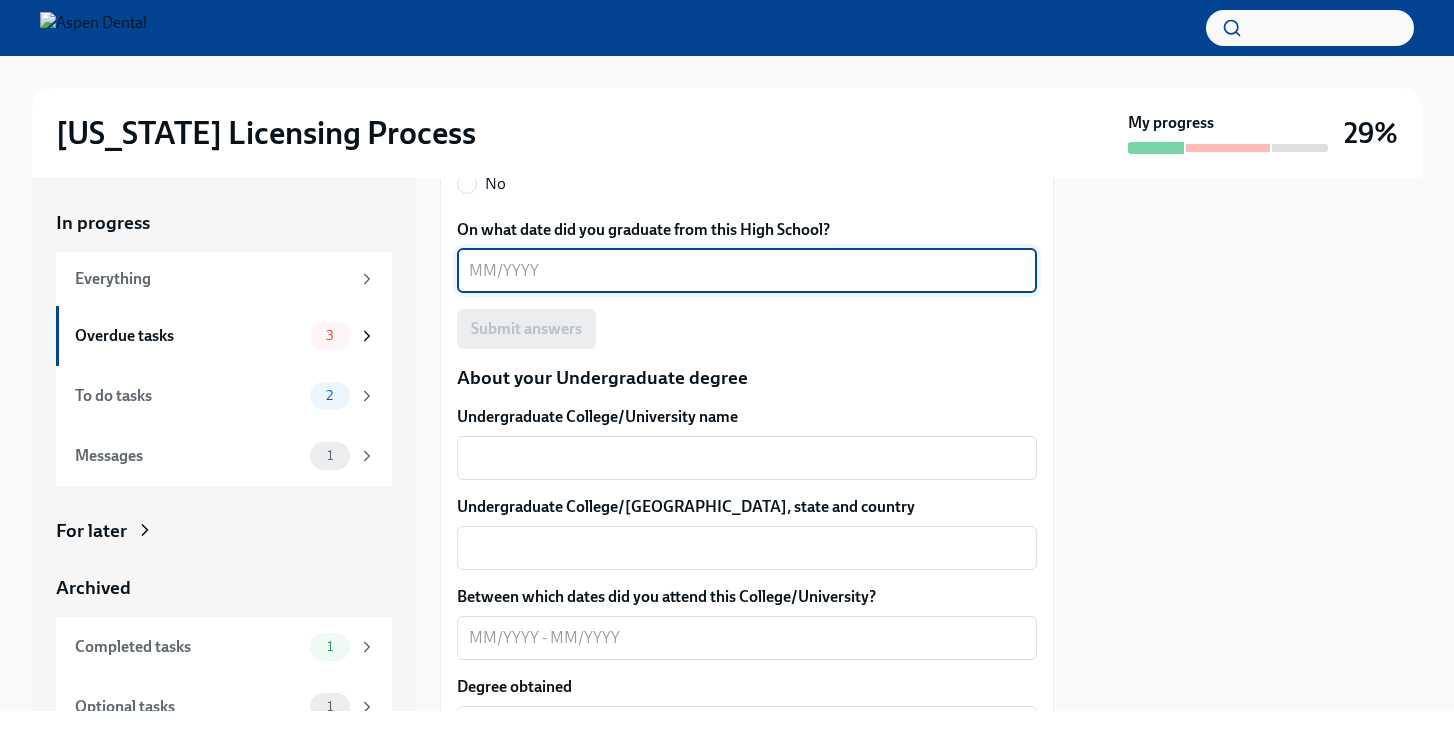 click on "On what date did you graduate from this High School?" at bounding box center (747, 271) 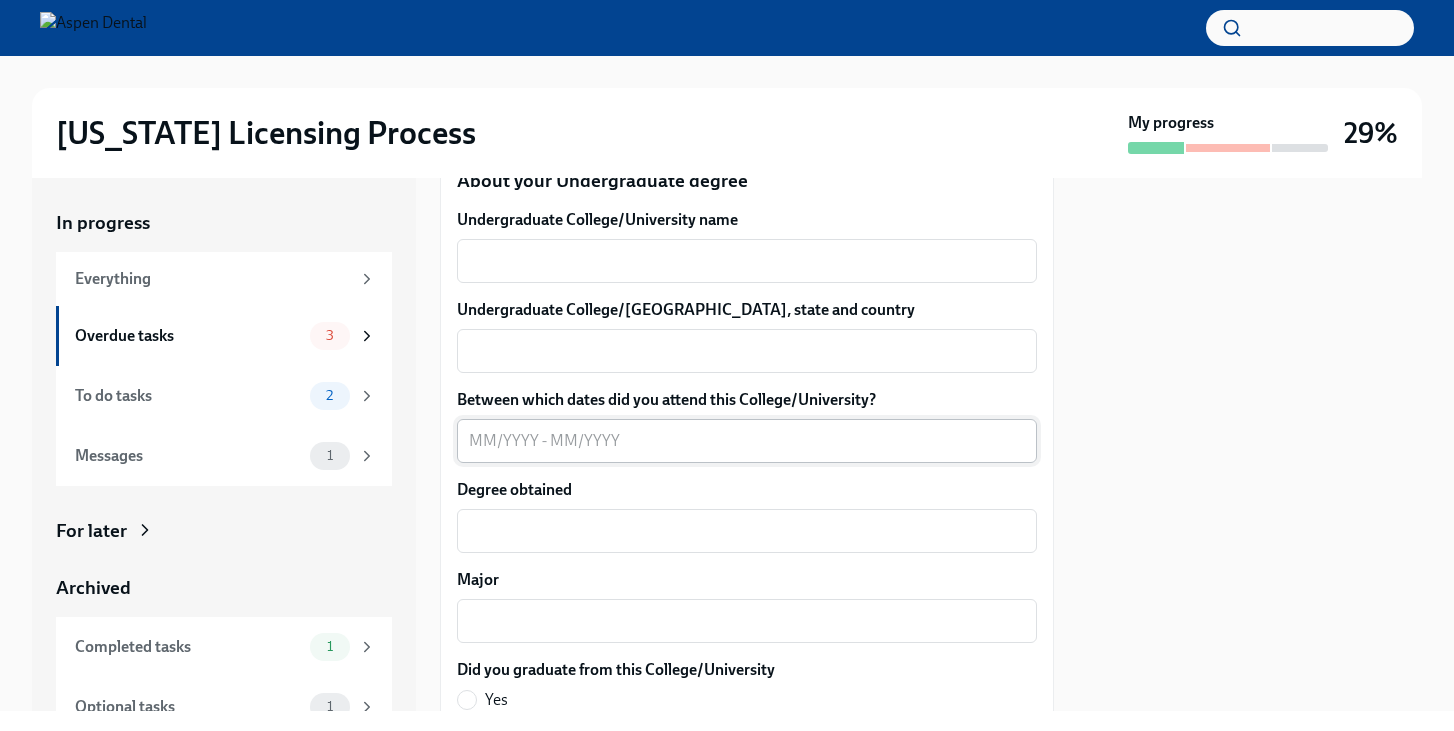 scroll, scrollTop: 1902, scrollLeft: 0, axis: vertical 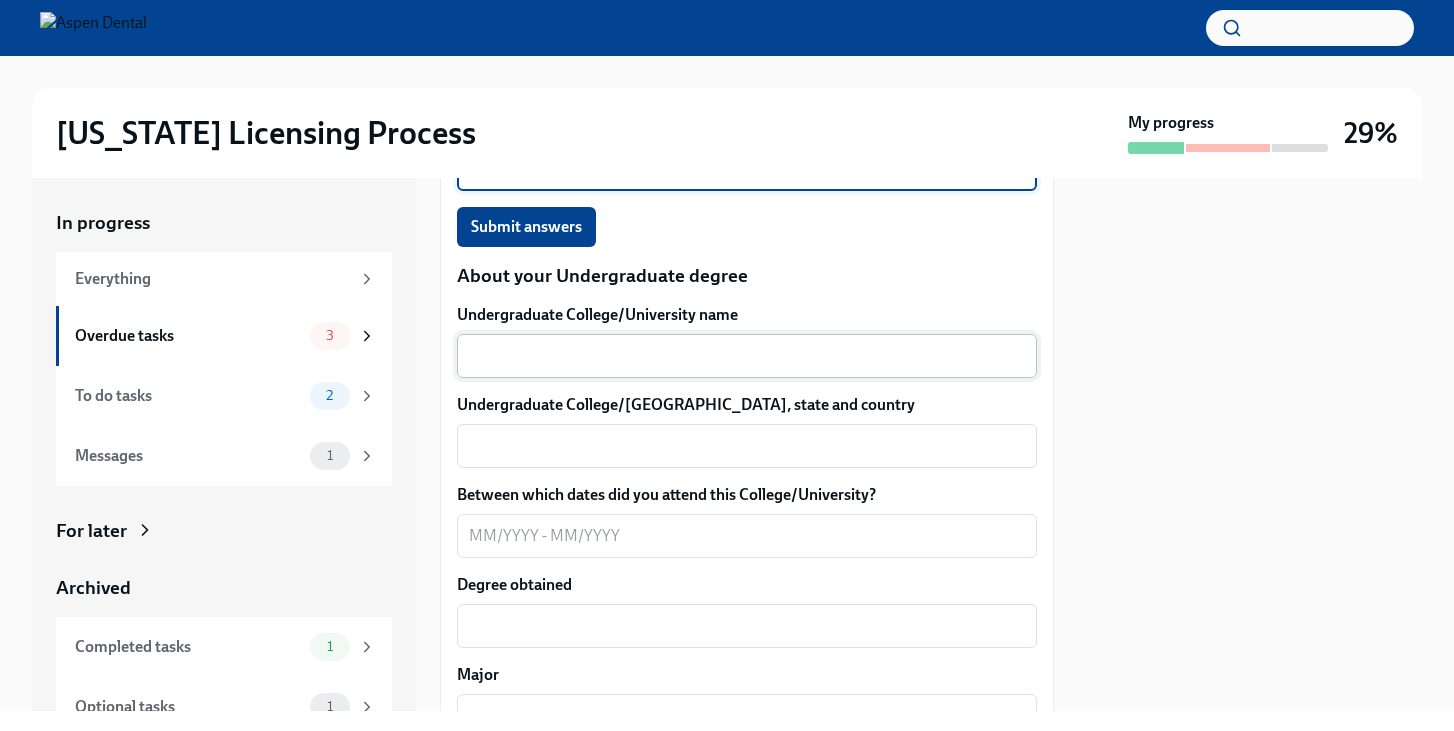 type on "06/2010" 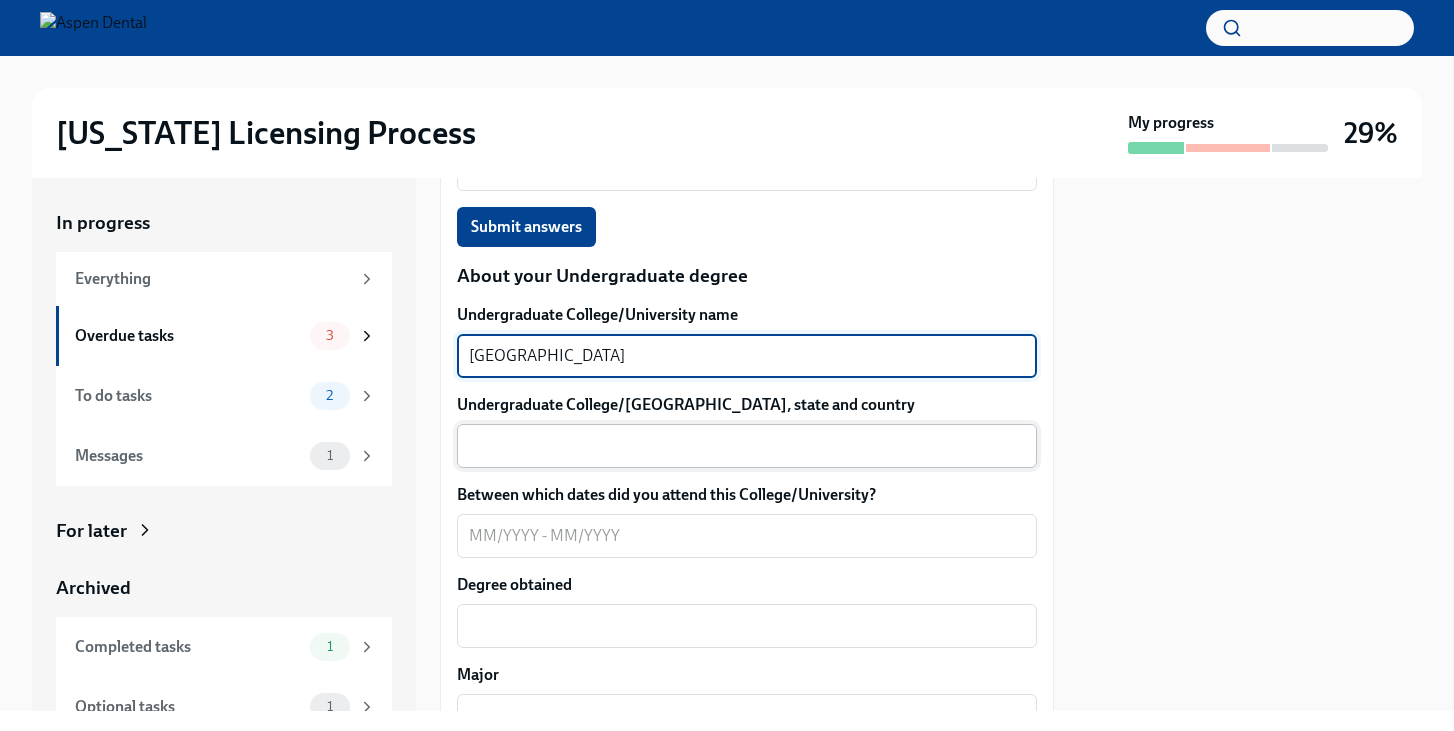 type on "[GEOGRAPHIC_DATA]" 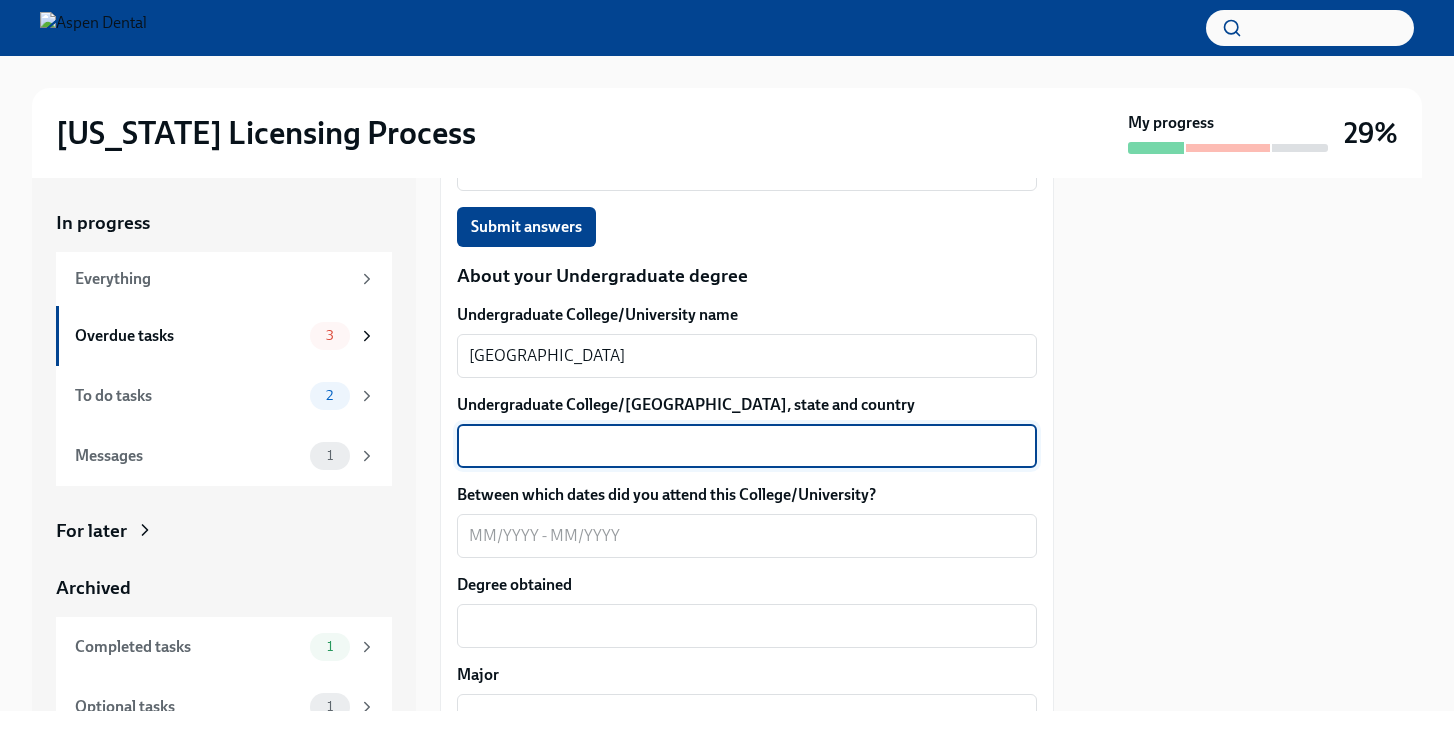 click on "Undergraduate College/[GEOGRAPHIC_DATA], state and country" at bounding box center (747, 446) 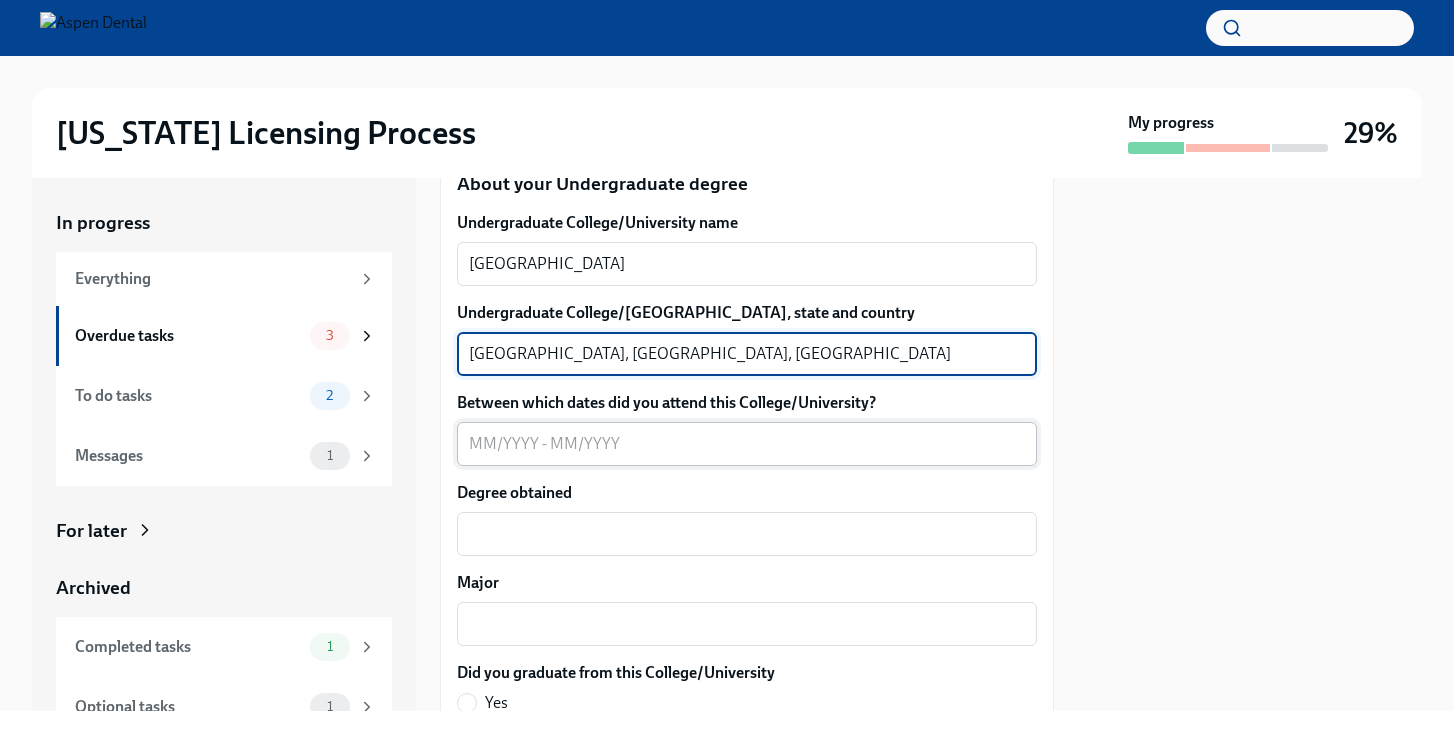 scroll, scrollTop: 2019, scrollLeft: 0, axis: vertical 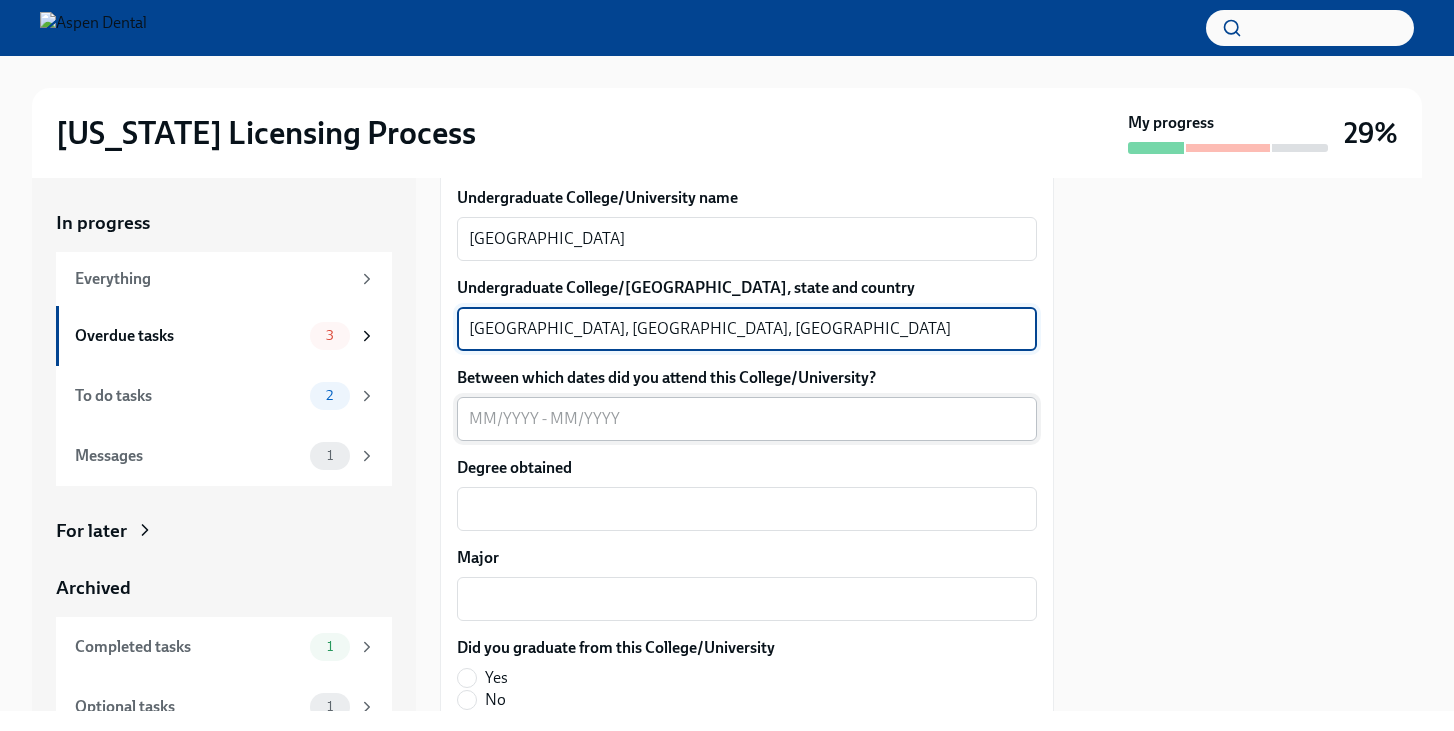 type on "[GEOGRAPHIC_DATA], [GEOGRAPHIC_DATA], [GEOGRAPHIC_DATA]" 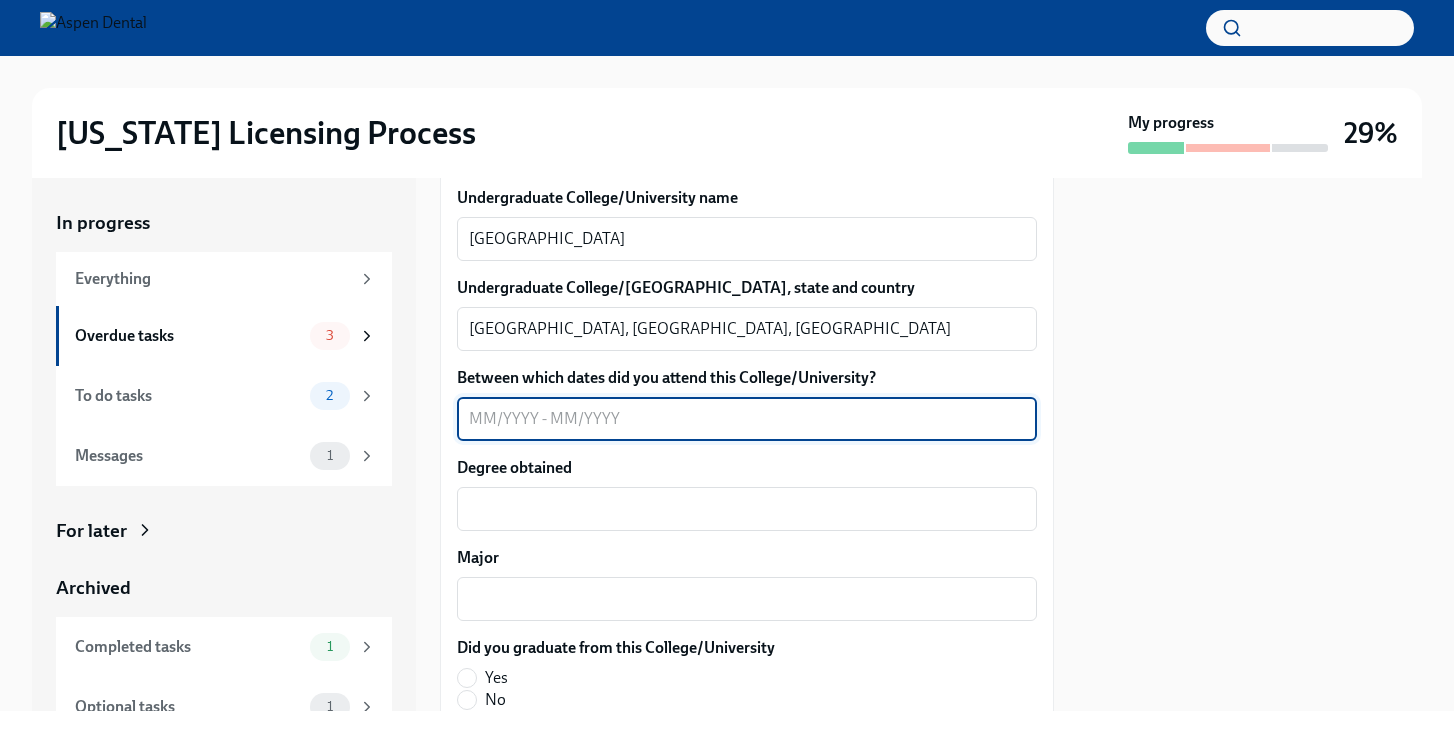 click on "Between which dates did you attend this College/University?" at bounding box center [747, 419] 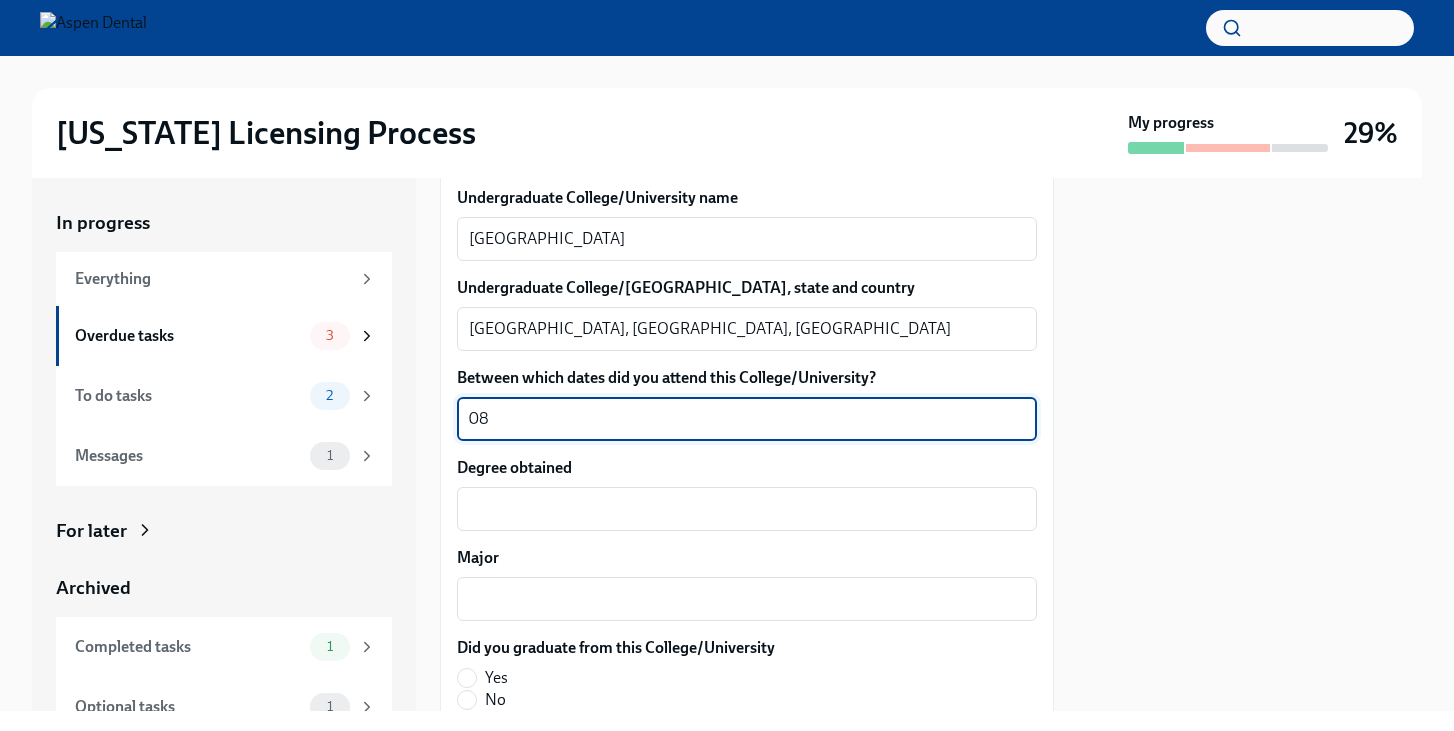 type on "0" 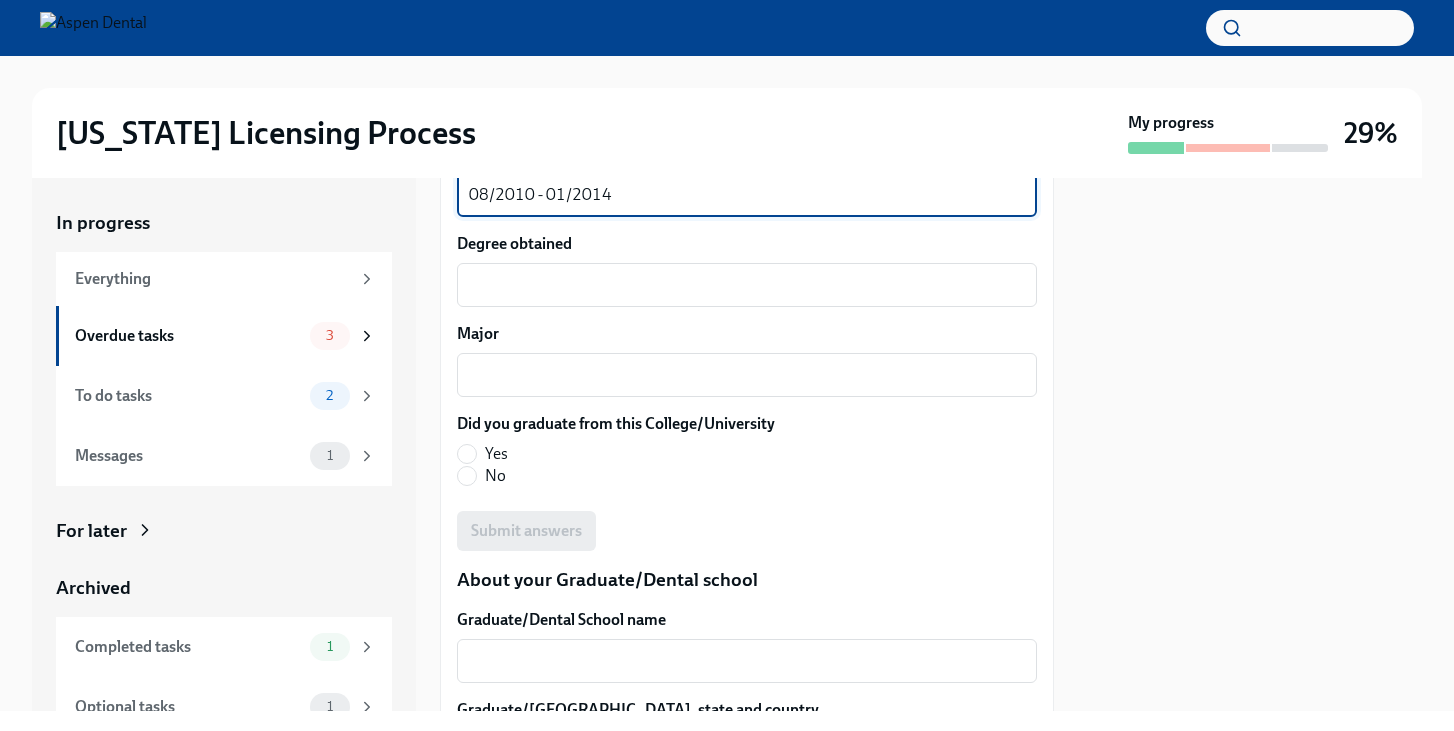 scroll, scrollTop: 2210, scrollLeft: 0, axis: vertical 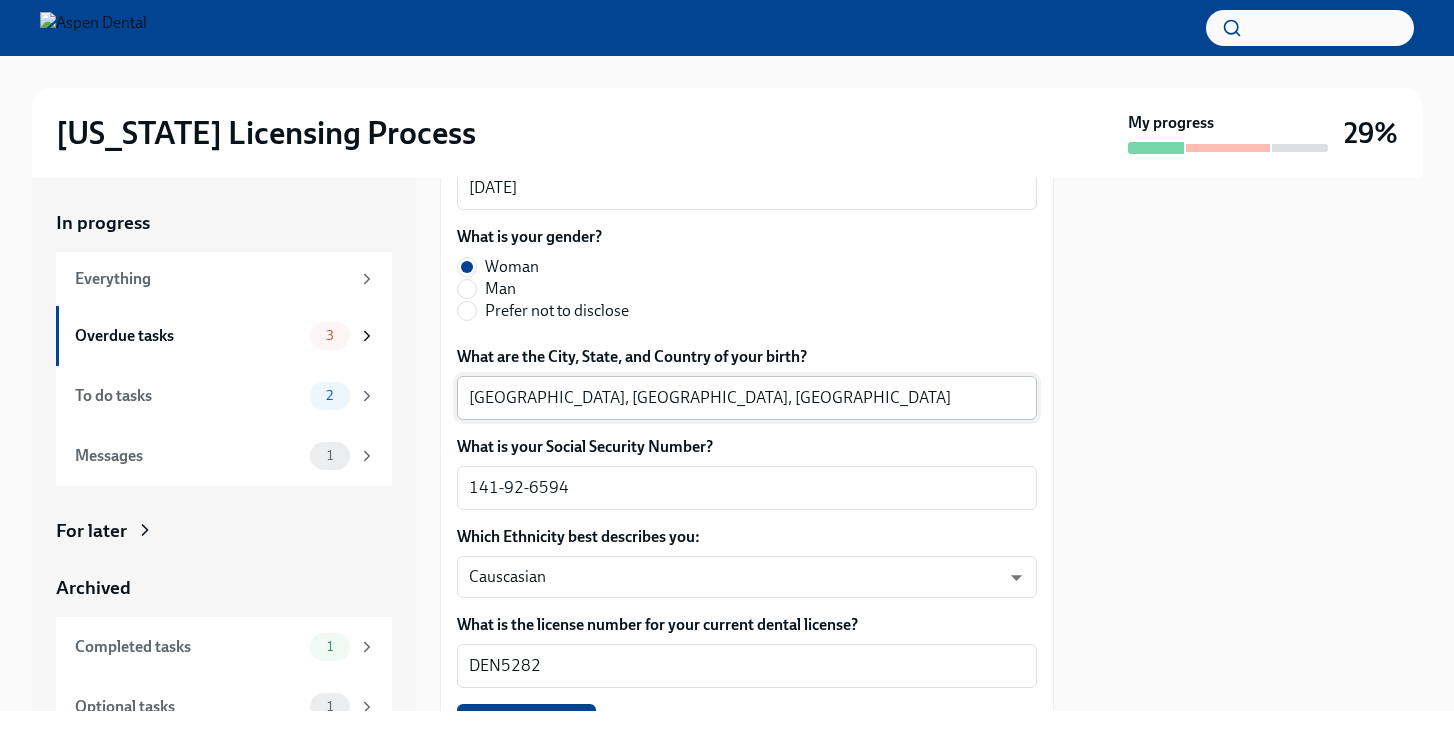 type on "08/2010 - 01/2014" 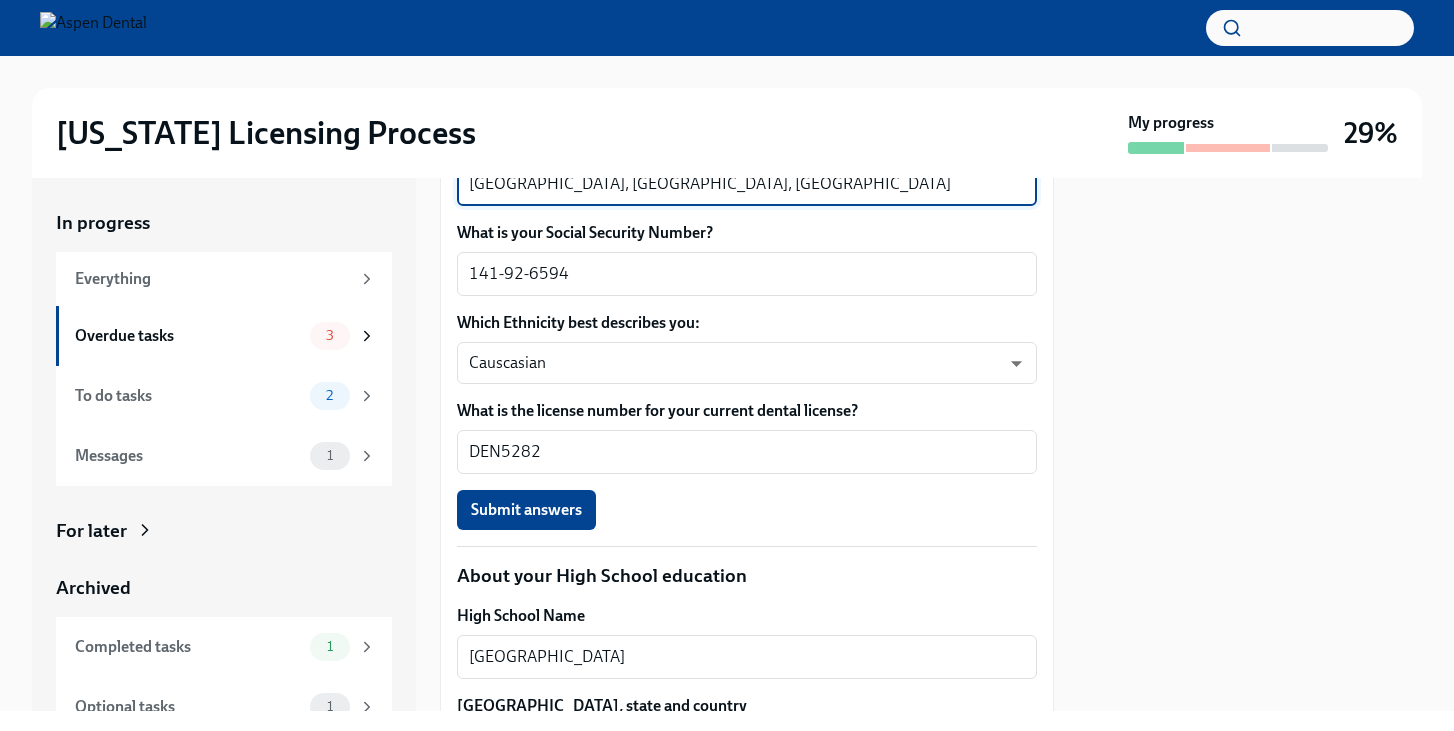 scroll, scrollTop: 1154, scrollLeft: 0, axis: vertical 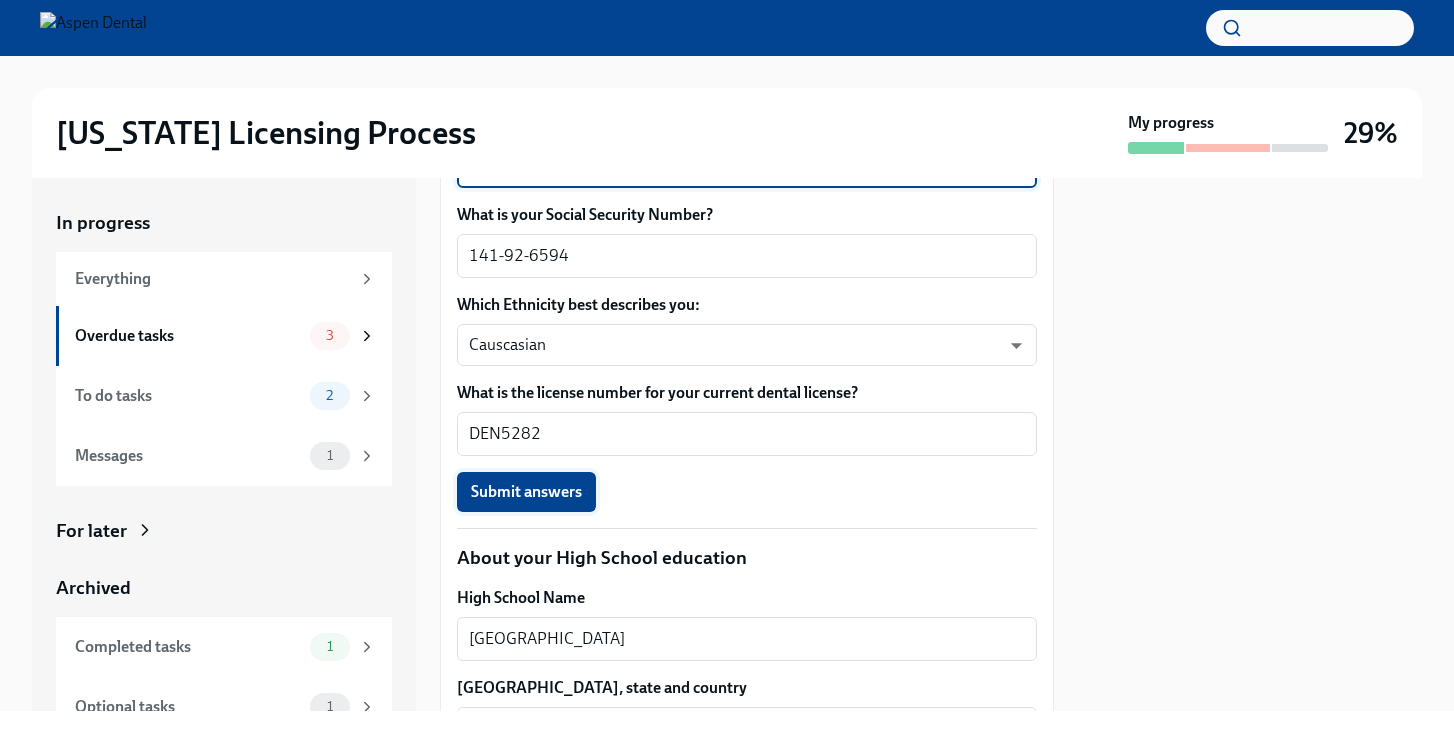 type on "[GEOGRAPHIC_DATA], [GEOGRAPHIC_DATA], [GEOGRAPHIC_DATA]" 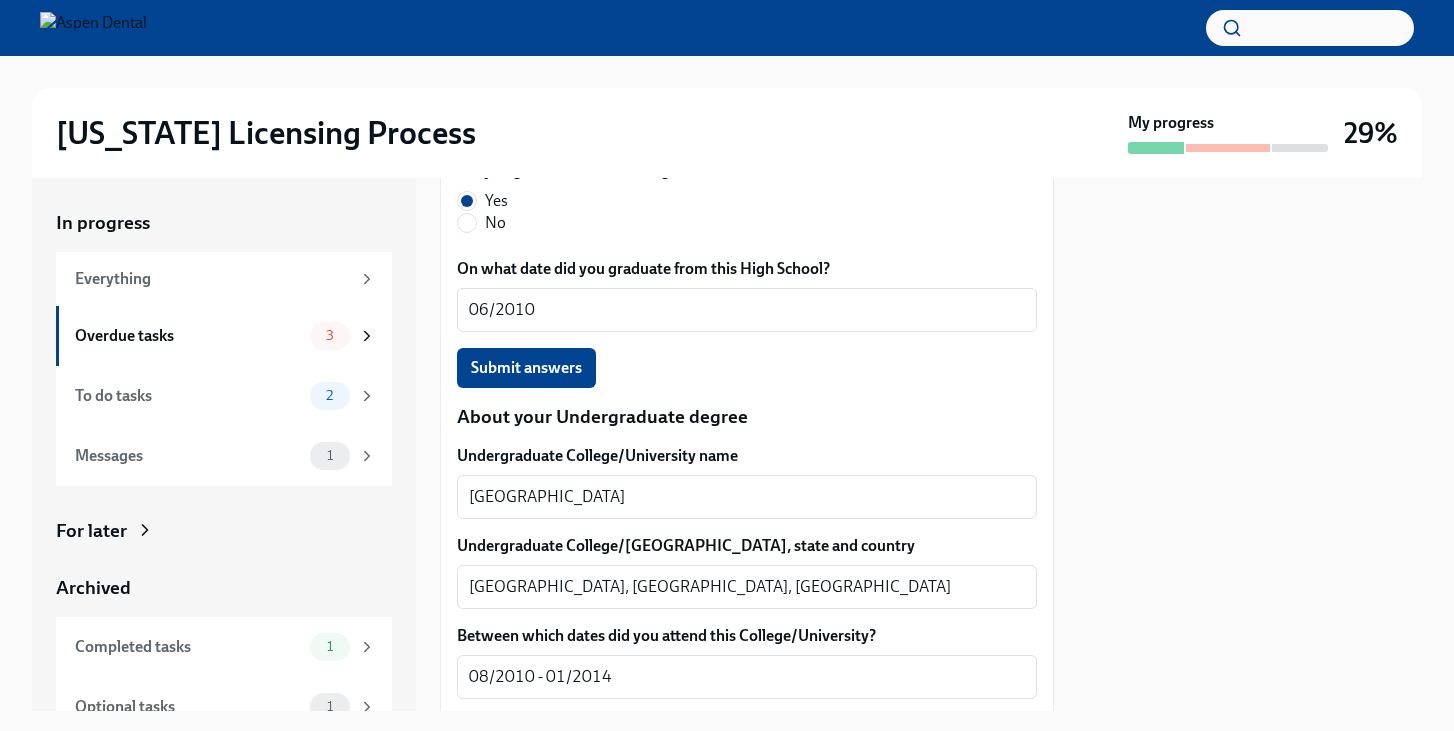 scroll, scrollTop: 1774, scrollLeft: 0, axis: vertical 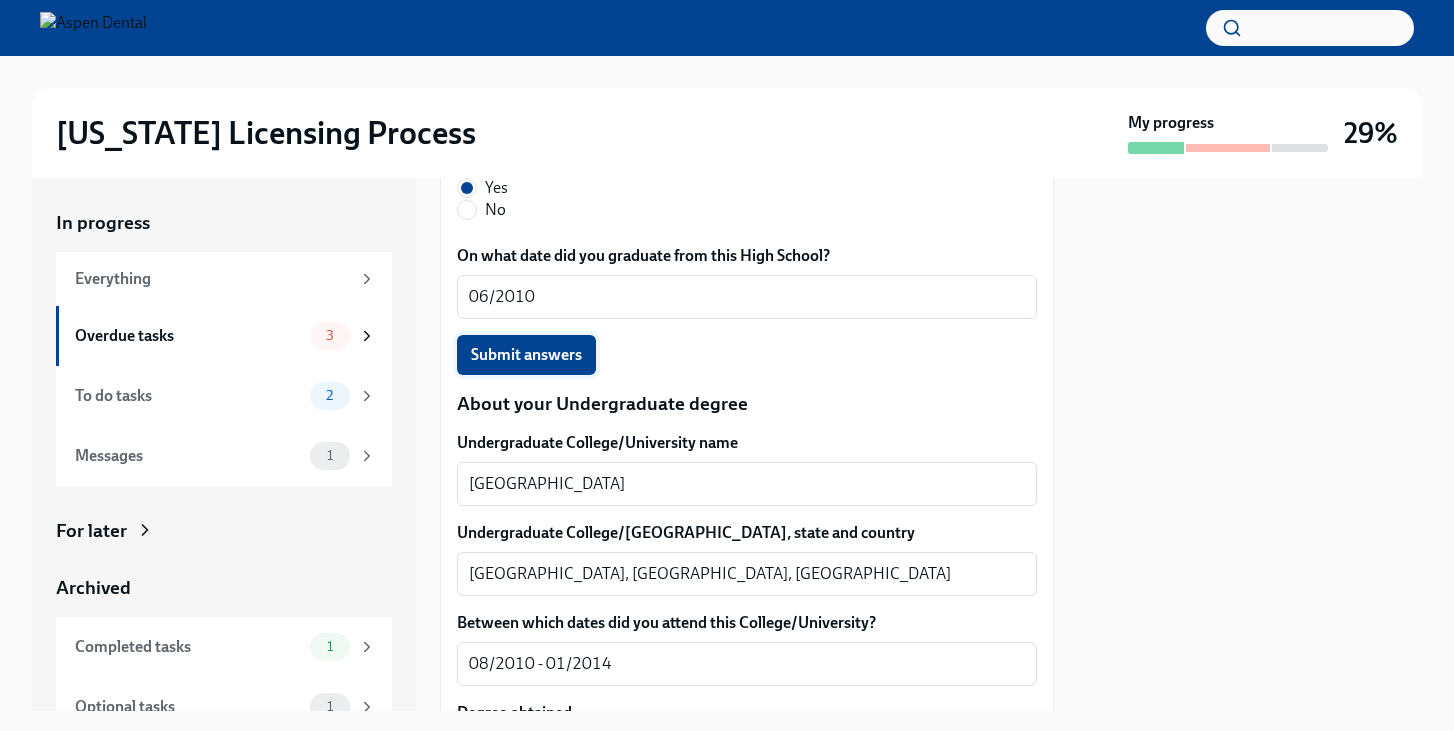 click on "Submit answers" at bounding box center (526, 355) 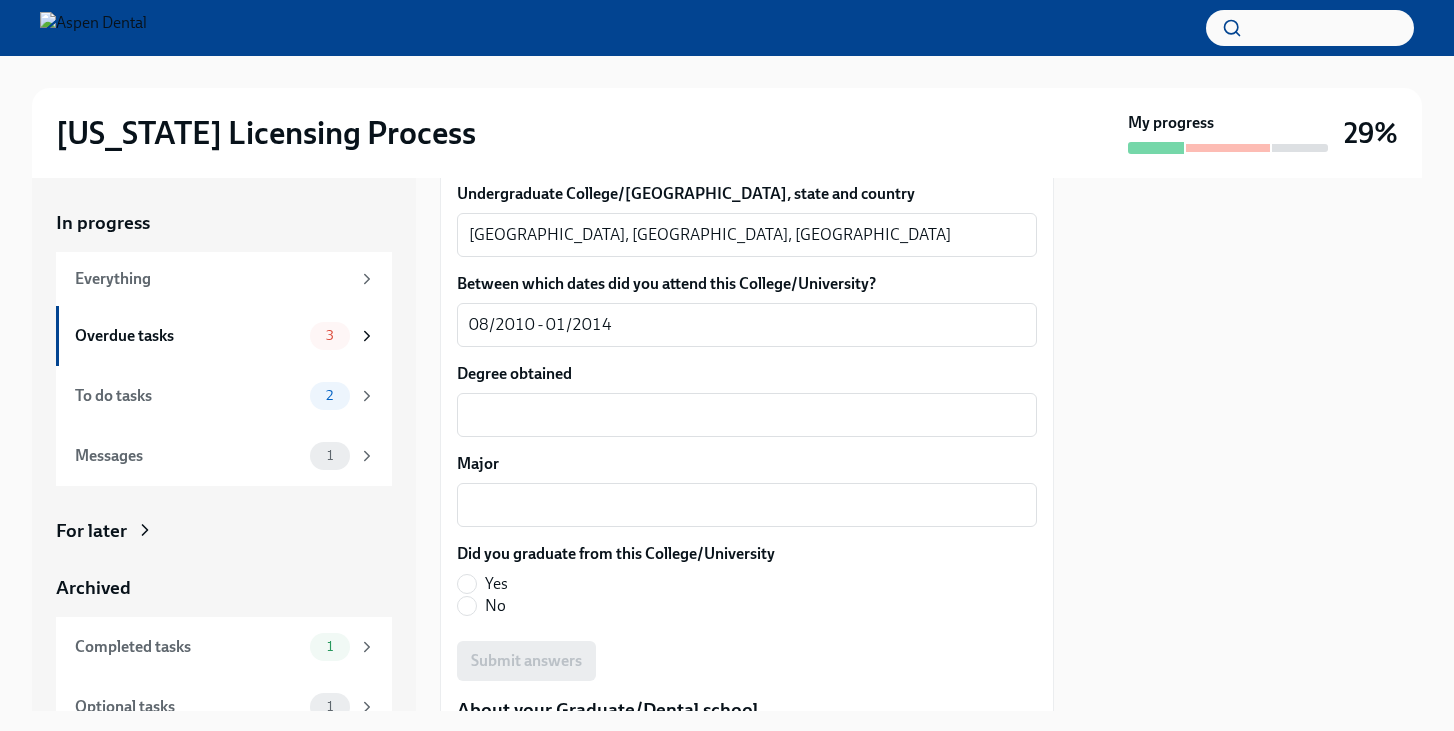 scroll, scrollTop: 2115, scrollLeft: 0, axis: vertical 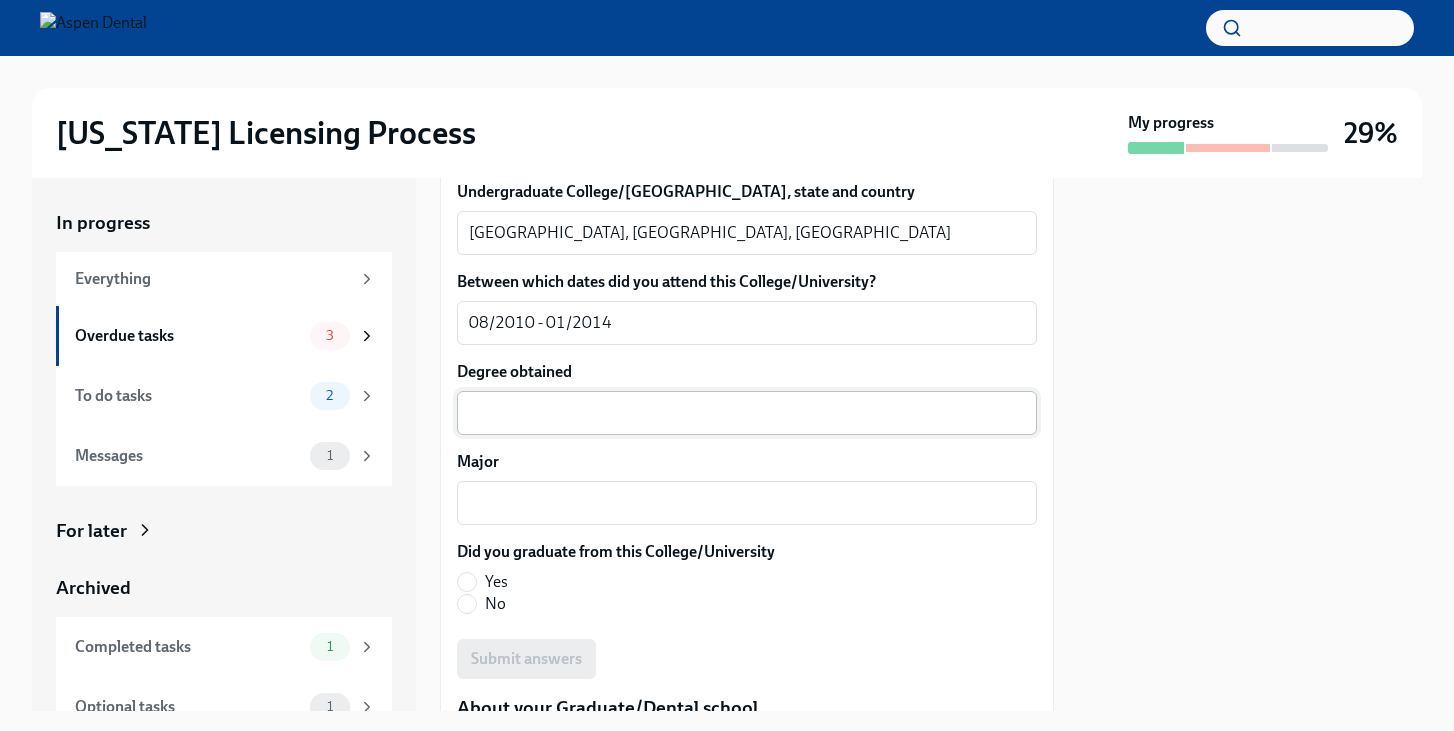 click on "Degree obtained" at bounding box center (747, 413) 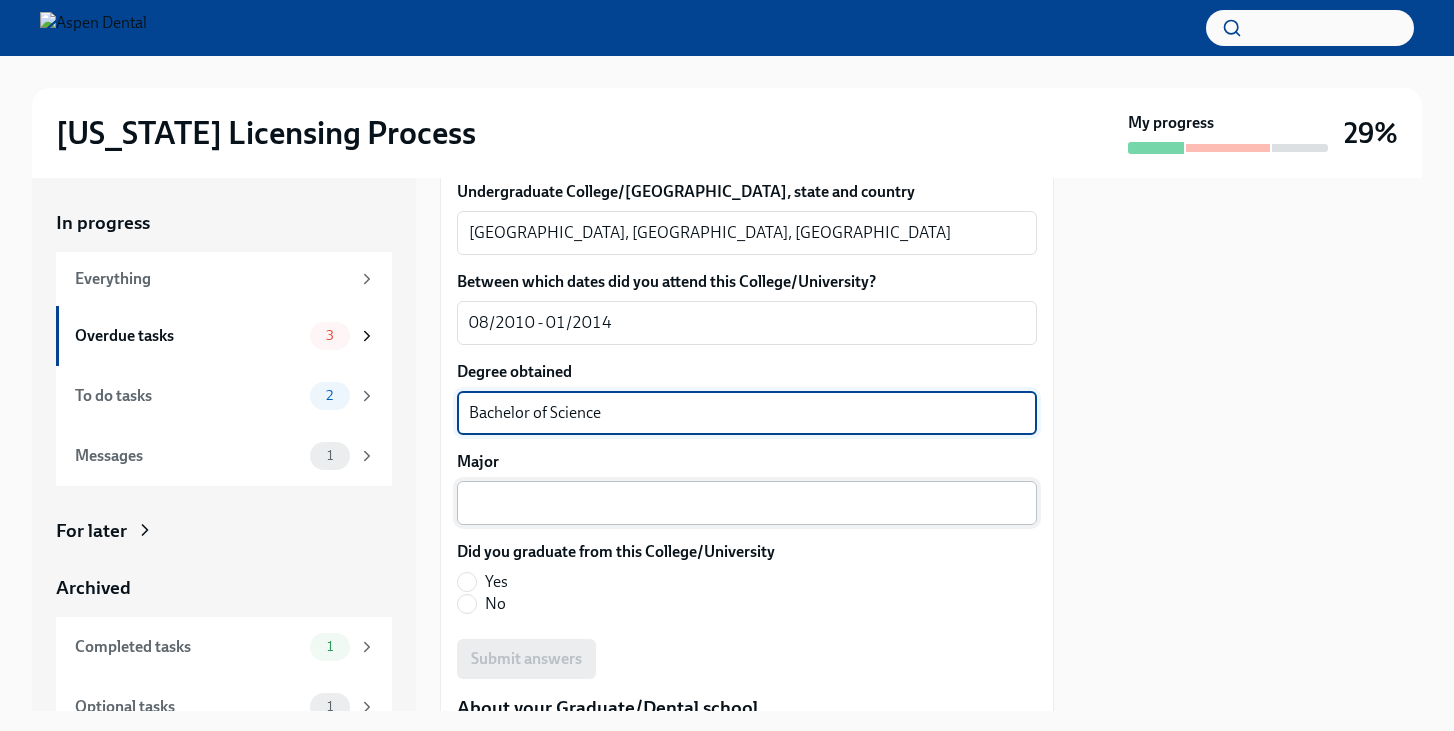 type on "Bachelor of Science" 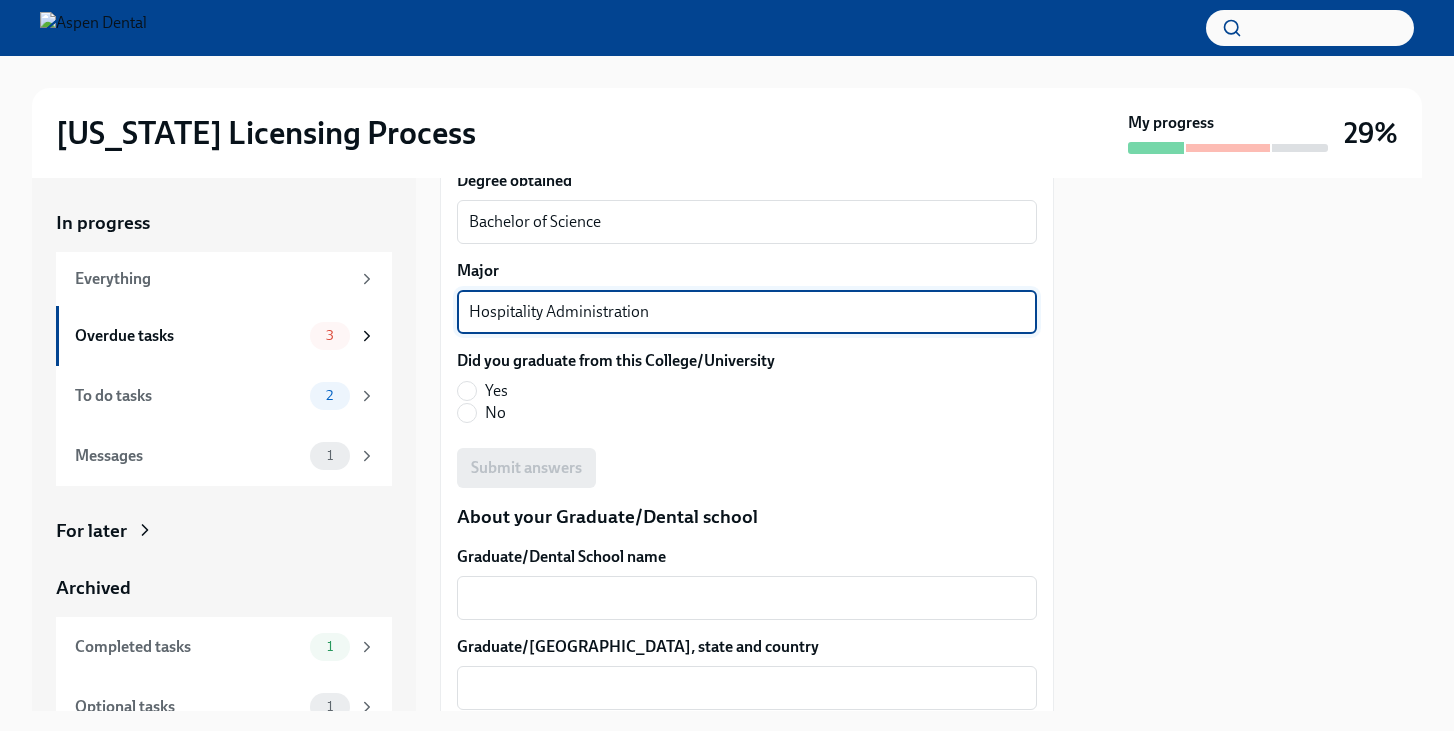scroll, scrollTop: 2330, scrollLeft: 0, axis: vertical 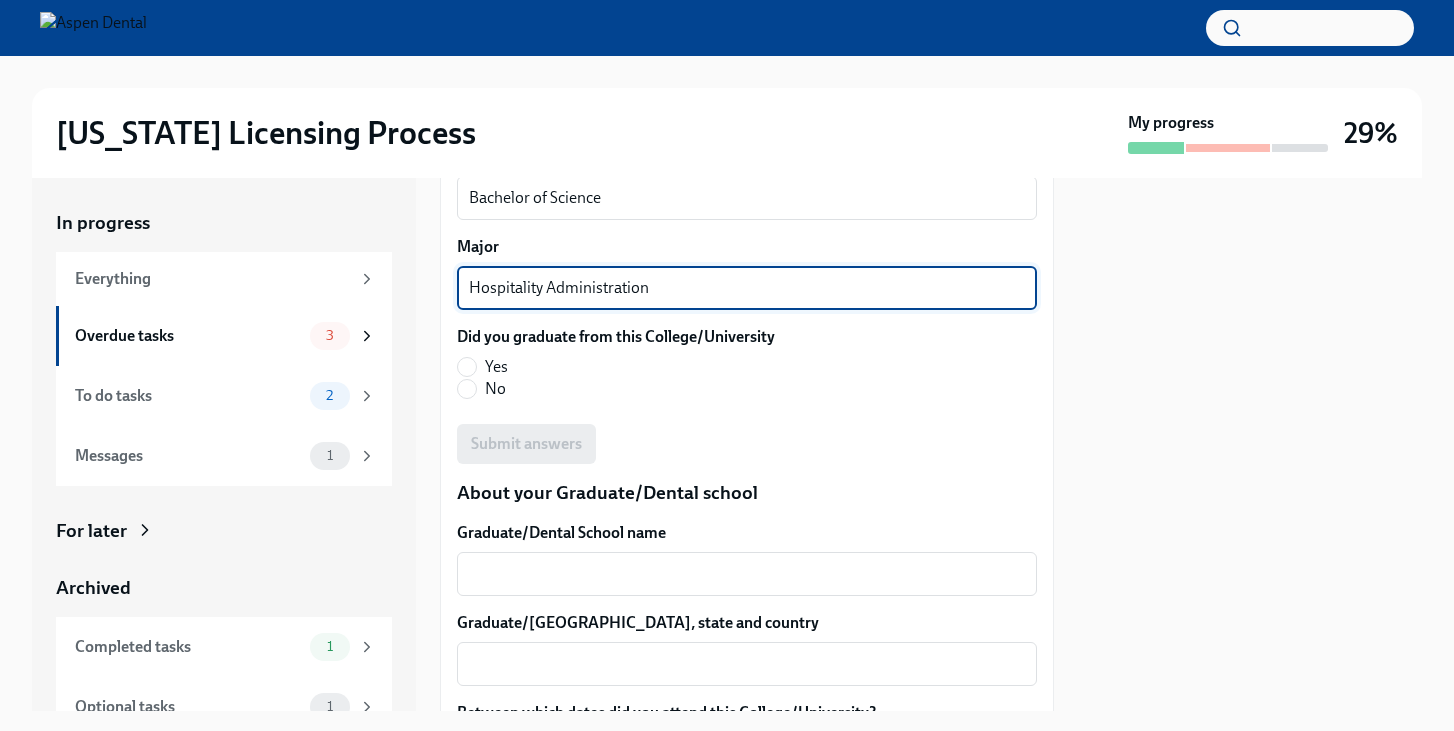 type on "Hospitality Administration" 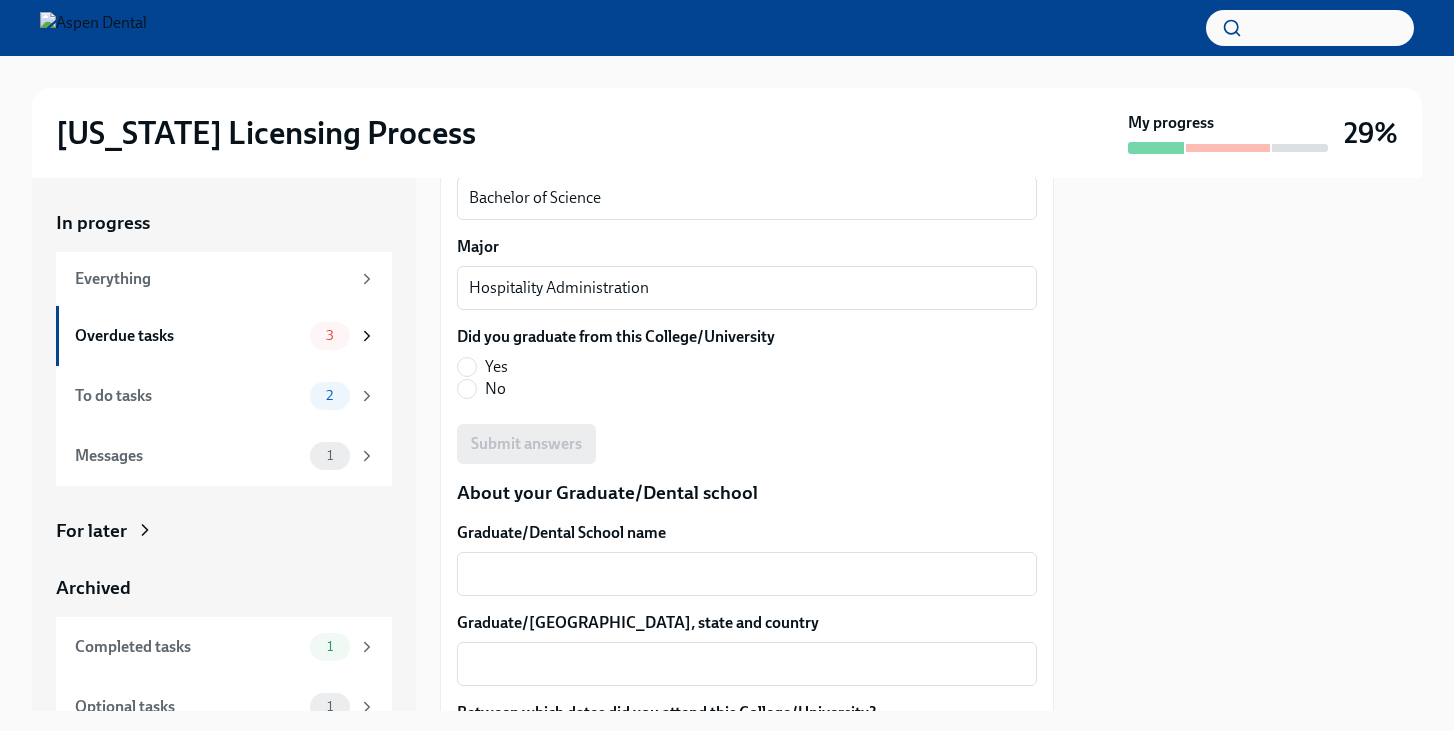 click on "No" at bounding box center [608, 389] 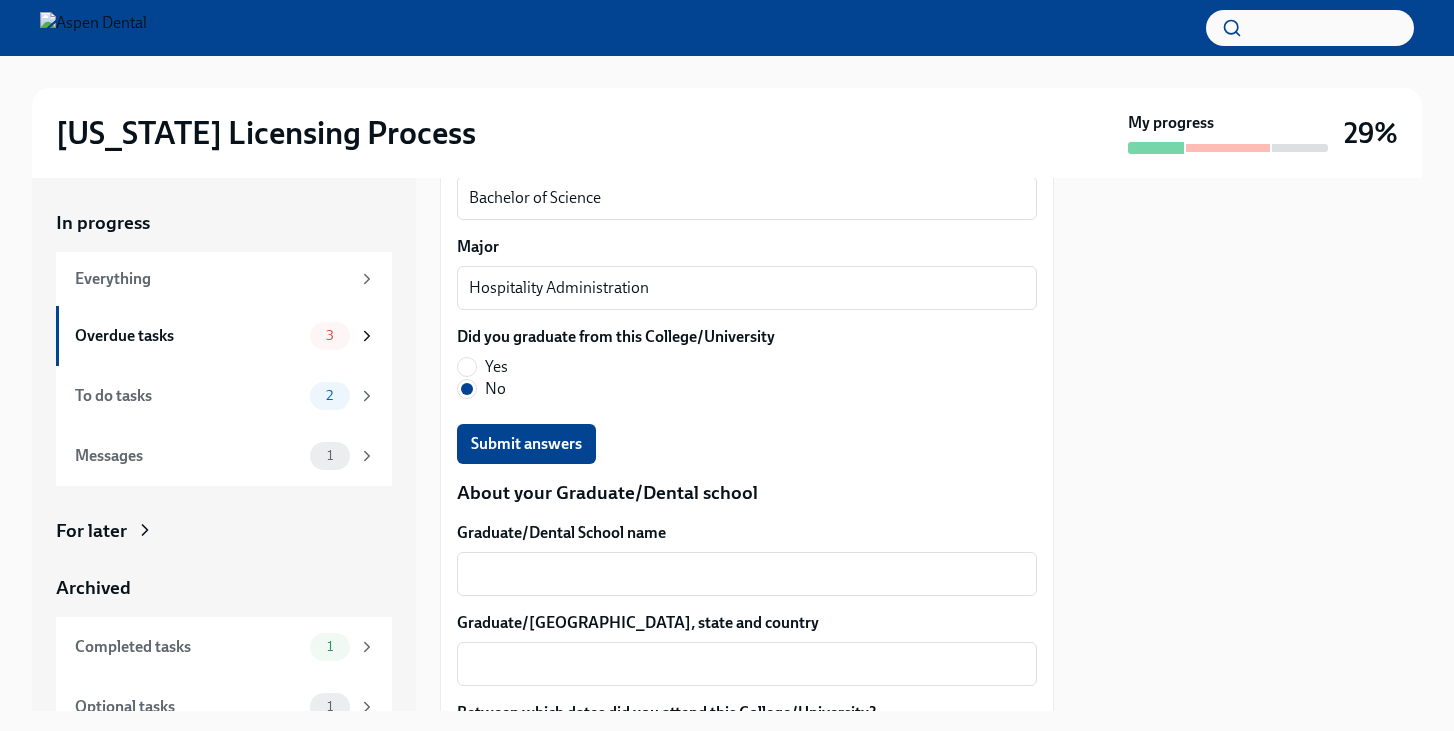 click on "Yes" at bounding box center [496, 367] 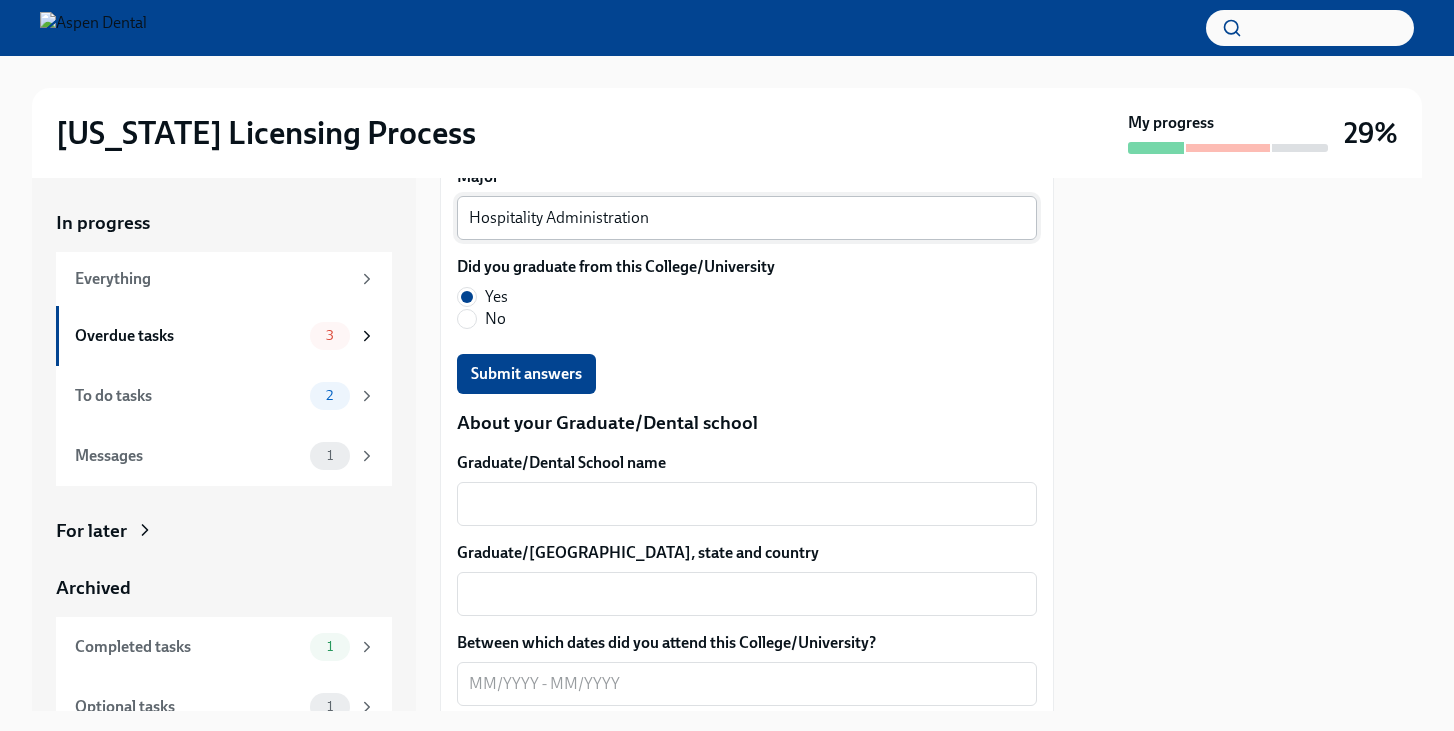 scroll, scrollTop: 2401, scrollLeft: 0, axis: vertical 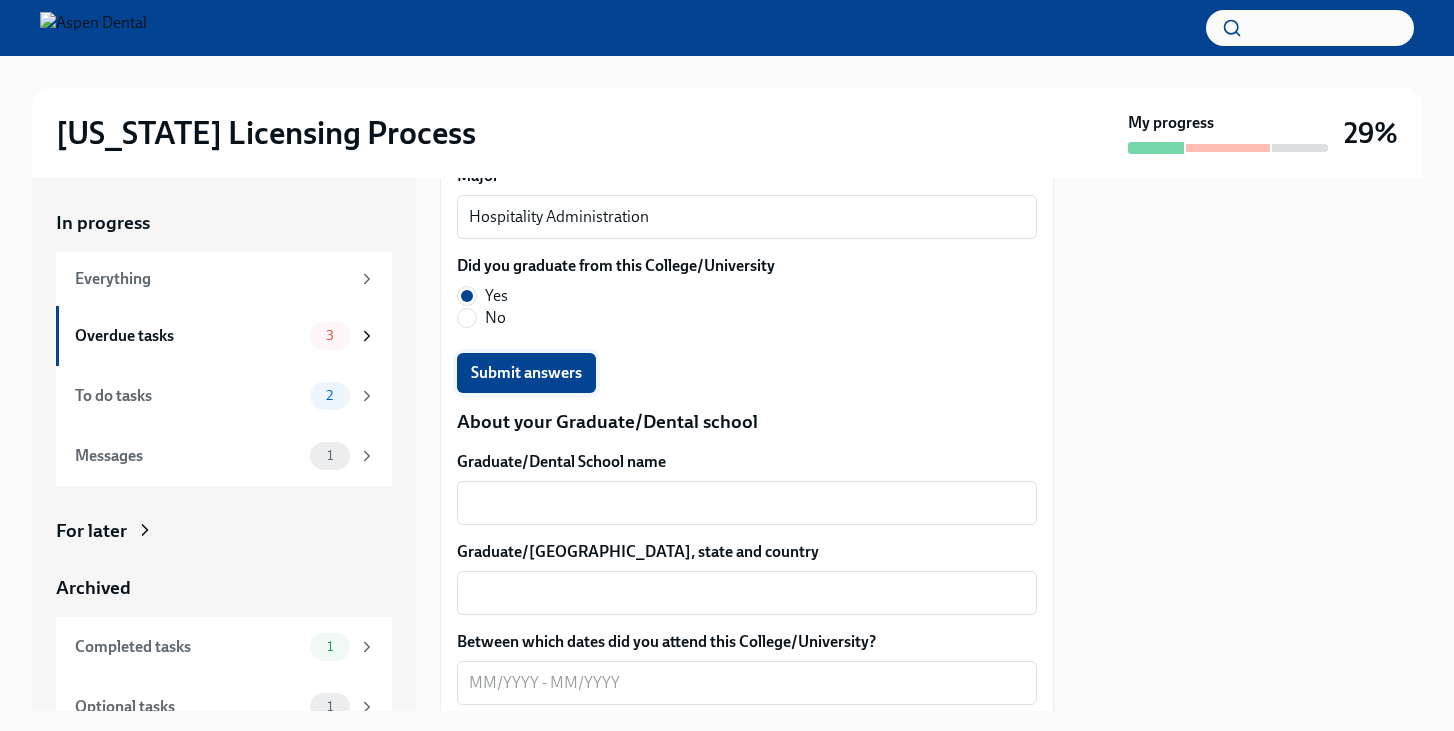 click on "Submit answers" at bounding box center [526, 373] 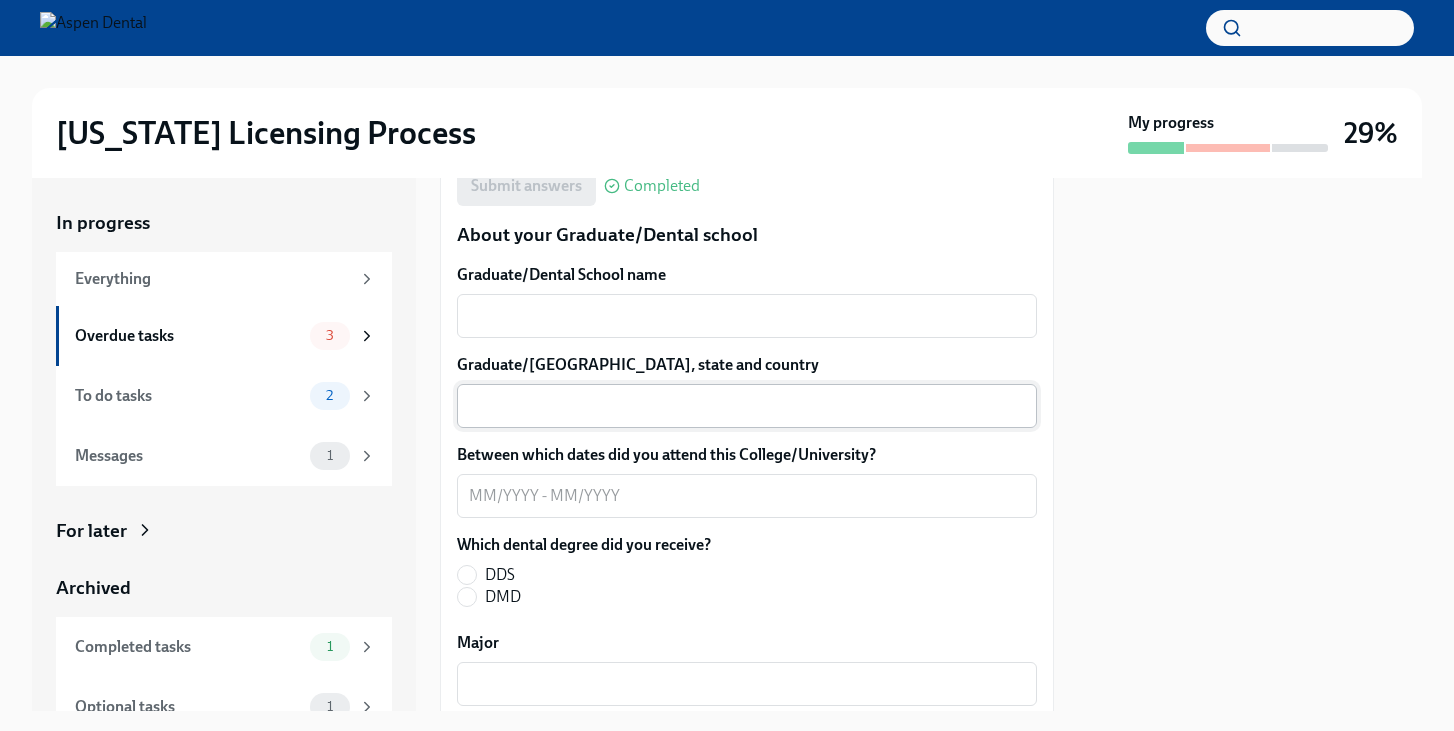 scroll, scrollTop: 2609, scrollLeft: 0, axis: vertical 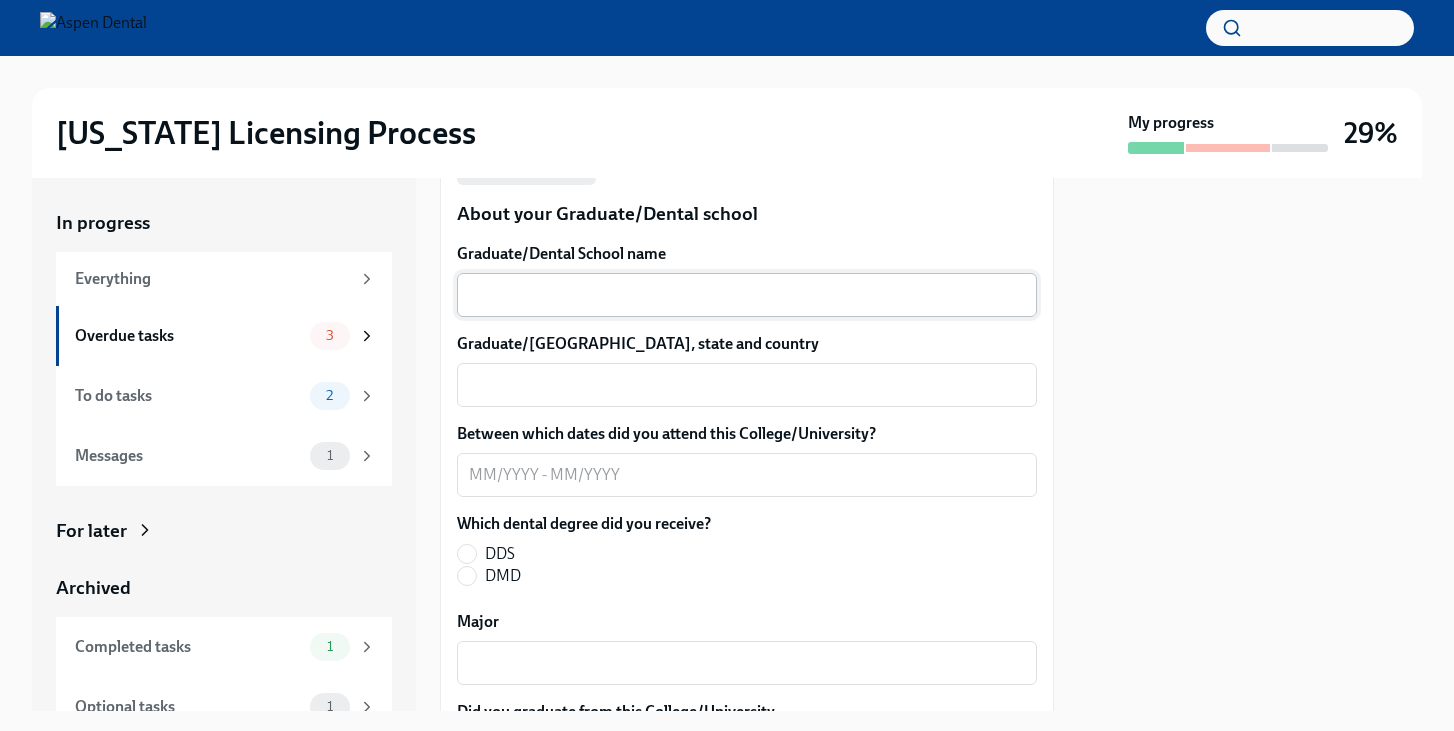click on "Graduate/Dental School name" at bounding box center [747, 295] 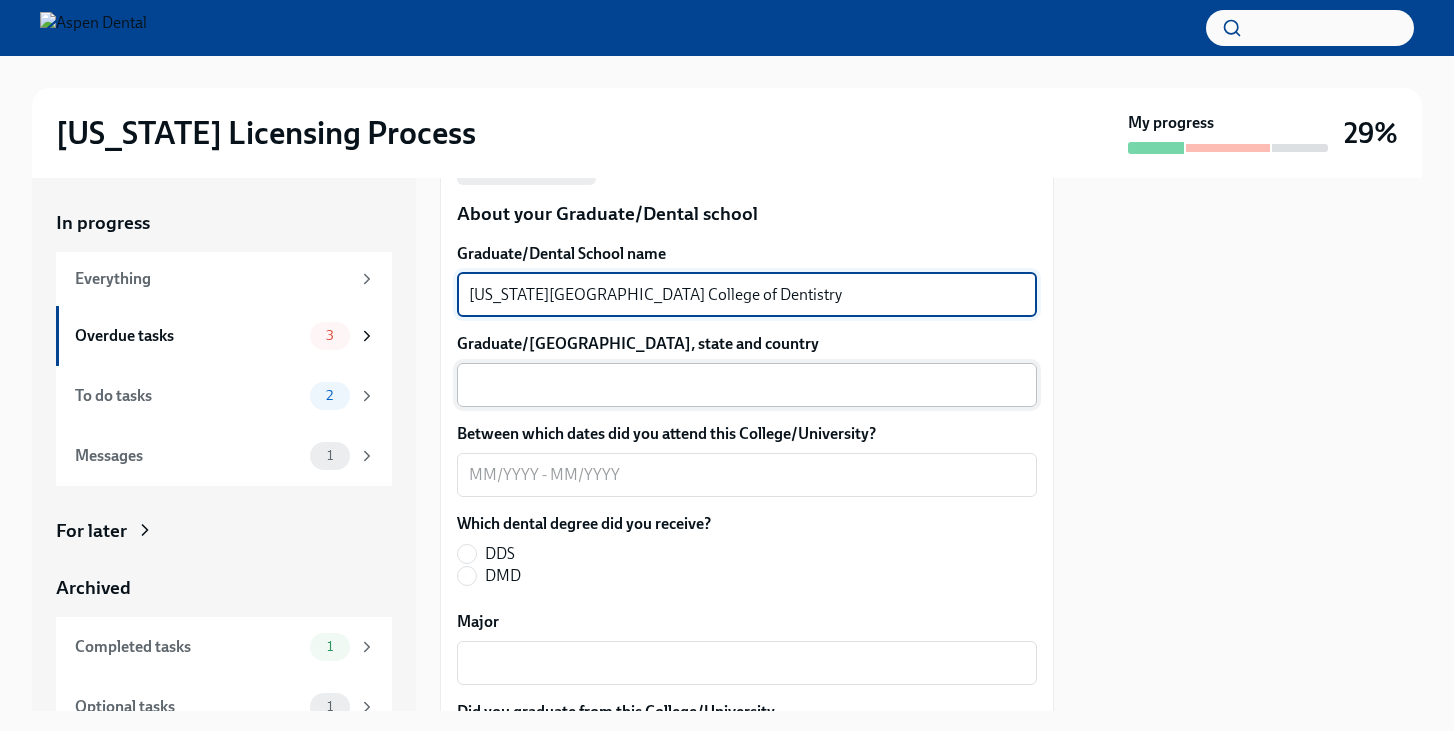type on "[US_STATE][GEOGRAPHIC_DATA] College of Dentistry" 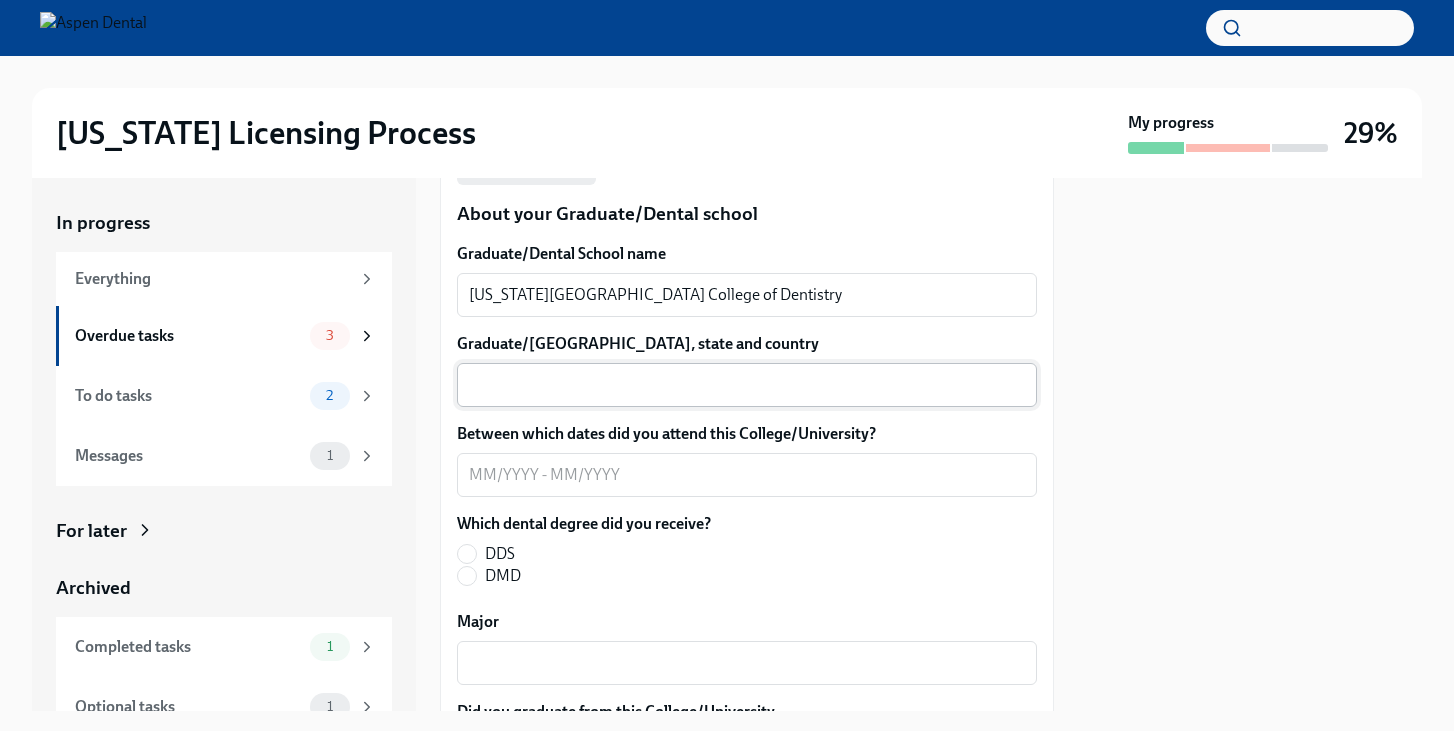 click on "x ​" at bounding box center (747, 385) 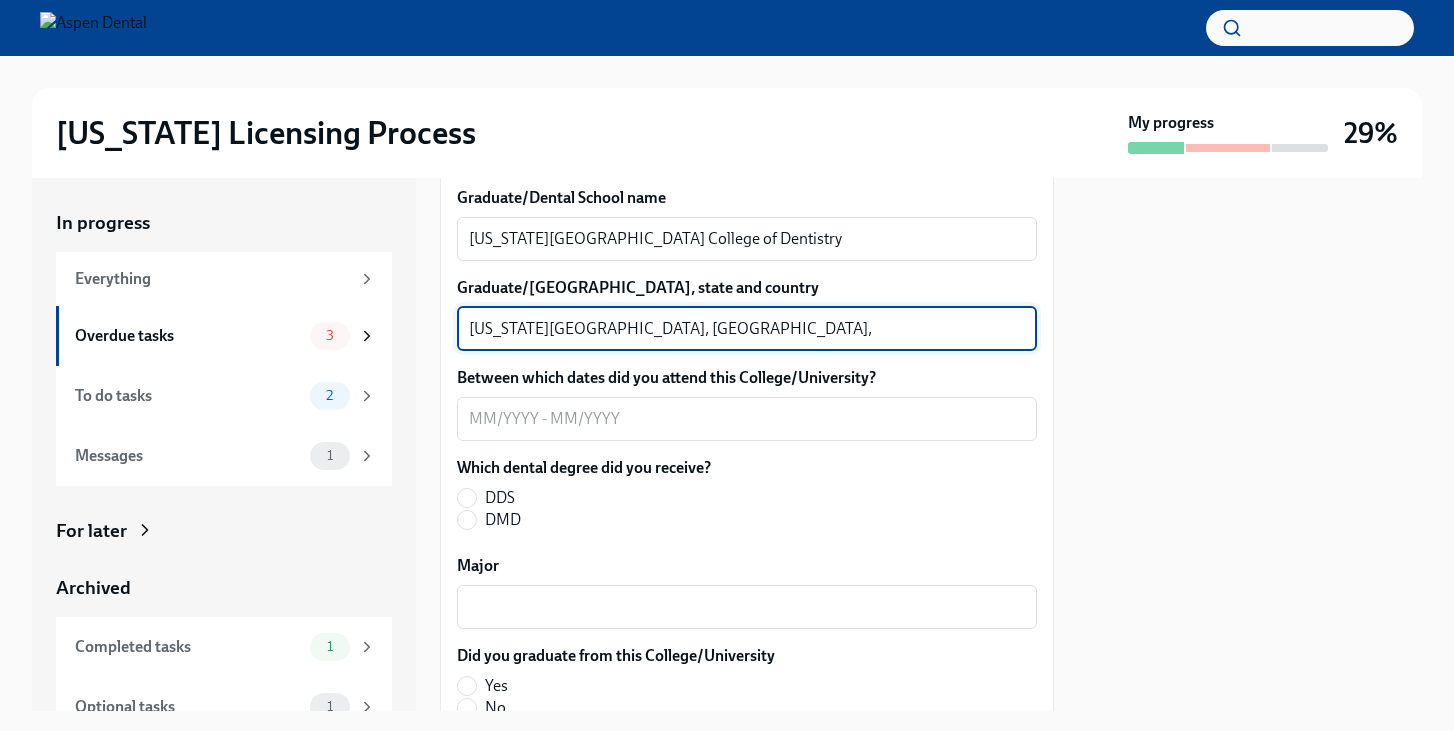 scroll, scrollTop: 2687, scrollLeft: 0, axis: vertical 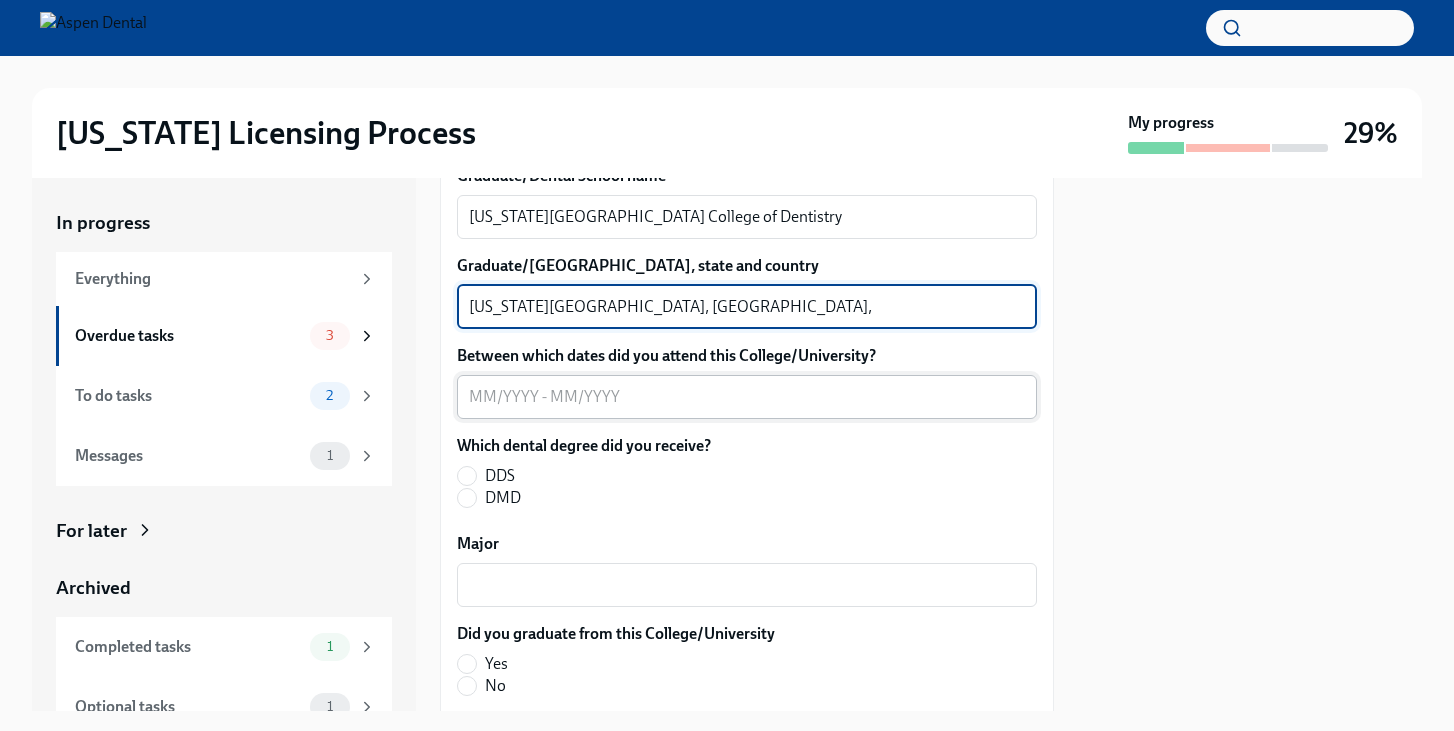 type on "[US_STATE][GEOGRAPHIC_DATA], [GEOGRAPHIC_DATA], [GEOGRAPHIC_DATA]" 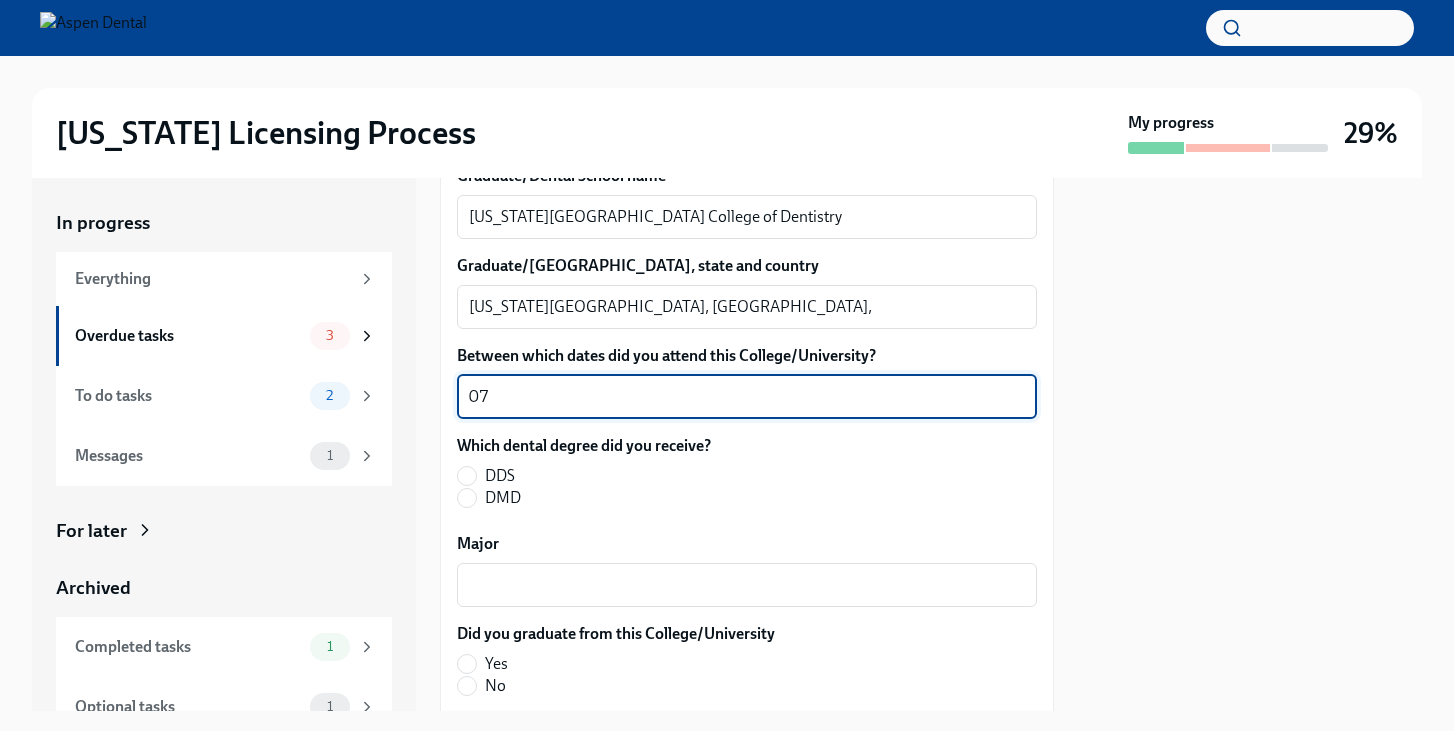 type on "0" 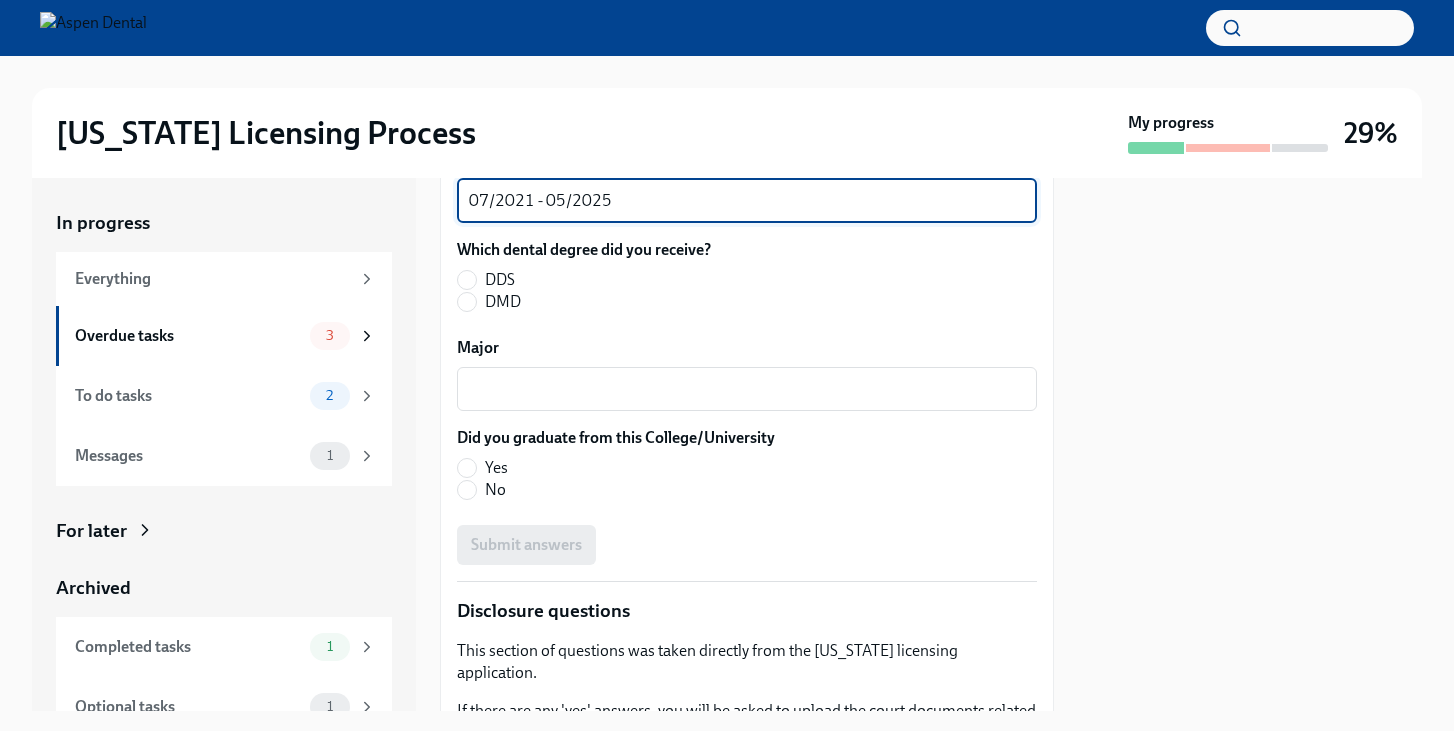 scroll, scrollTop: 2881, scrollLeft: 0, axis: vertical 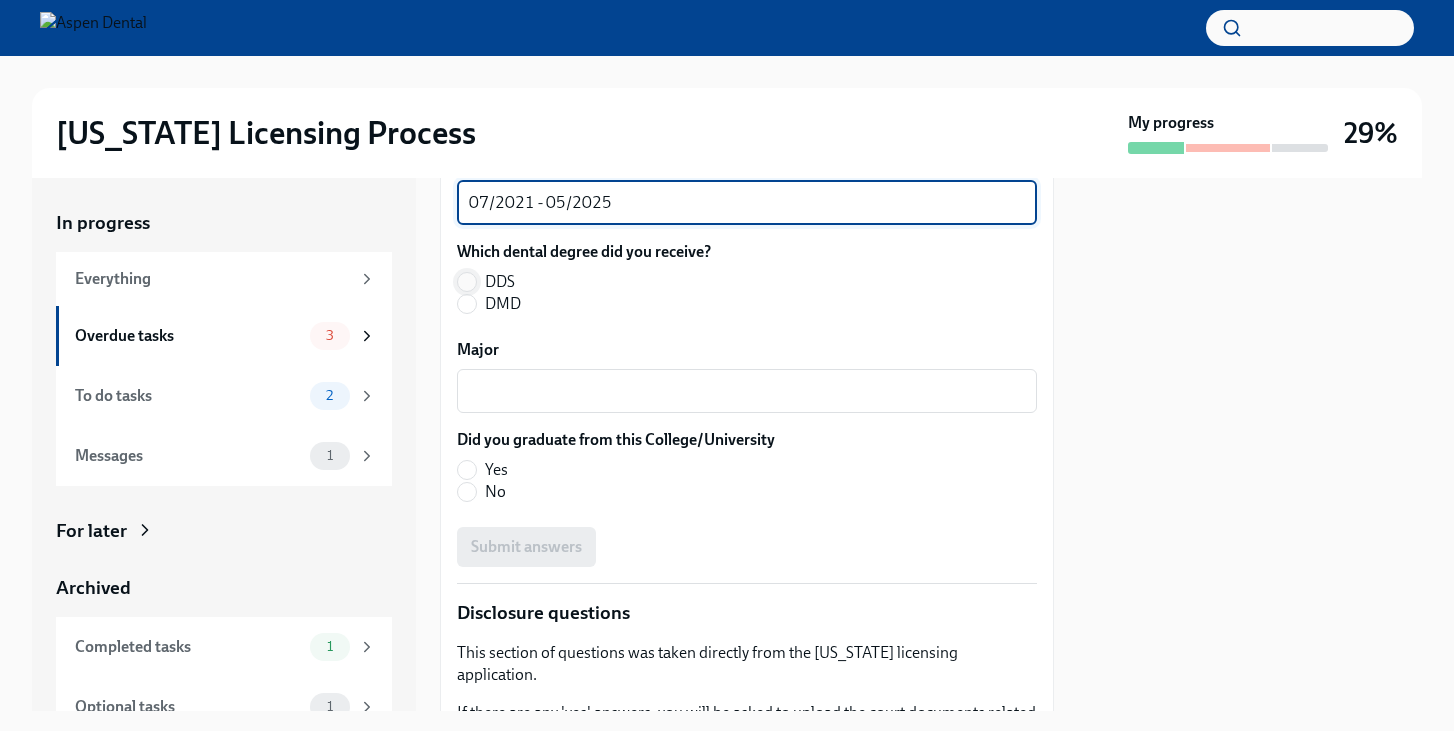type on "07/2021 - 05/2025" 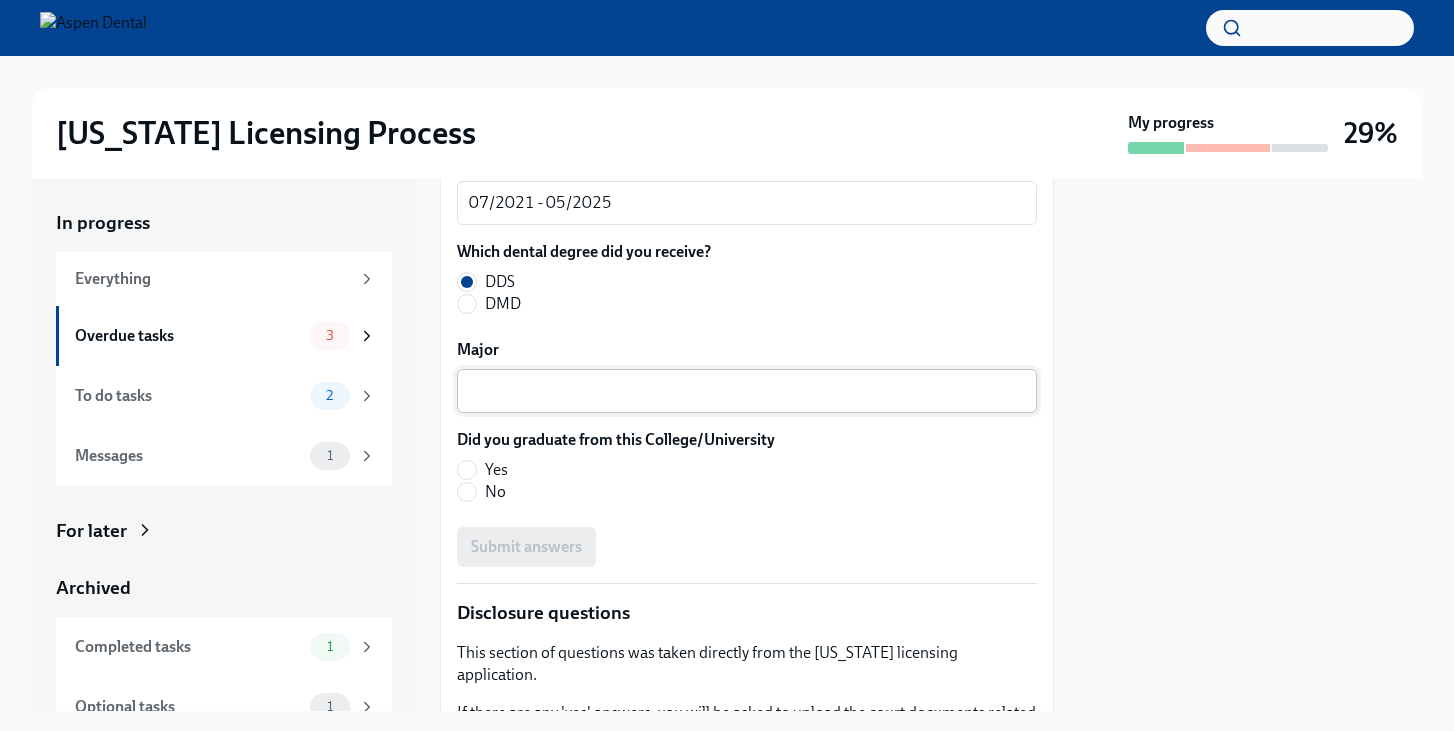 click on "Major" at bounding box center (747, 391) 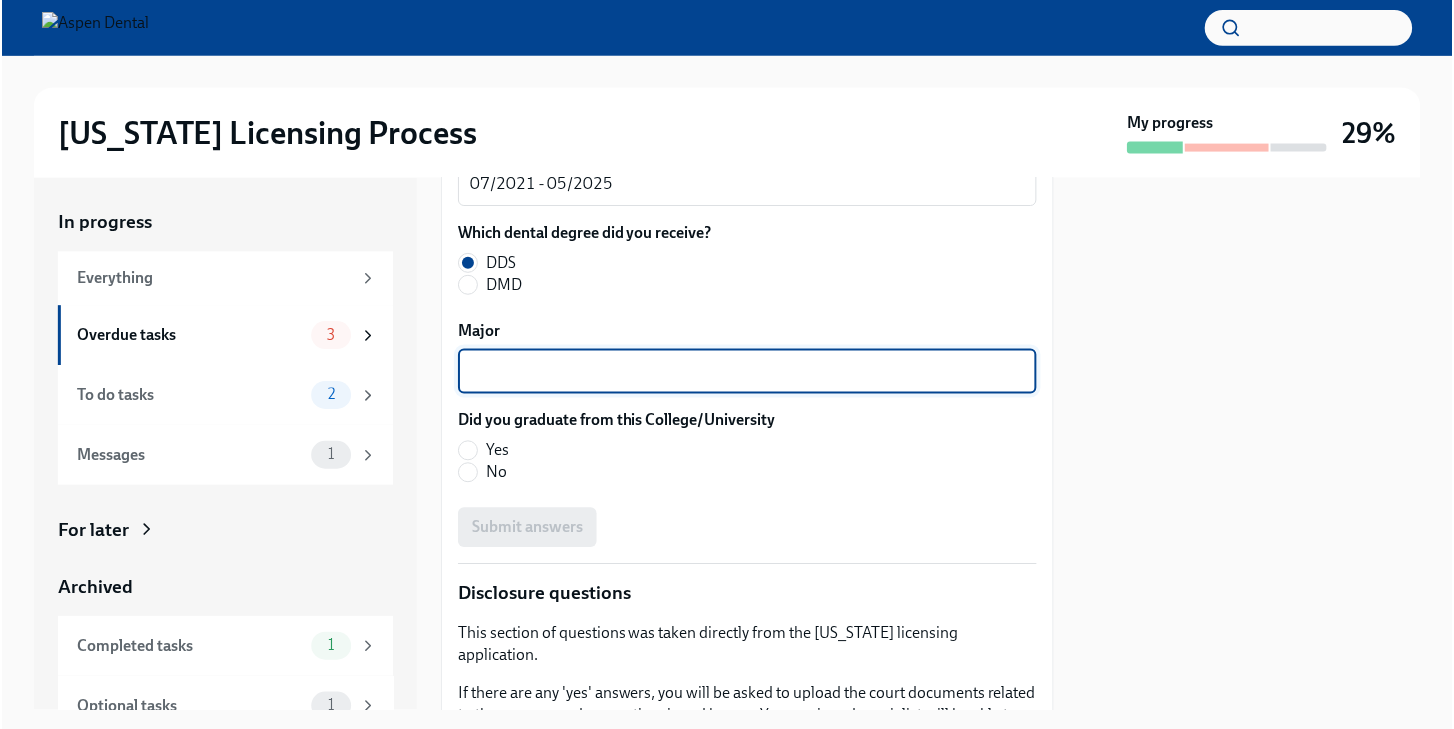 scroll, scrollTop: 2897, scrollLeft: 0, axis: vertical 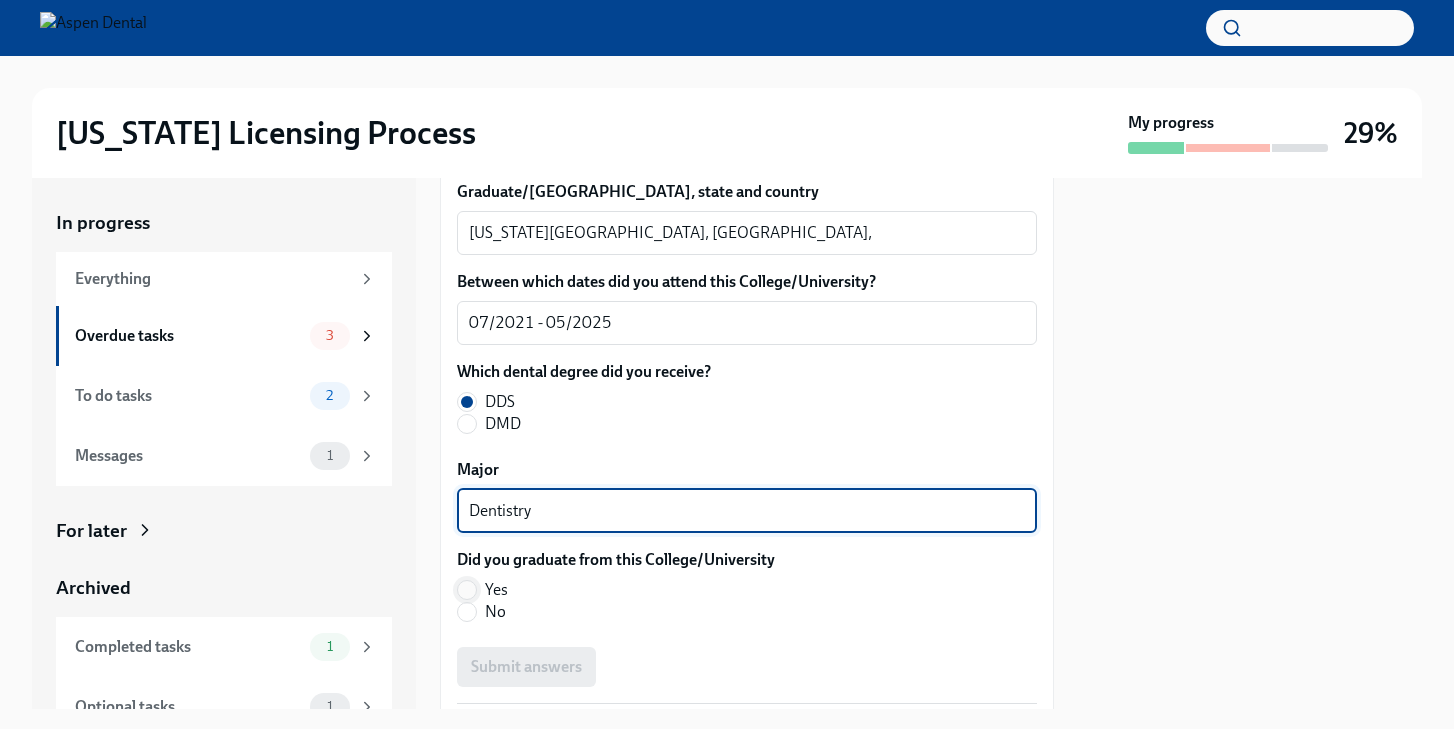 type on "Dentistry" 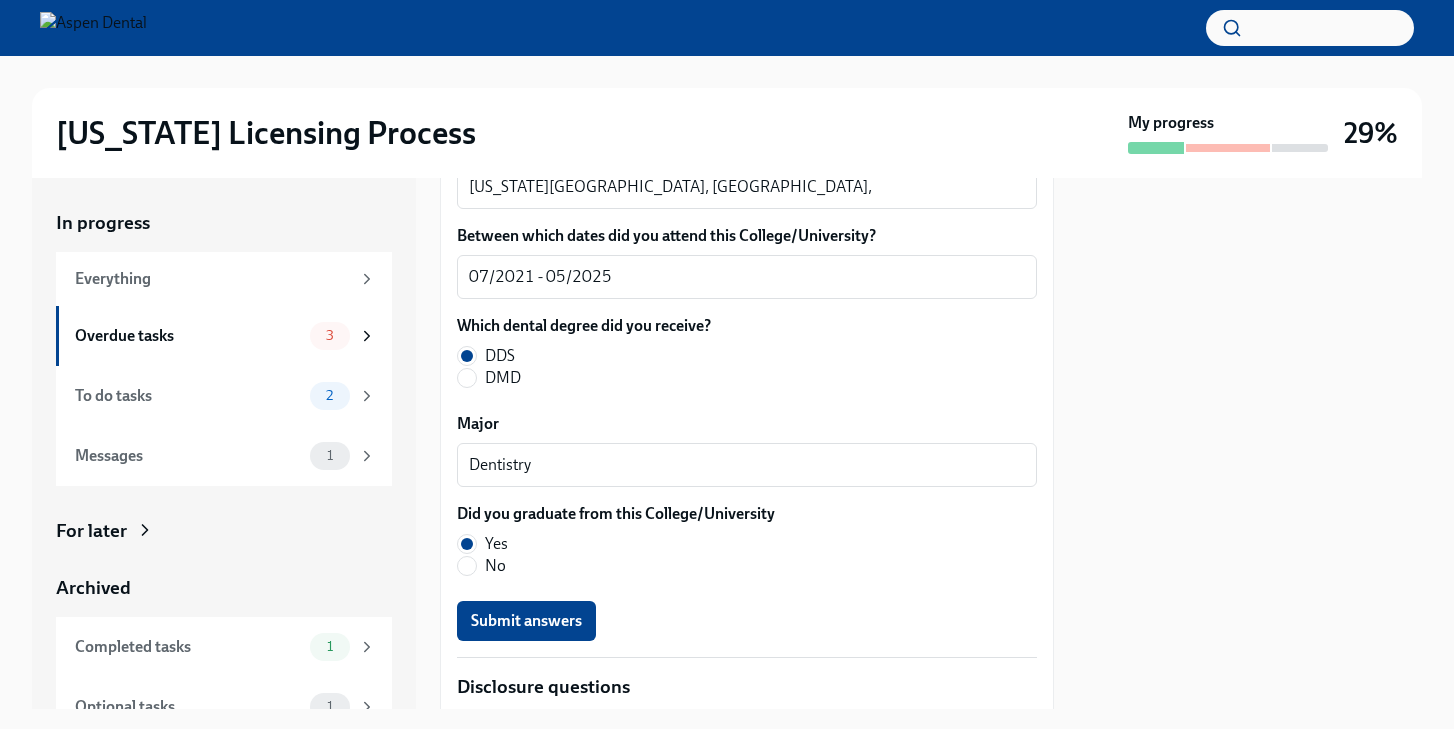 scroll, scrollTop: 2852, scrollLeft: 0, axis: vertical 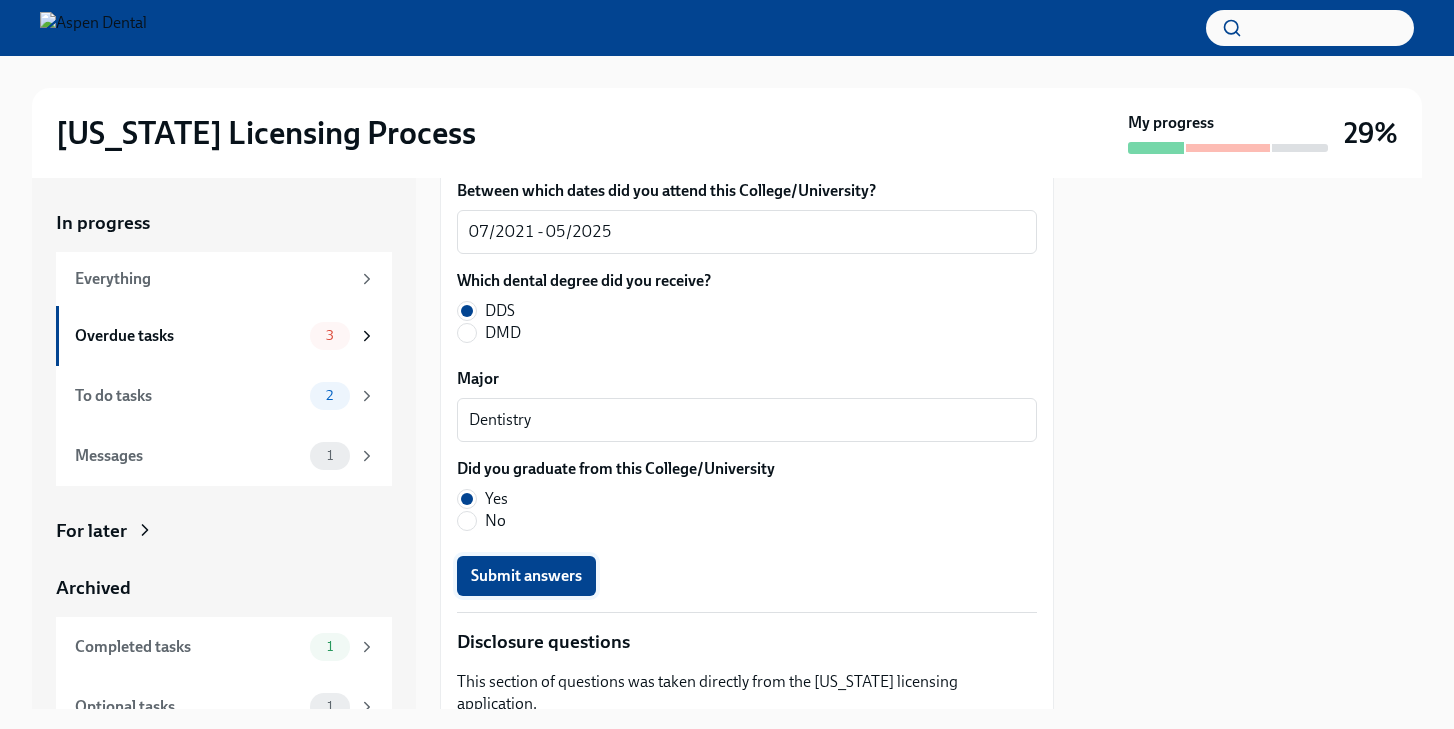 click on "Submit answers" at bounding box center [526, 576] 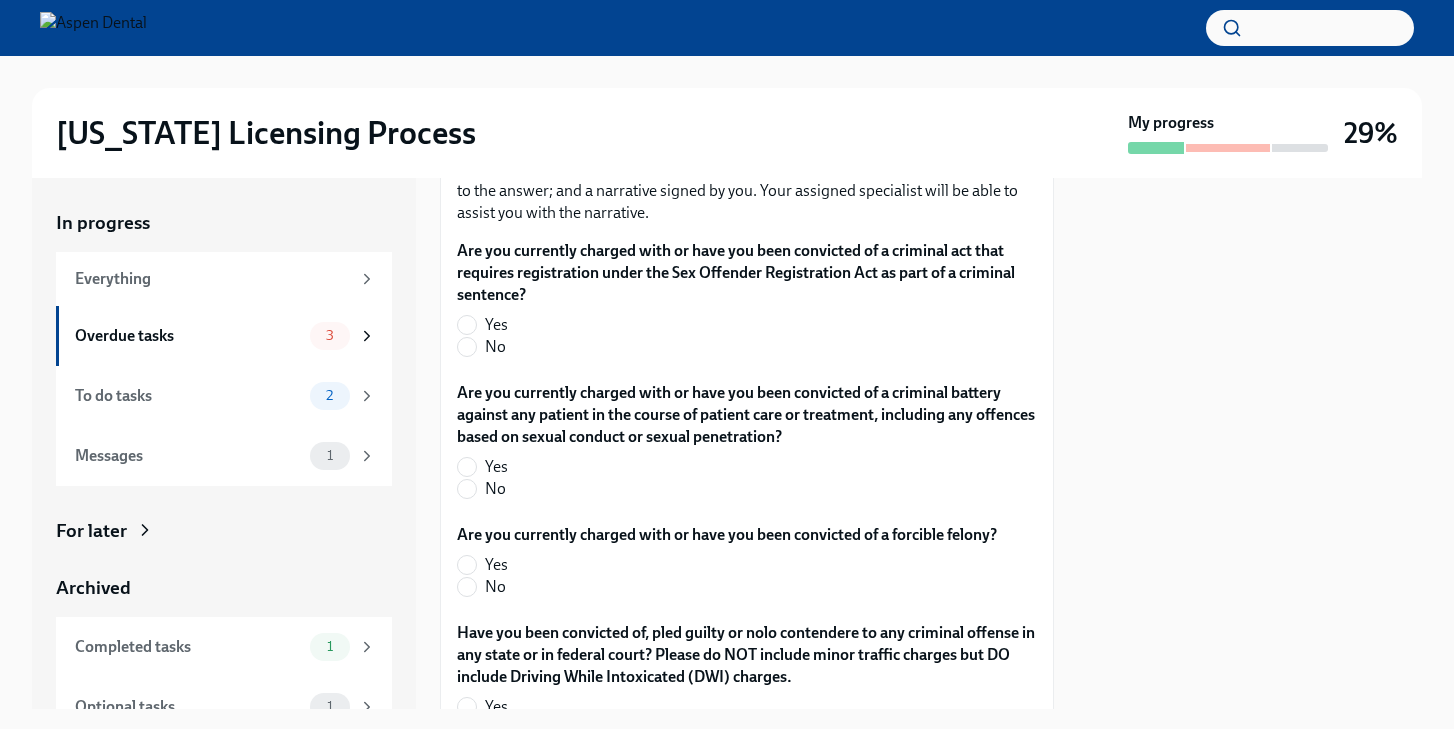 scroll, scrollTop: 3434, scrollLeft: 0, axis: vertical 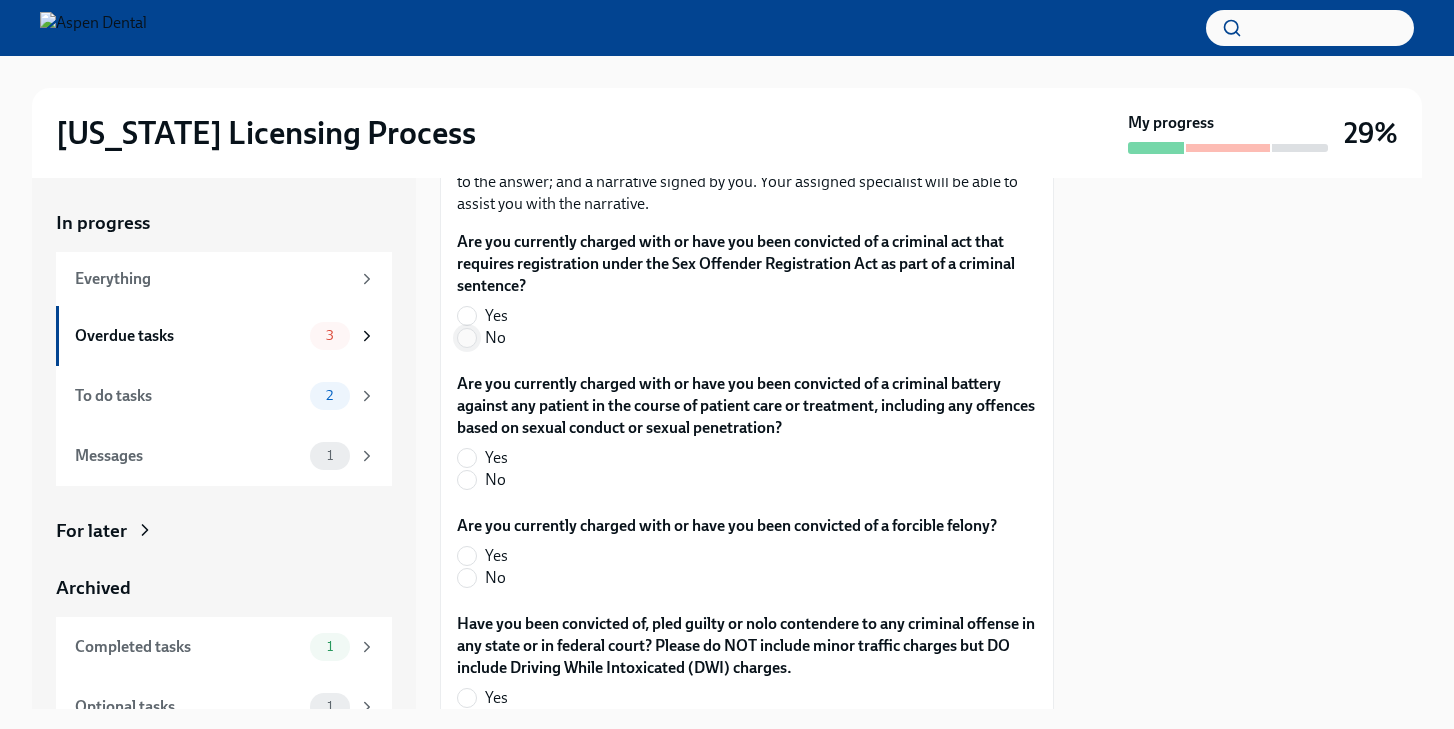 click on "No" at bounding box center [467, 338] 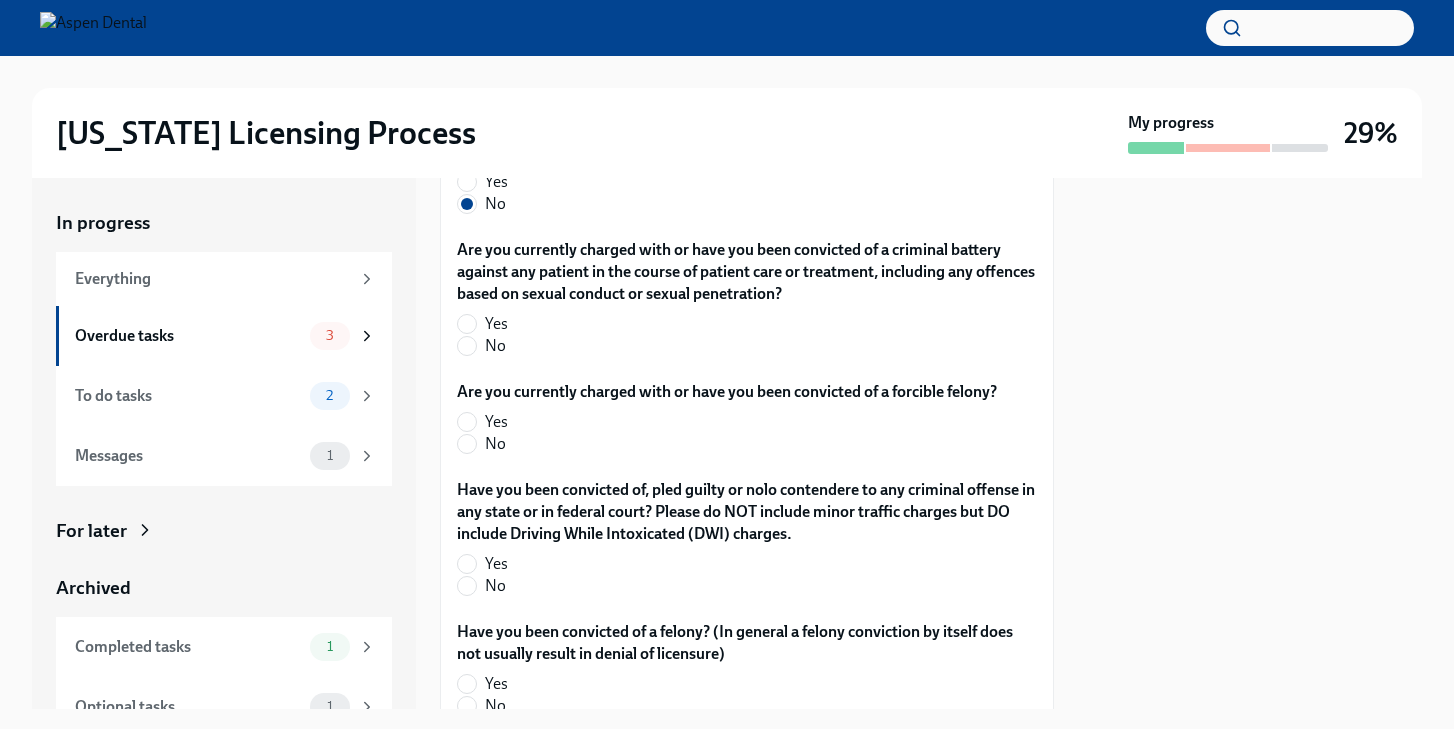 scroll, scrollTop: 3573, scrollLeft: 0, axis: vertical 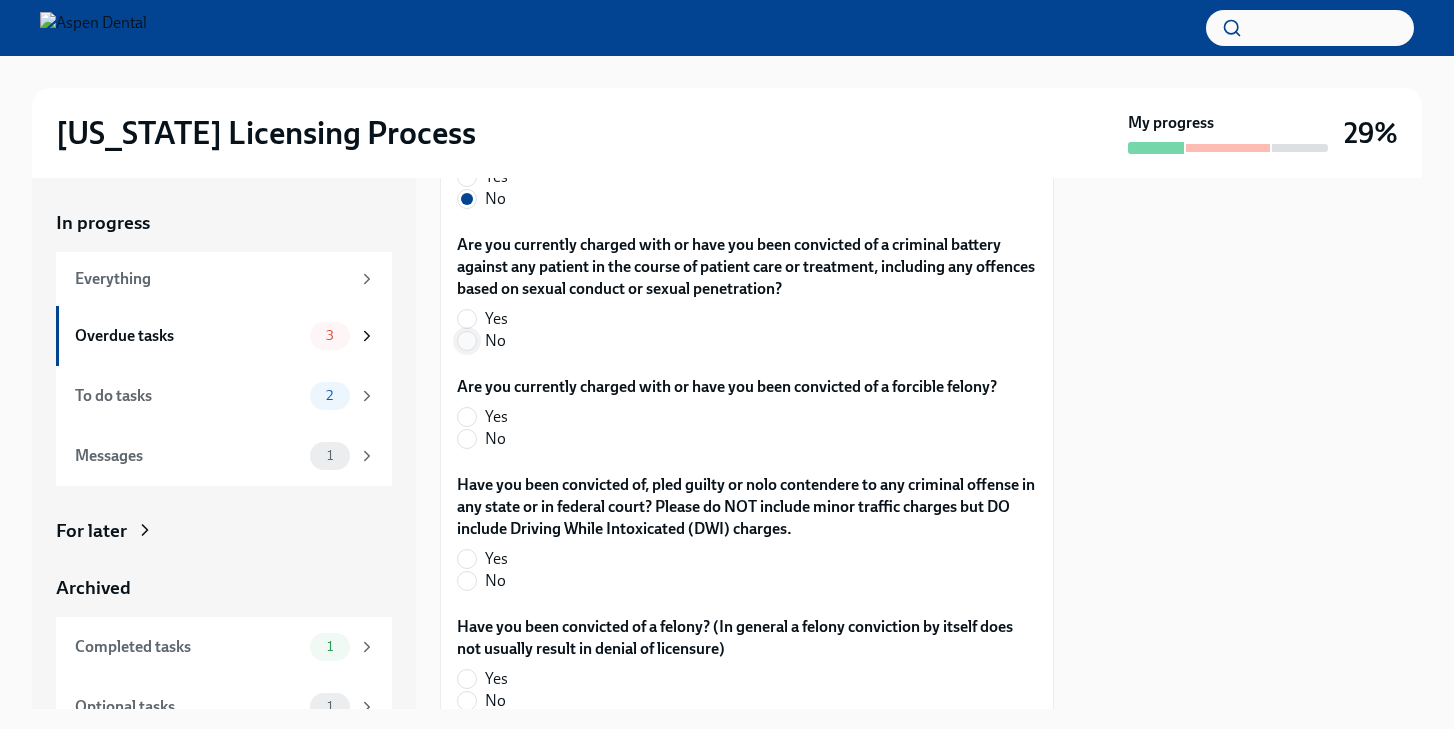 click on "No" at bounding box center (467, 341) 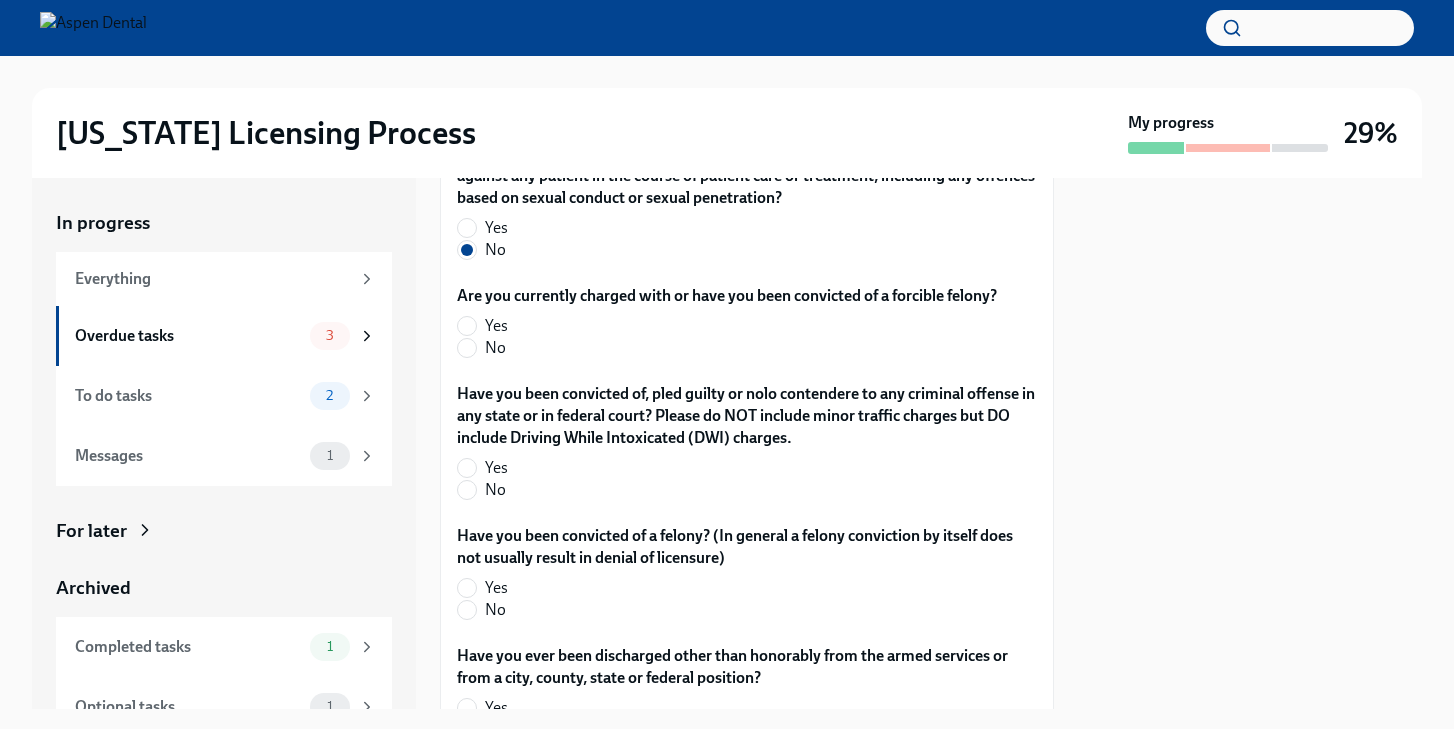 scroll, scrollTop: 3674, scrollLeft: 0, axis: vertical 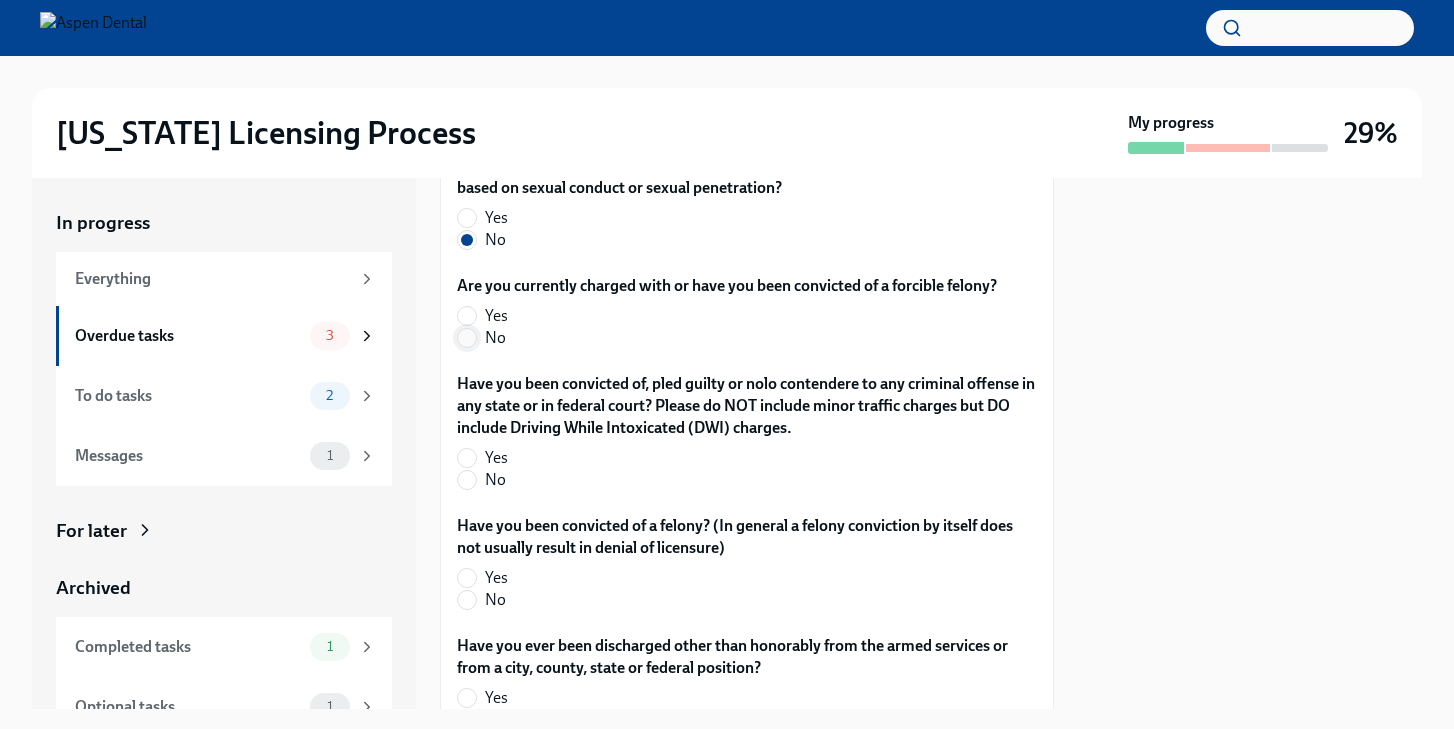 click on "No" at bounding box center [467, 338] 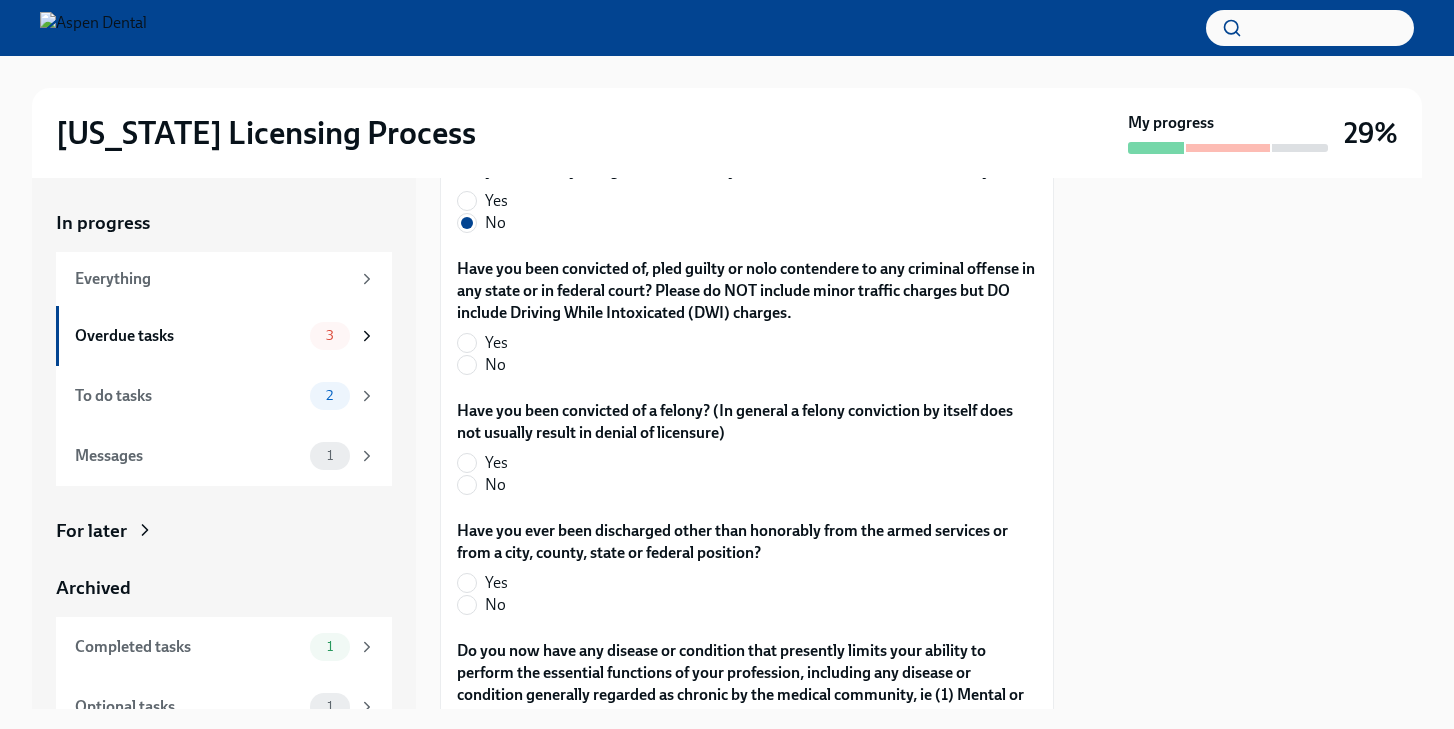 scroll, scrollTop: 3793, scrollLeft: 0, axis: vertical 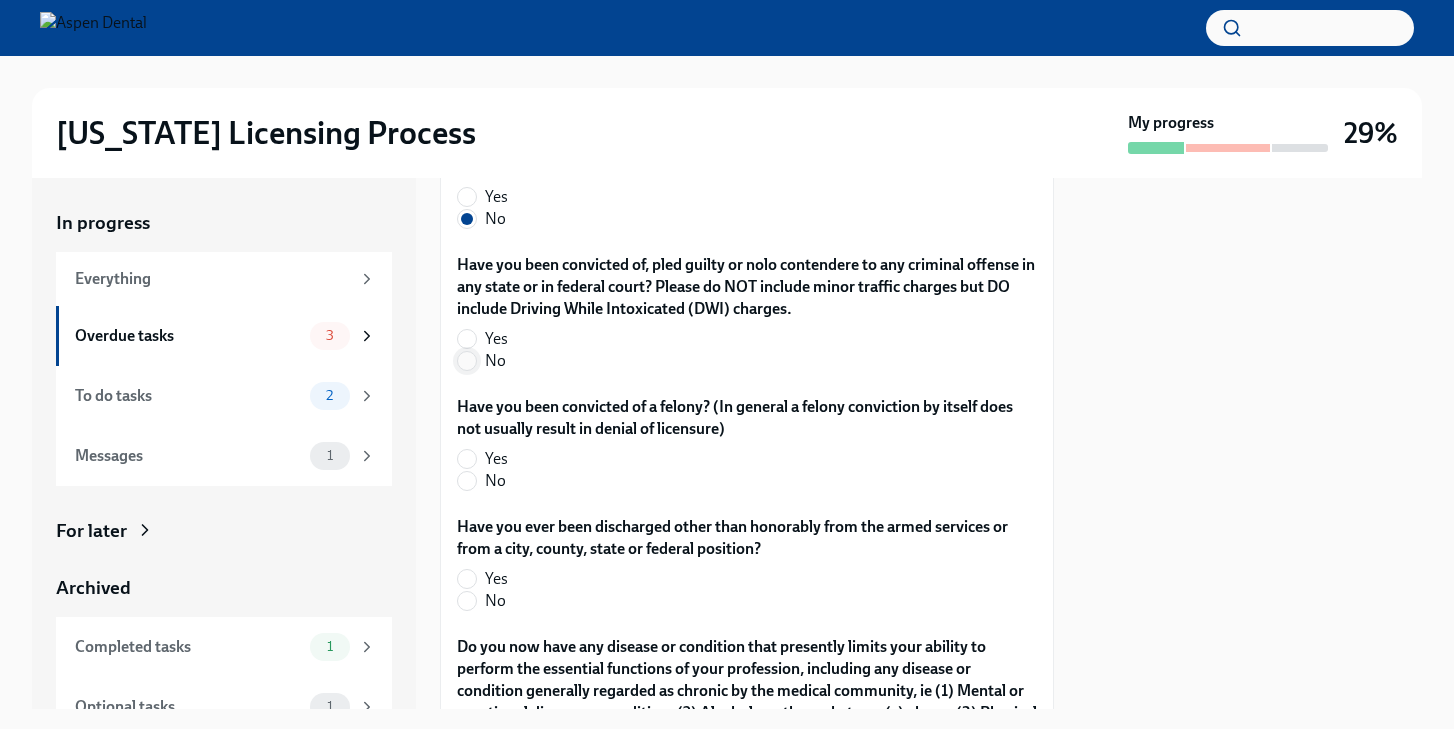 click on "No" at bounding box center (467, 361) 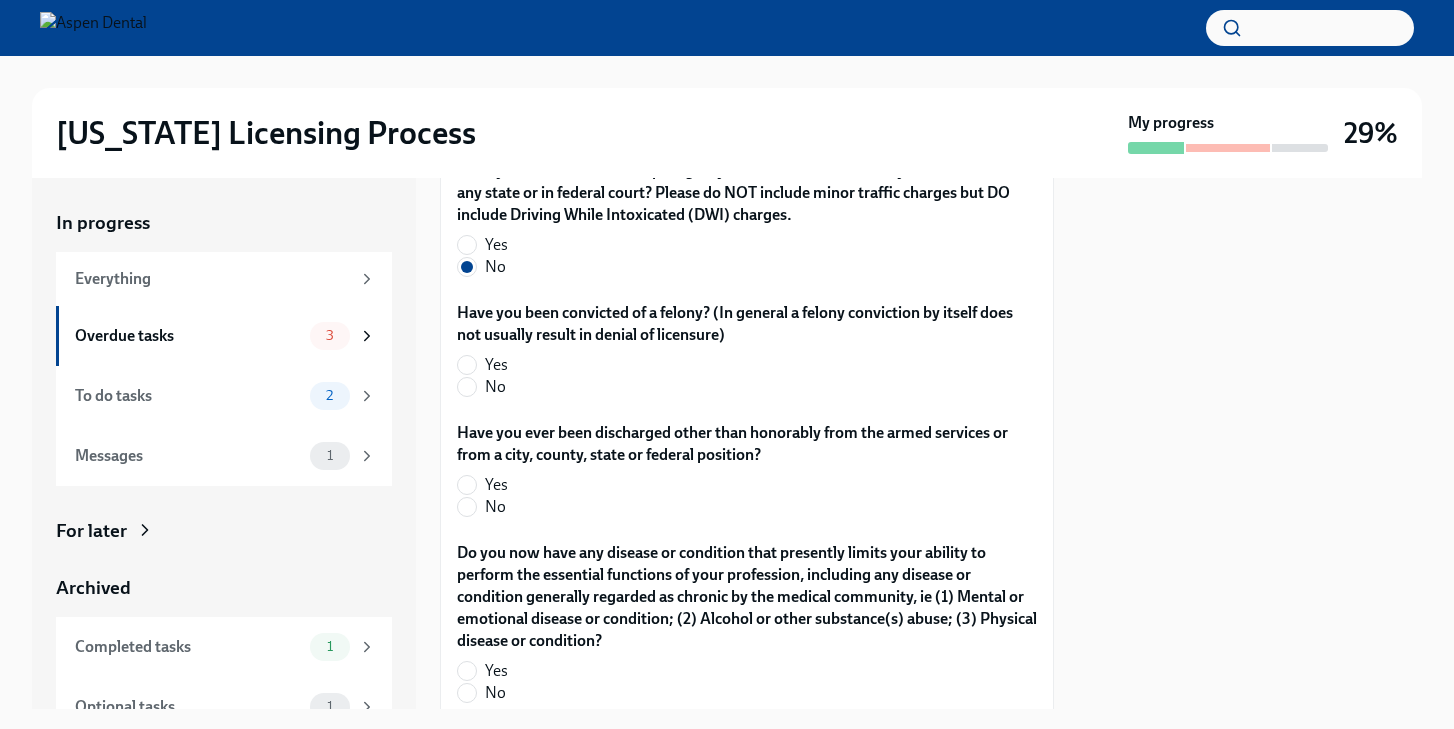 scroll, scrollTop: 3904, scrollLeft: 0, axis: vertical 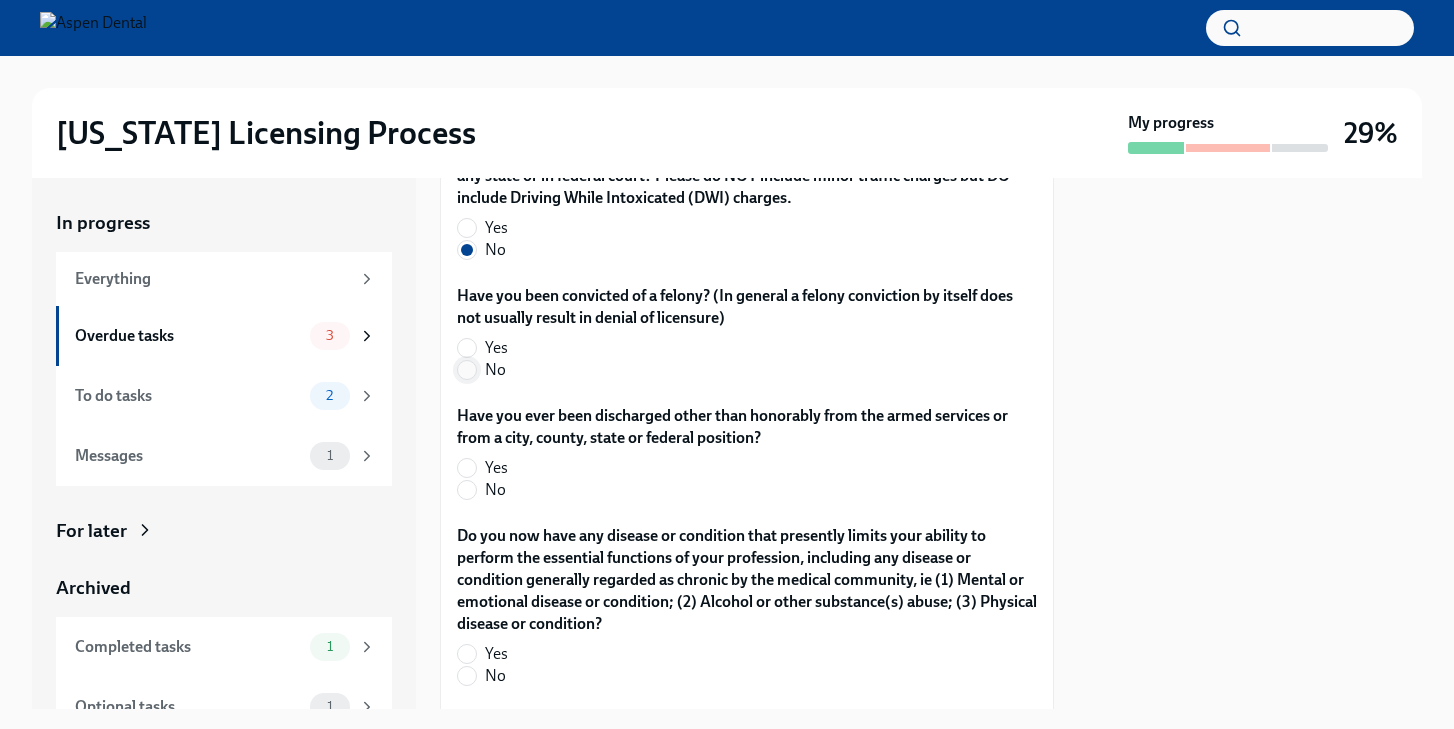 click on "No" at bounding box center [467, 370] 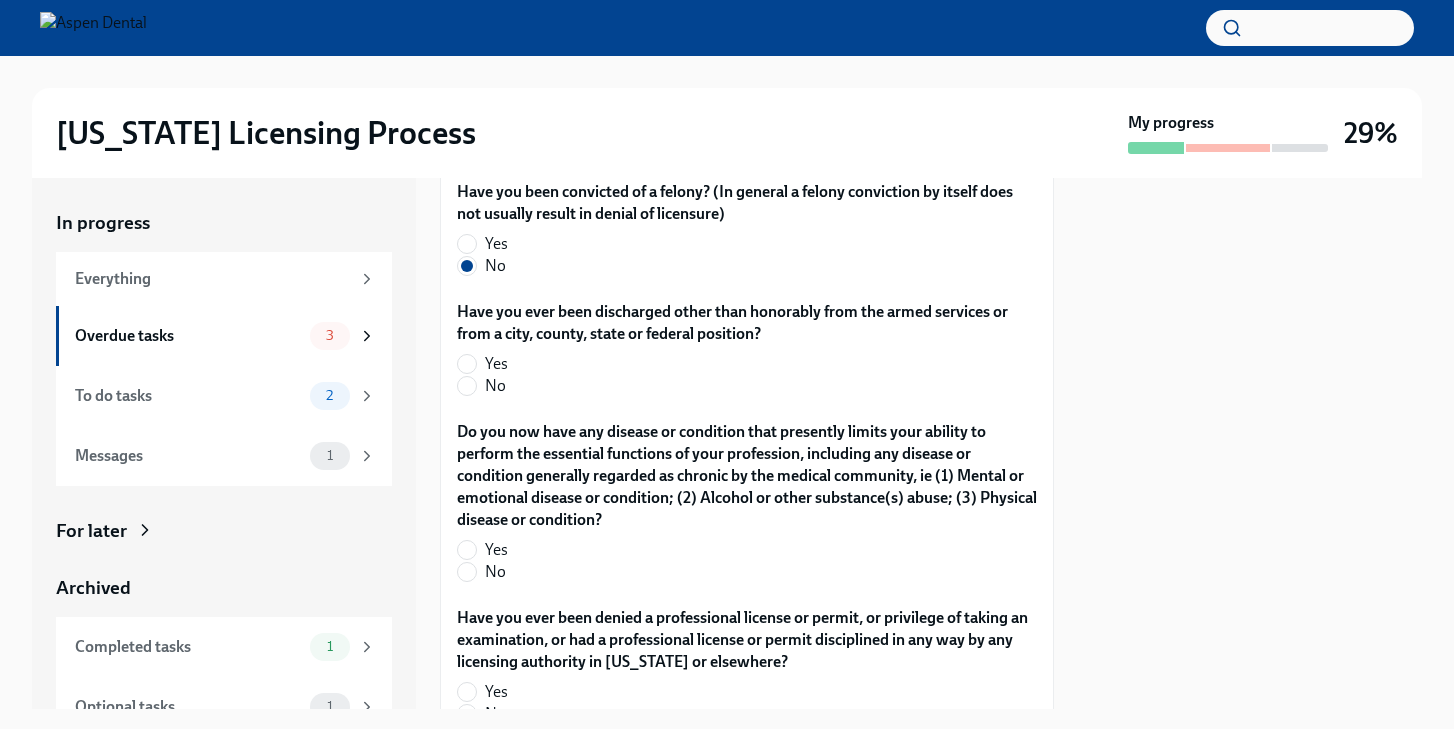 scroll, scrollTop: 4021, scrollLeft: 0, axis: vertical 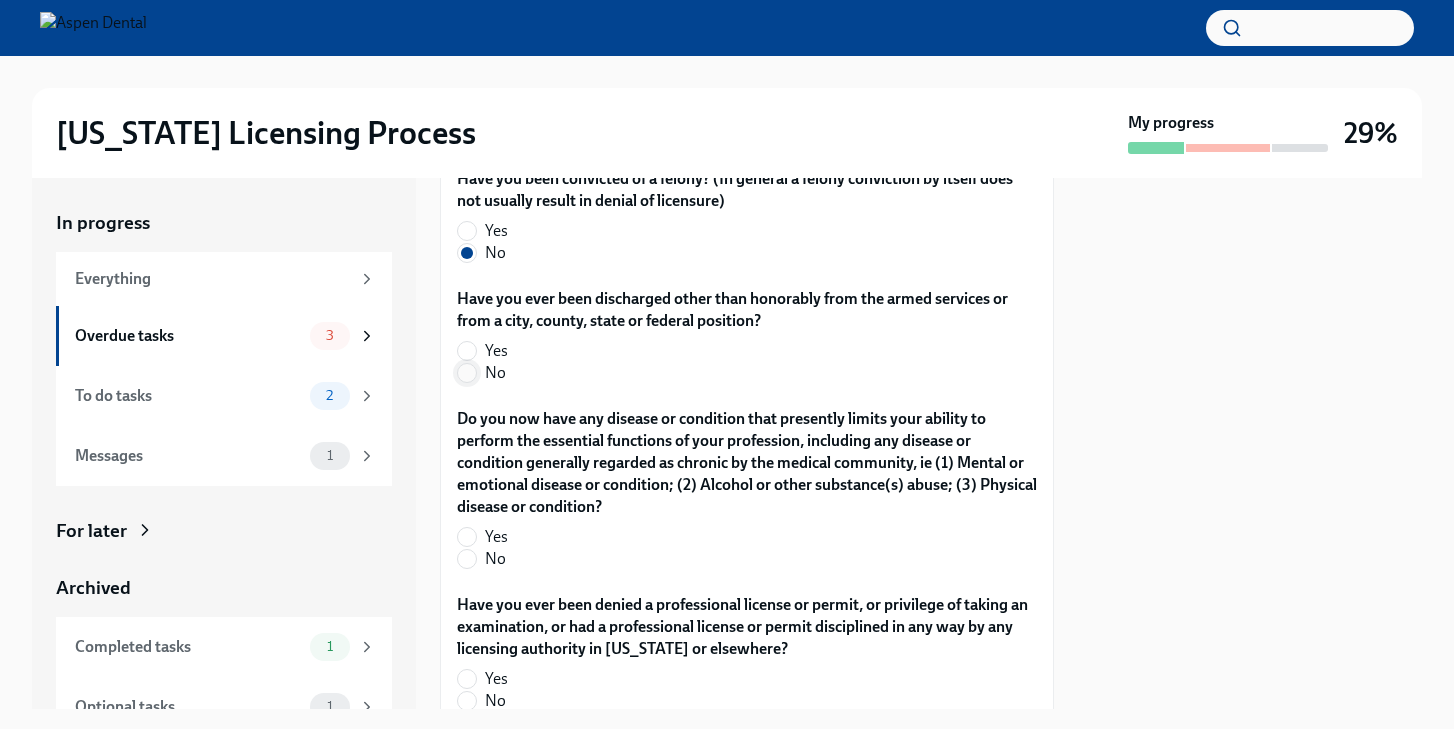 click on "No" at bounding box center [467, 373] 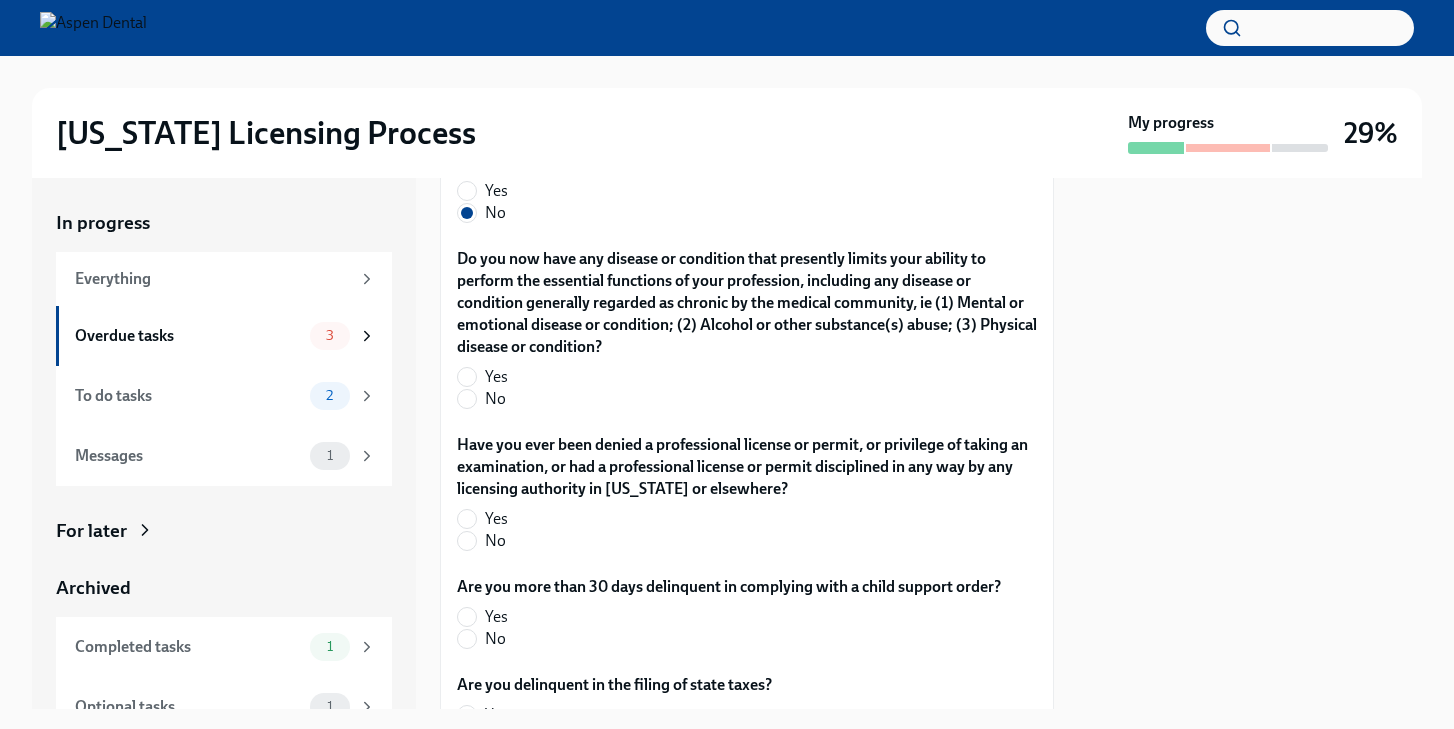 scroll, scrollTop: 4185, scrollLeft: 0, axis: vertical 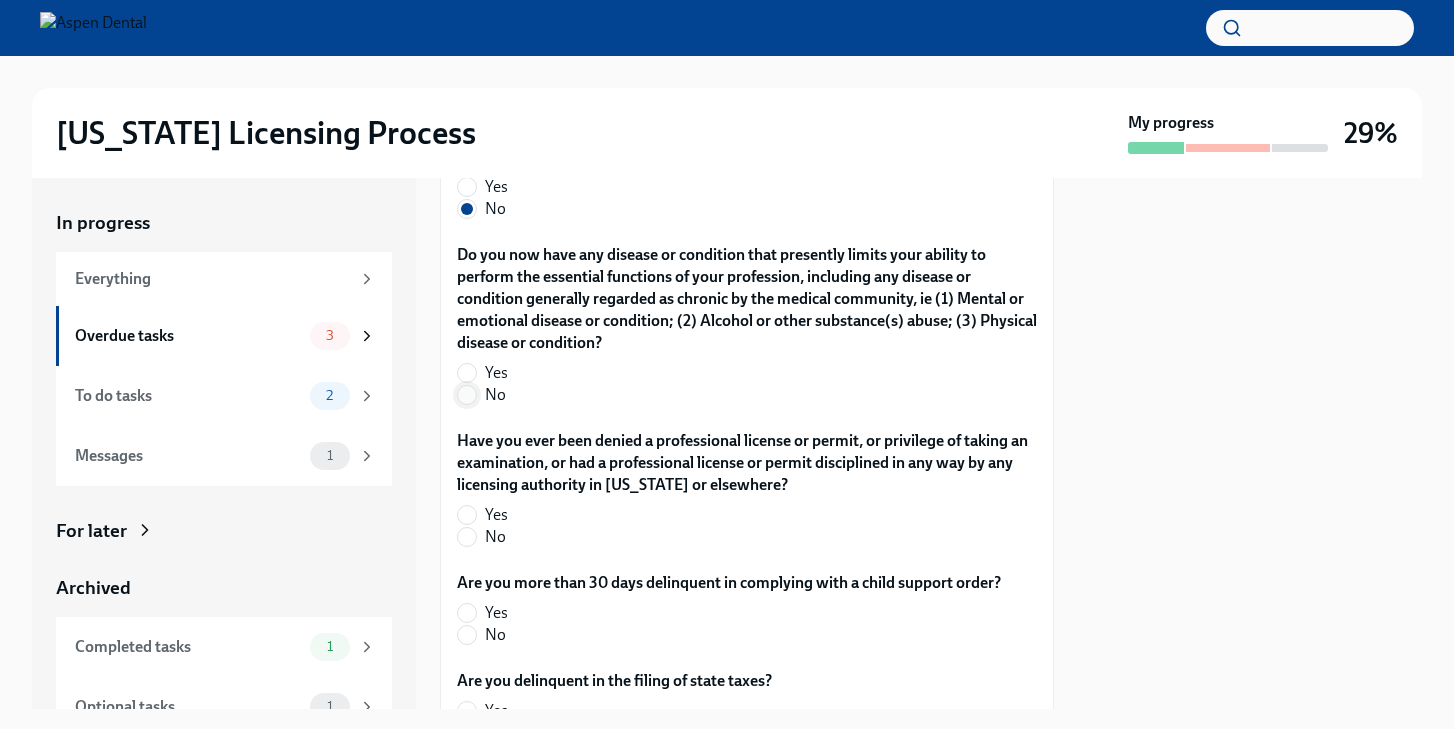 click on "No" at bounding box center (467, 395) 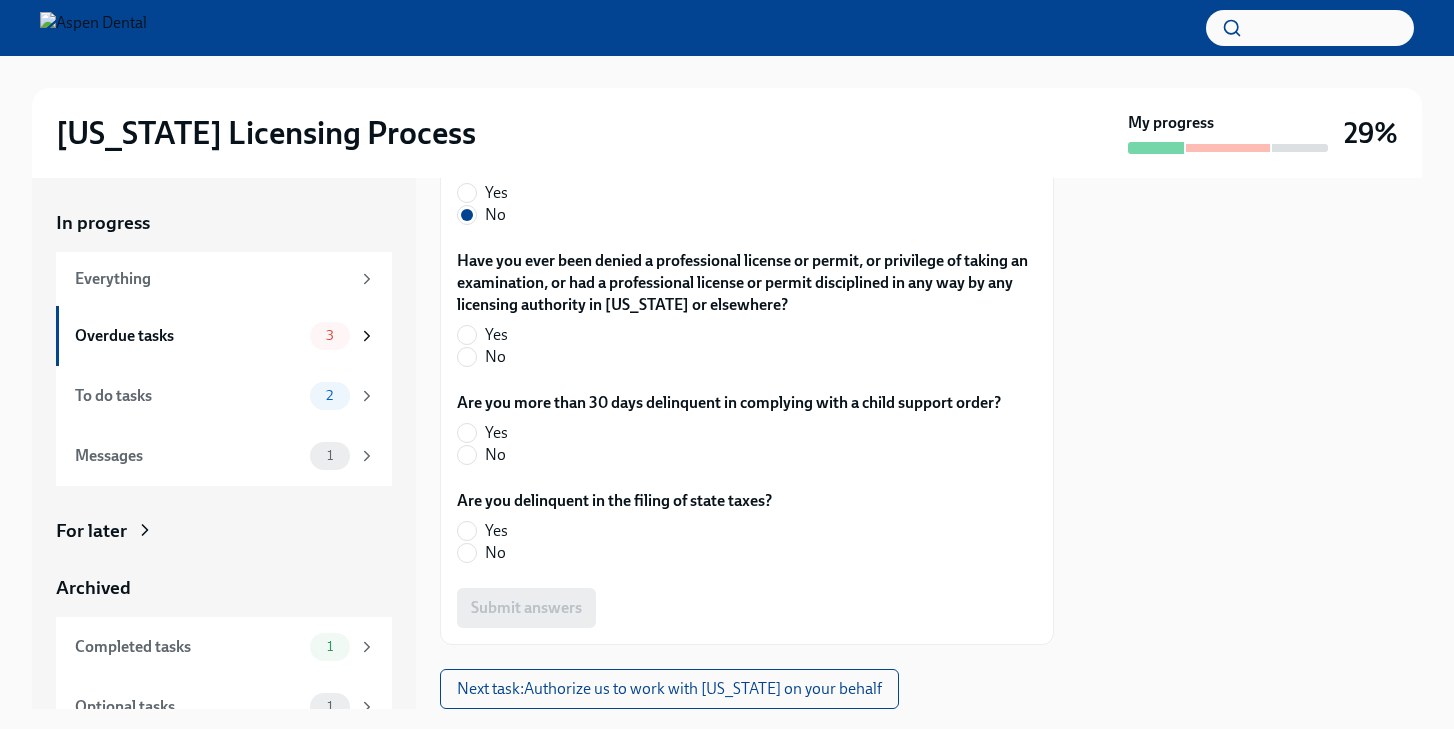 scroll, scrollTop: 4369, scrollLeft: 0, axis: vertical 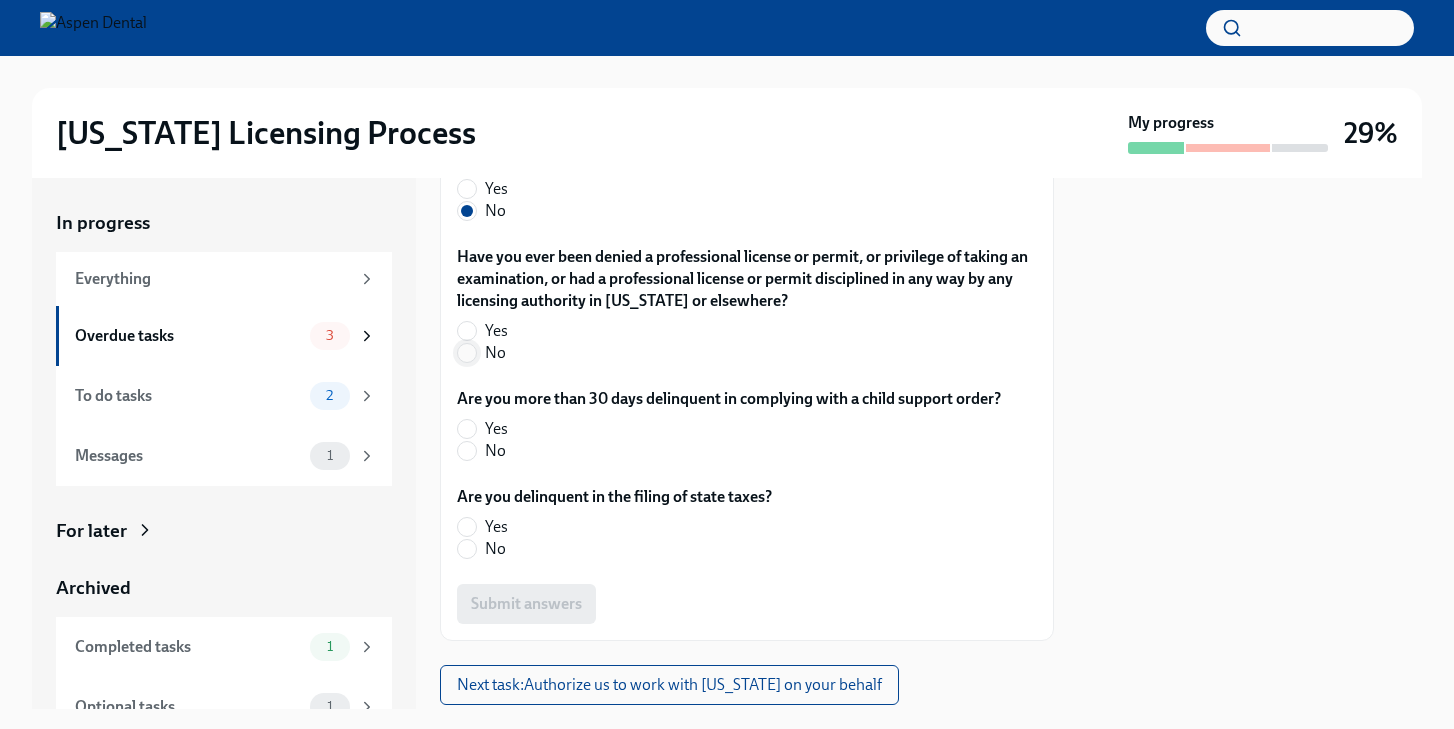 click on "No" at bounding box center (467, 353) 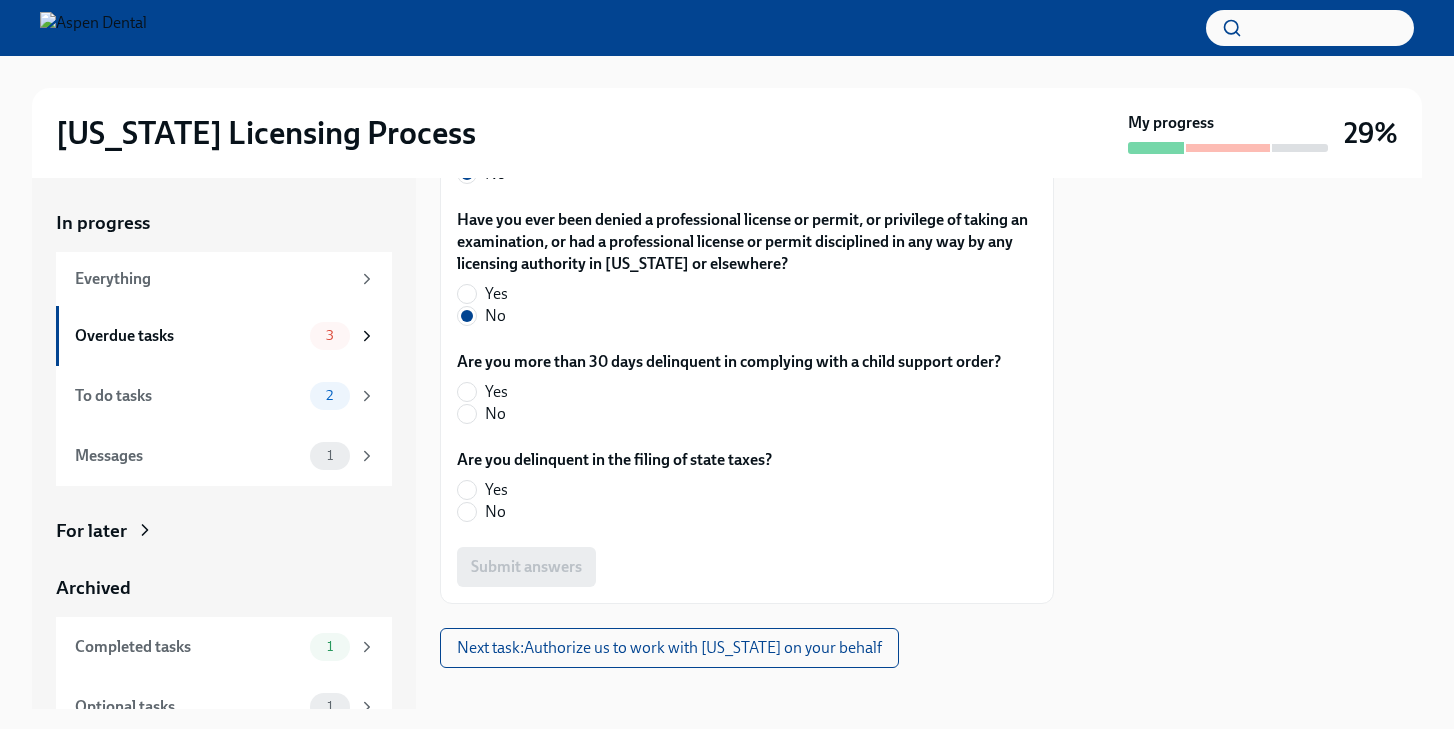 scroll, scrollTop: 4404, scrollLeft: 0, axis: vertical 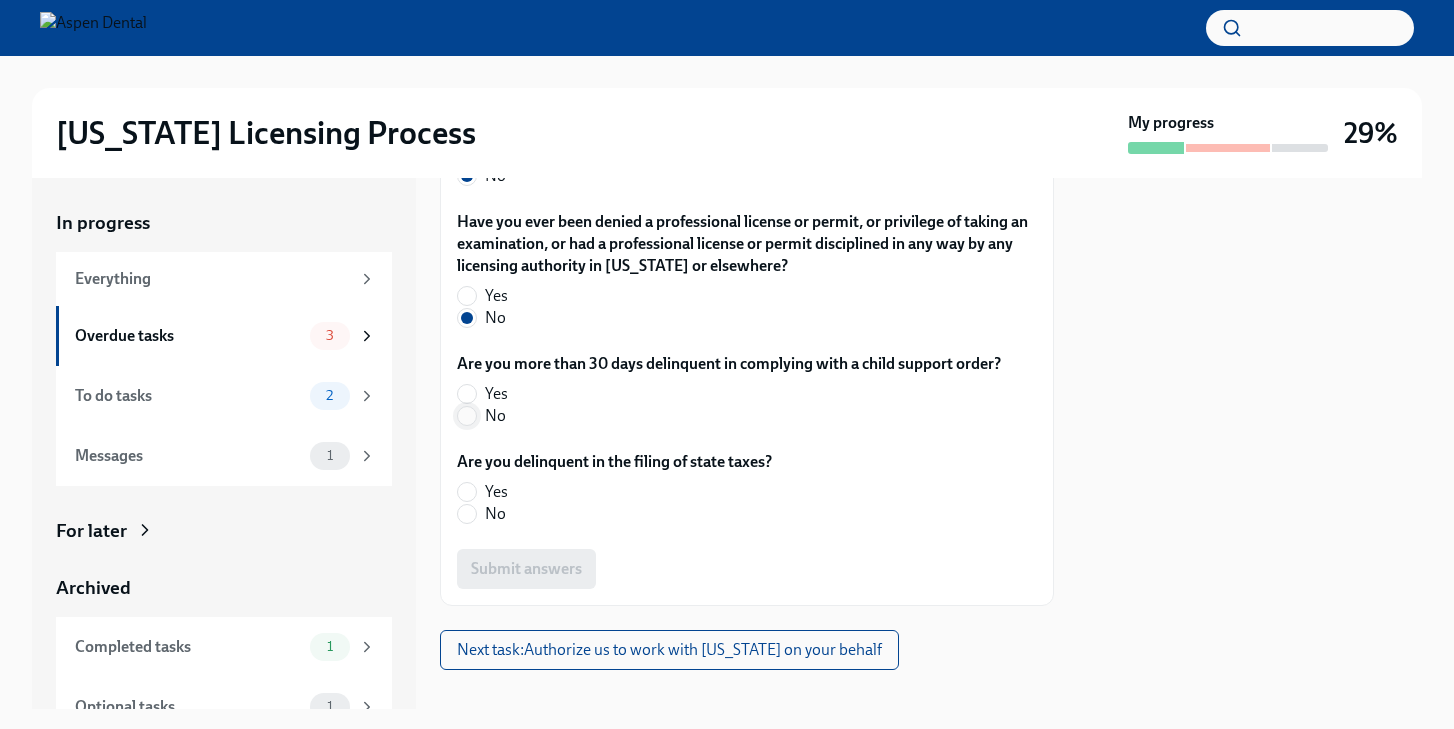 click on "No" at bounding box center [467, 416] 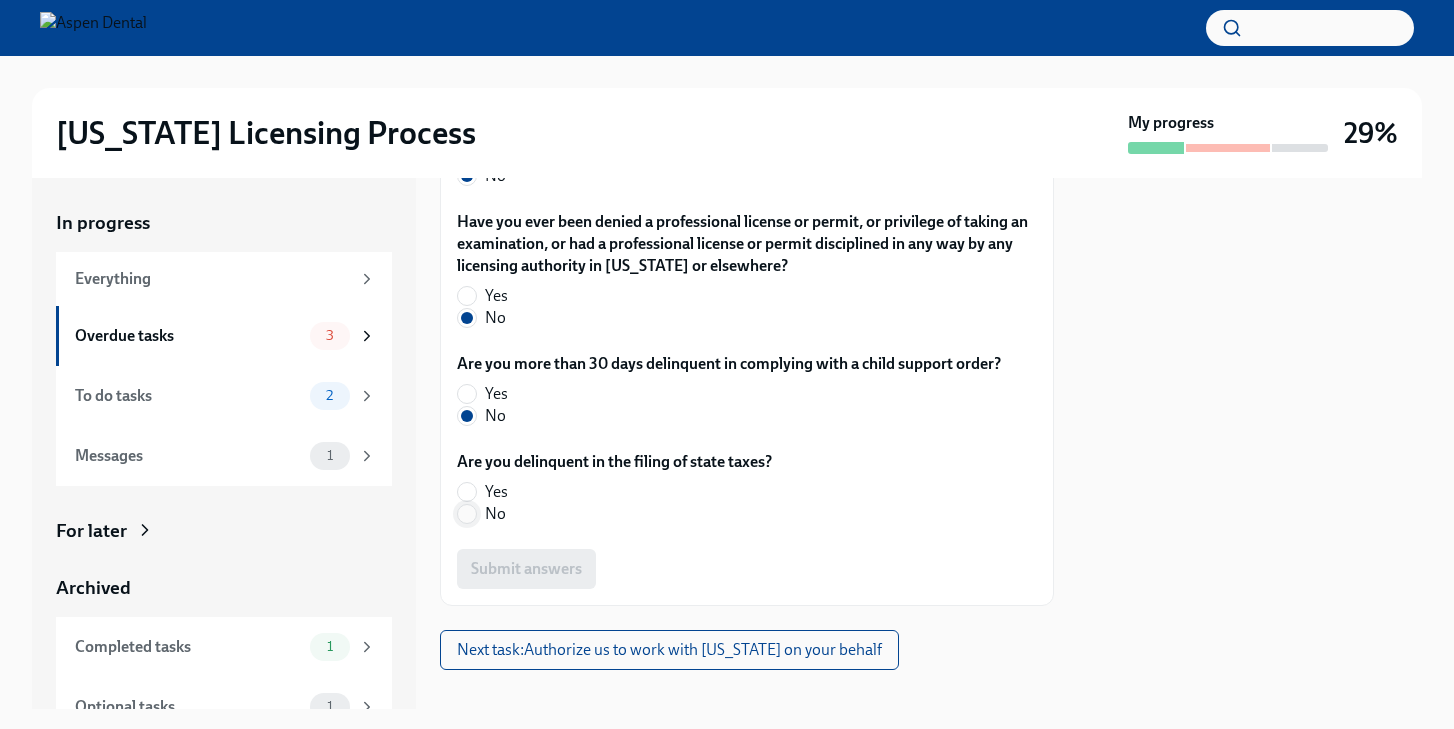 click on "No" at bounding box center (467, 514) 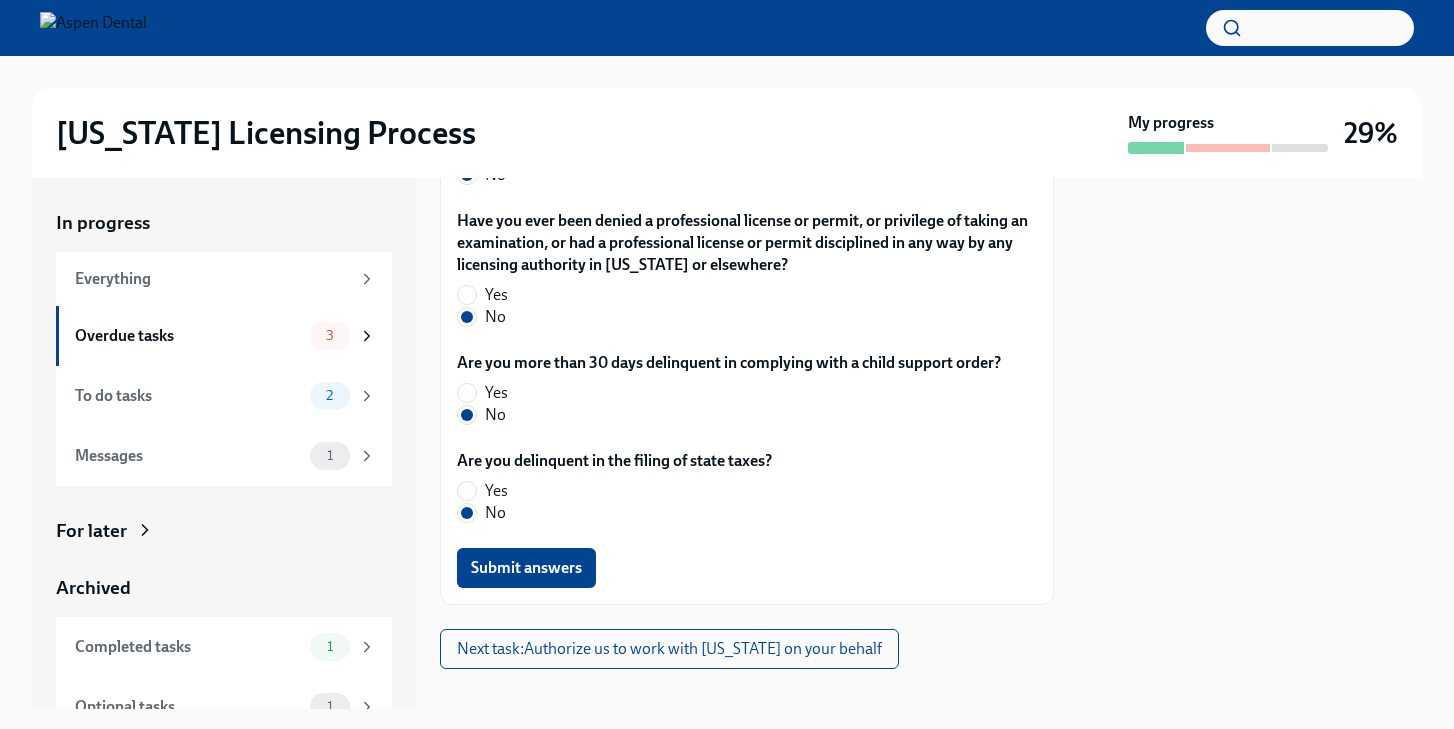 scroll, scrollTop: 4404, scrollLeft: 0, axis: vertical 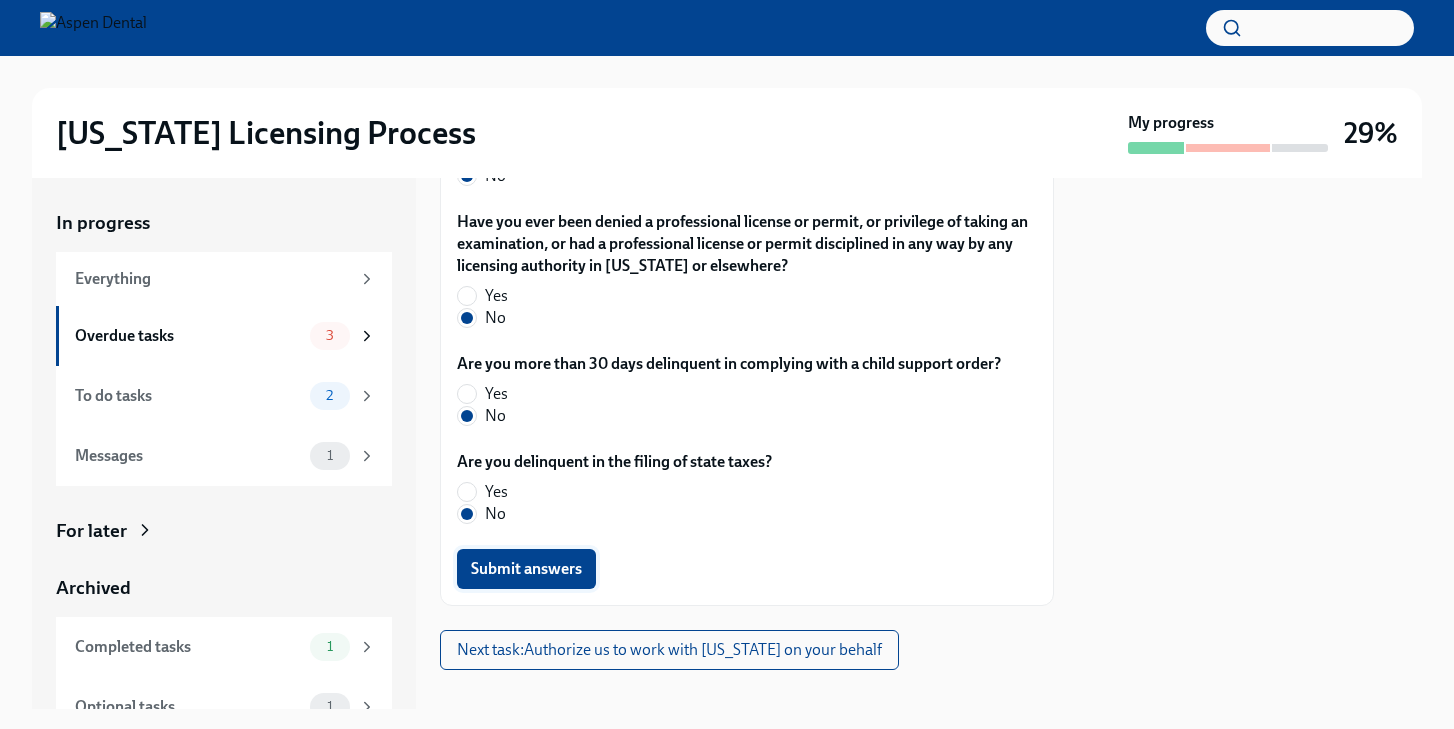 click on "Submit answers" at bounding box center (526, 569) 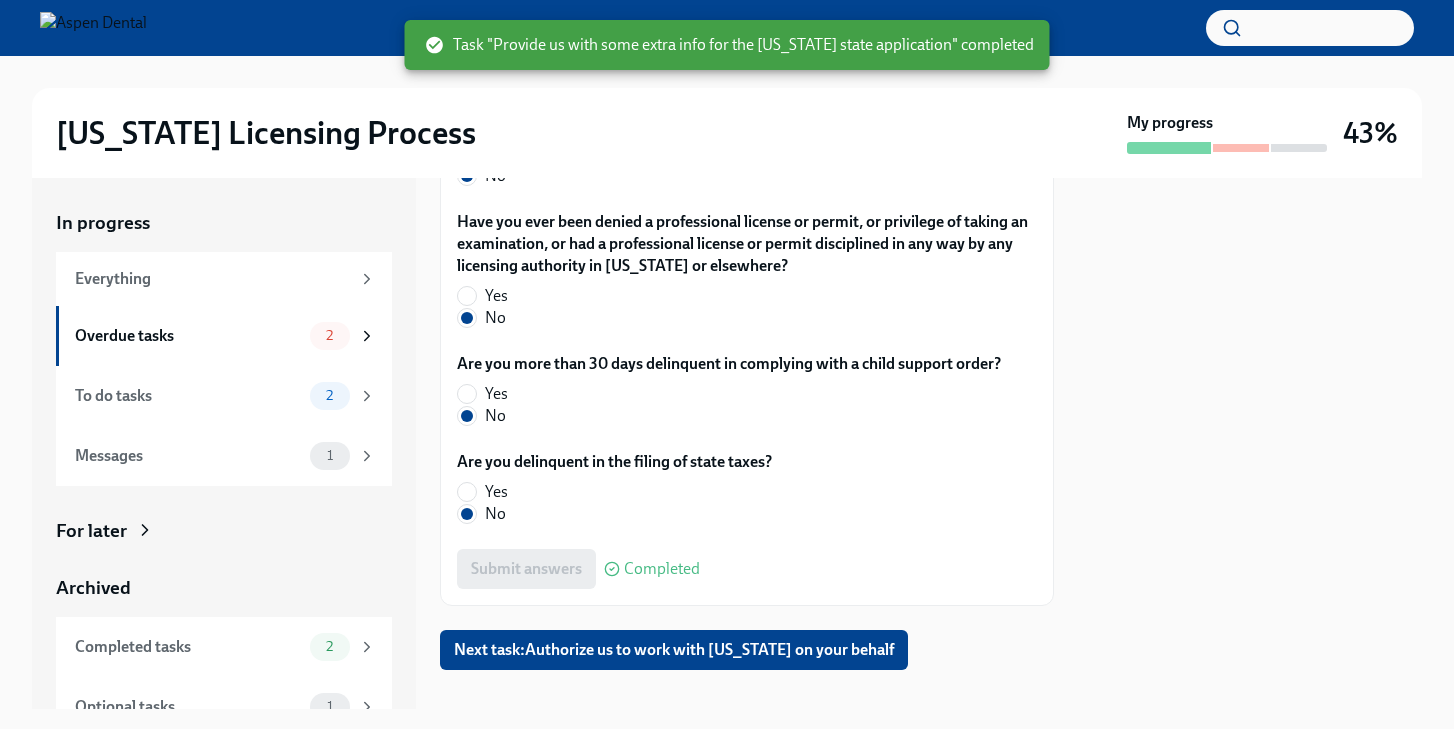 scroll, scrollTop: 0, scrollLeft: 0, axis: both 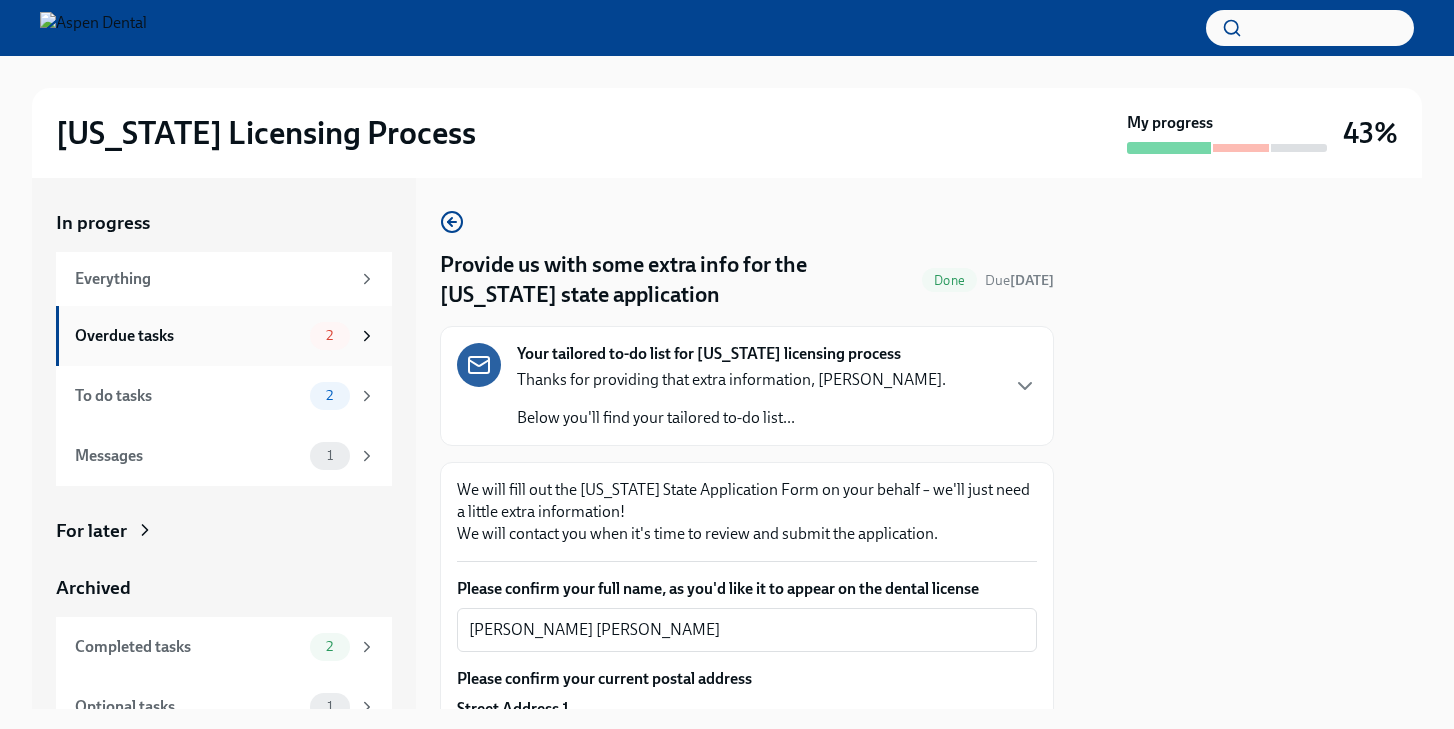 click on "2" at bounding box center (330, 336) 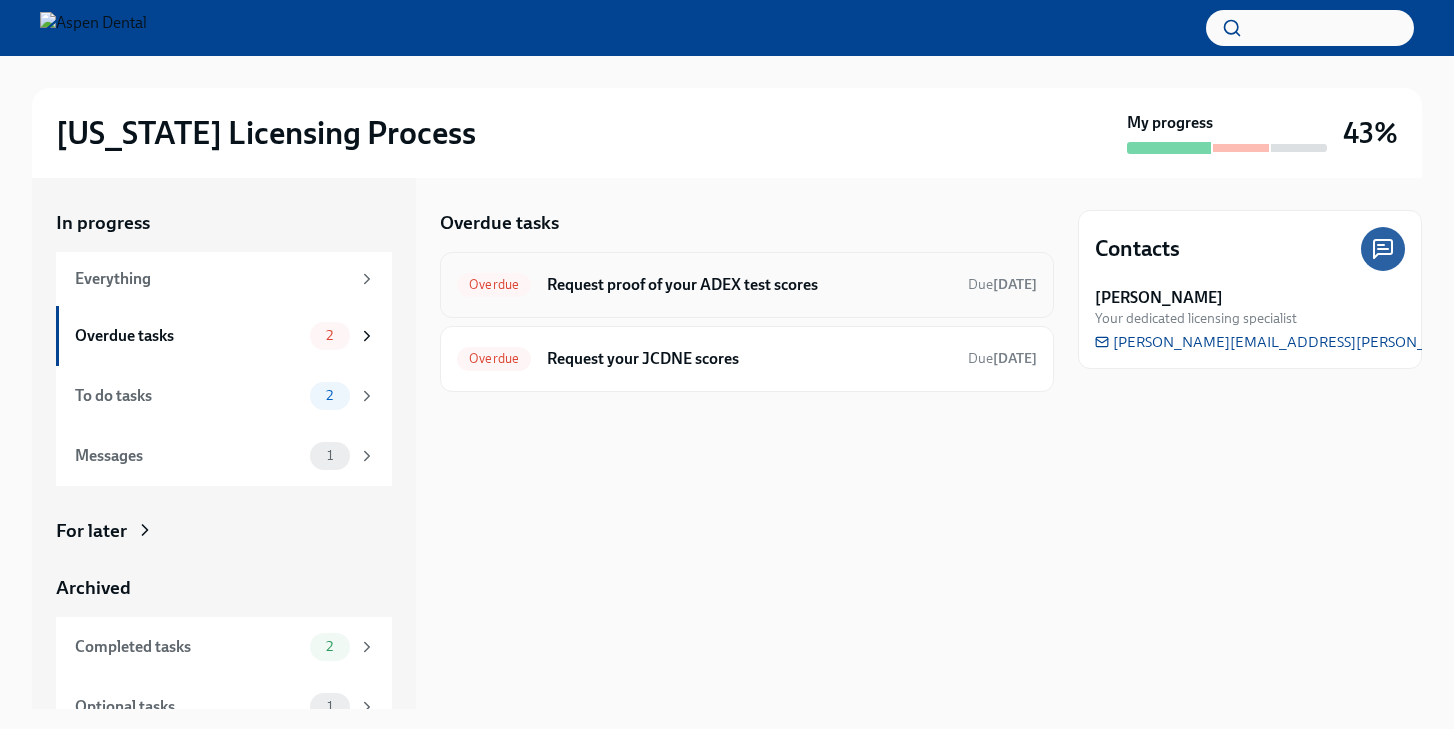 click on "Request proof of your ADEX test scores" at bounding box center (749, 285) 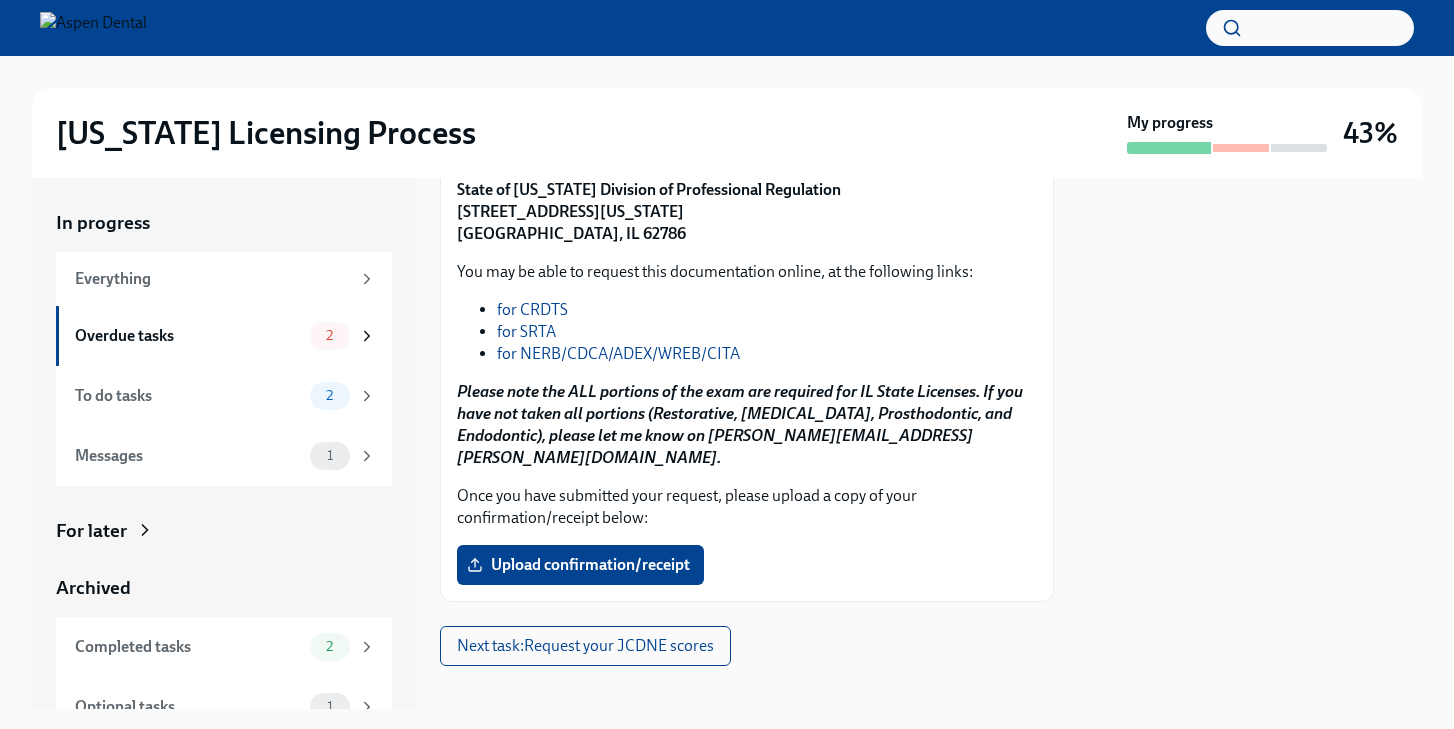scroll, scrollTop: 351, scrollLeft: 0, axis: vertical 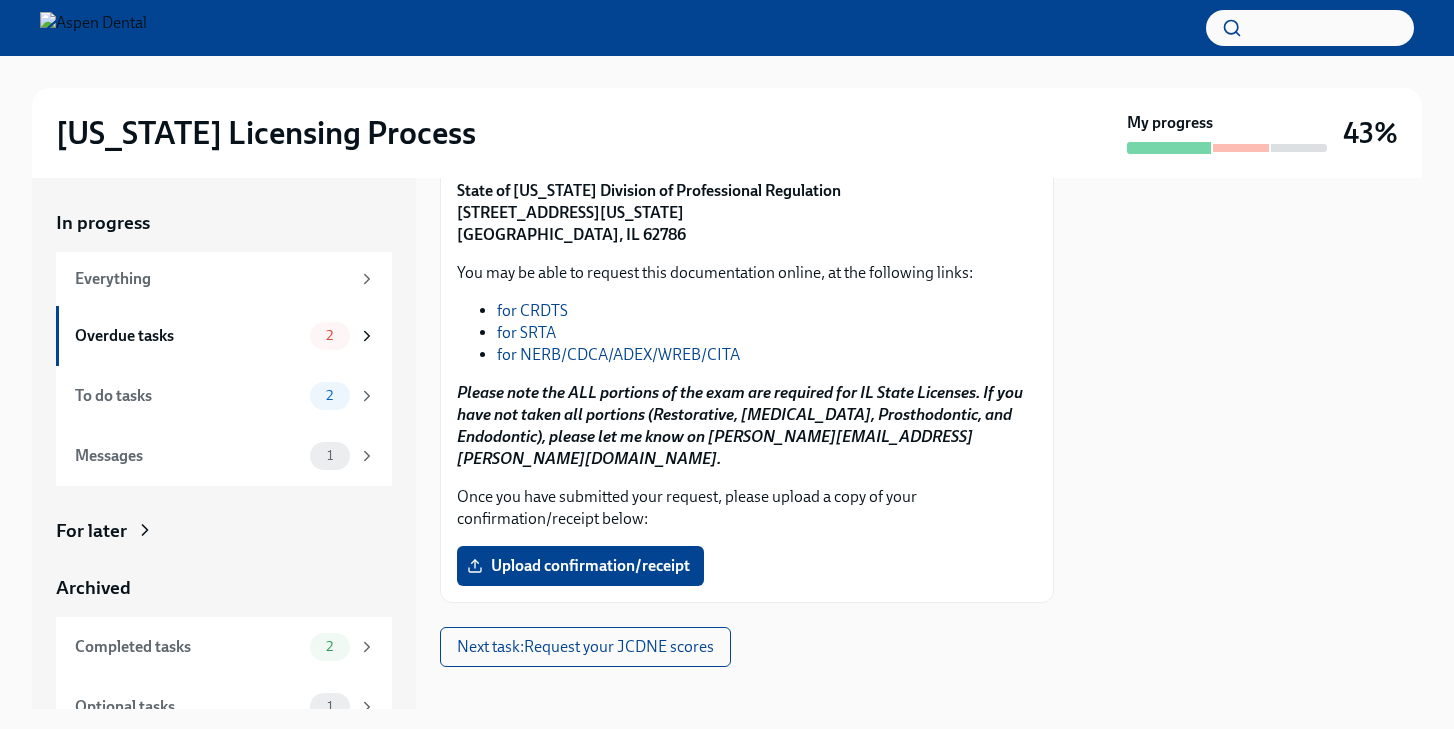 click on "for NERB/CDCA/ADEX/WREB/CITA" at bounding box center (618, 354) 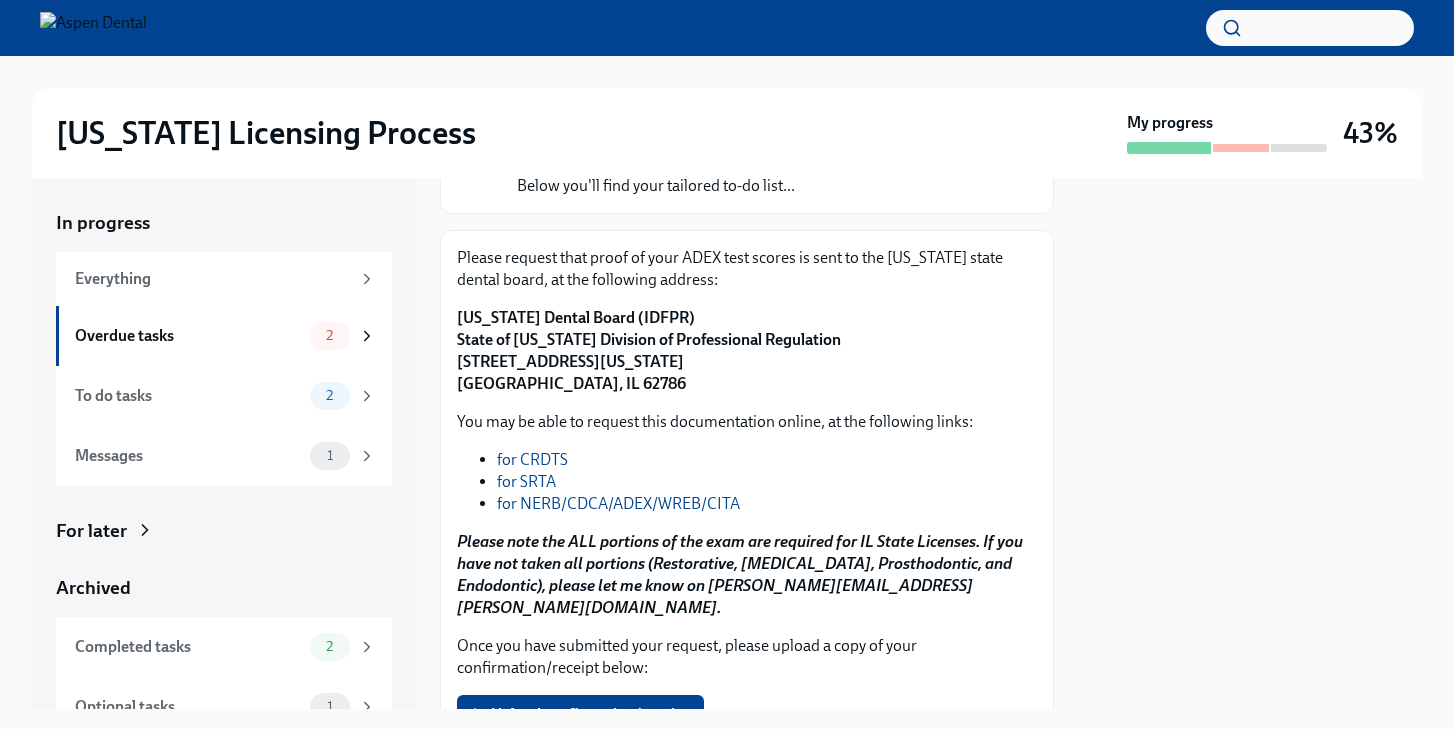 scroll, scrollTop: 201, scrollLeft: 0, axis: vertical 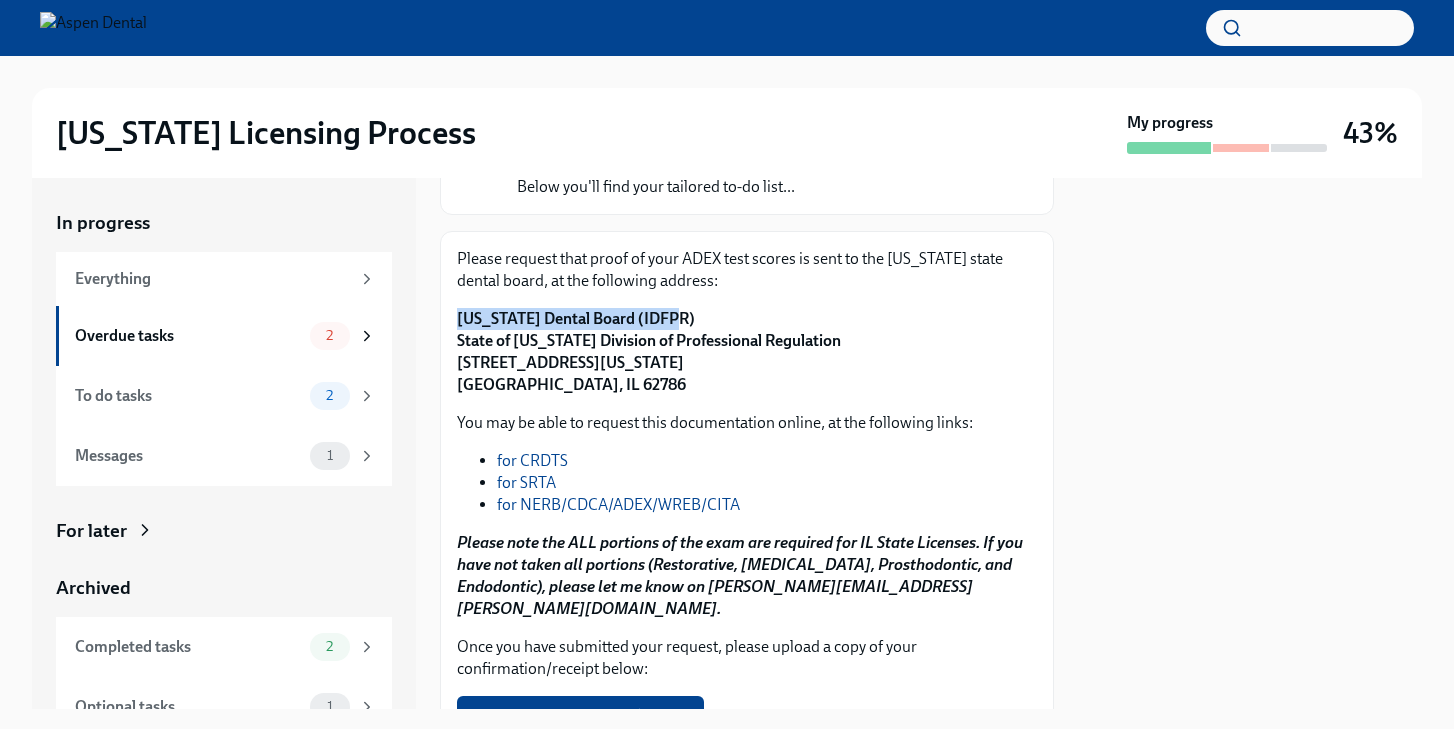 drag, startPoint x: 458, startPoint y: 316, endPoint x: 660, endPoint y: 313, distance: 202.02228 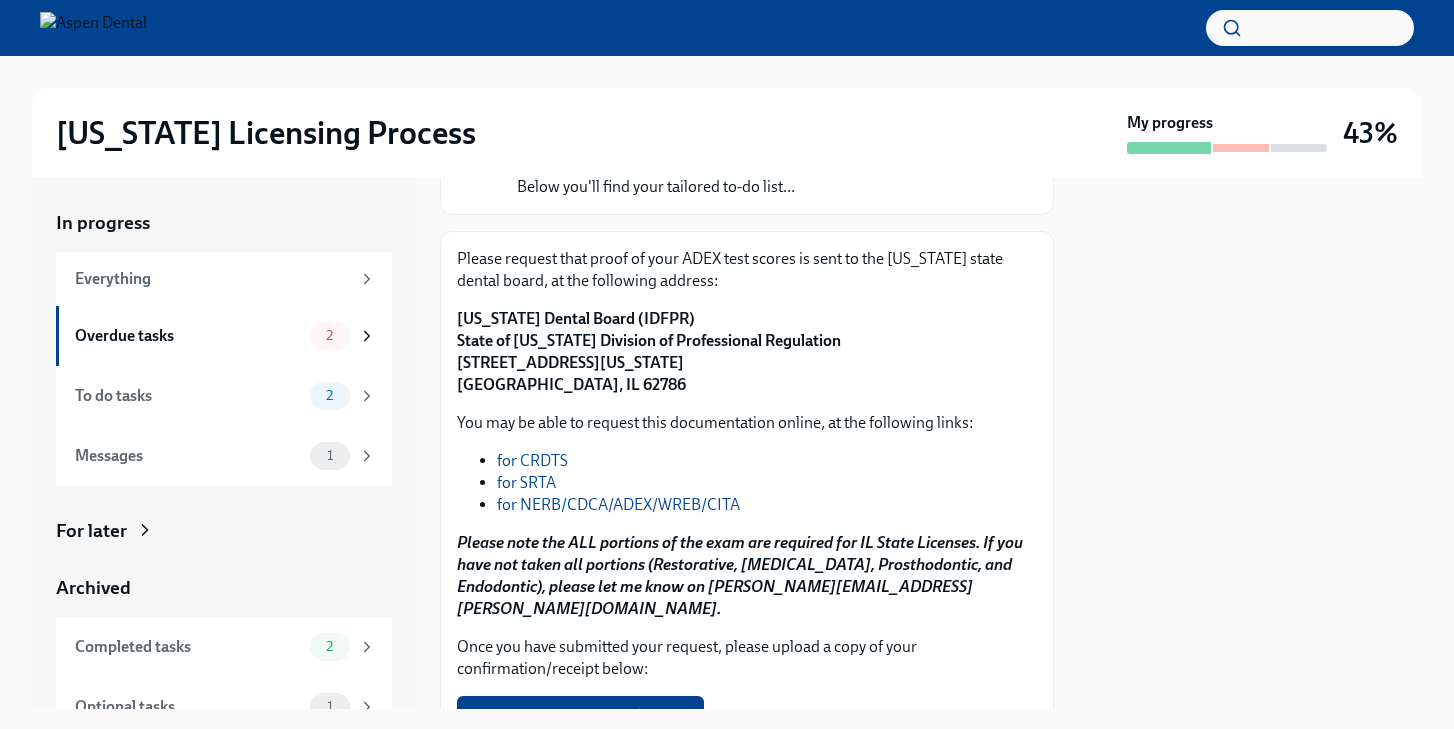 click on "Please request that proof of your ADEX test scores is sent to the [US_STATE] state dental board, at the following address:
[US_STATE] Dental Board (IDFPR)
State of [US_STATE] Division of Professional Regulation
[STREET_ADDRESS][US_STATE] You may be able to request this documentation online, at the following links:
for CRDTS
for SRTA
for NERB/CDCA/ADEX/WREB/CITA
Please note the ALL portions of the exam are required for IL State Licenses. If you have not taken all portions (Restorative, [MEDICAL_DATA], Prosthodontic, and Endodontic), please let me know on [PERSON_NAME][EMAIL_ADDRESS][PERSON_NAME][DOMAIN_NAME]. Once you have submitted your request, please upload a copy of your confirmation/receipt below: Upload confirmation/receipt" at bounding box center [747, 492] 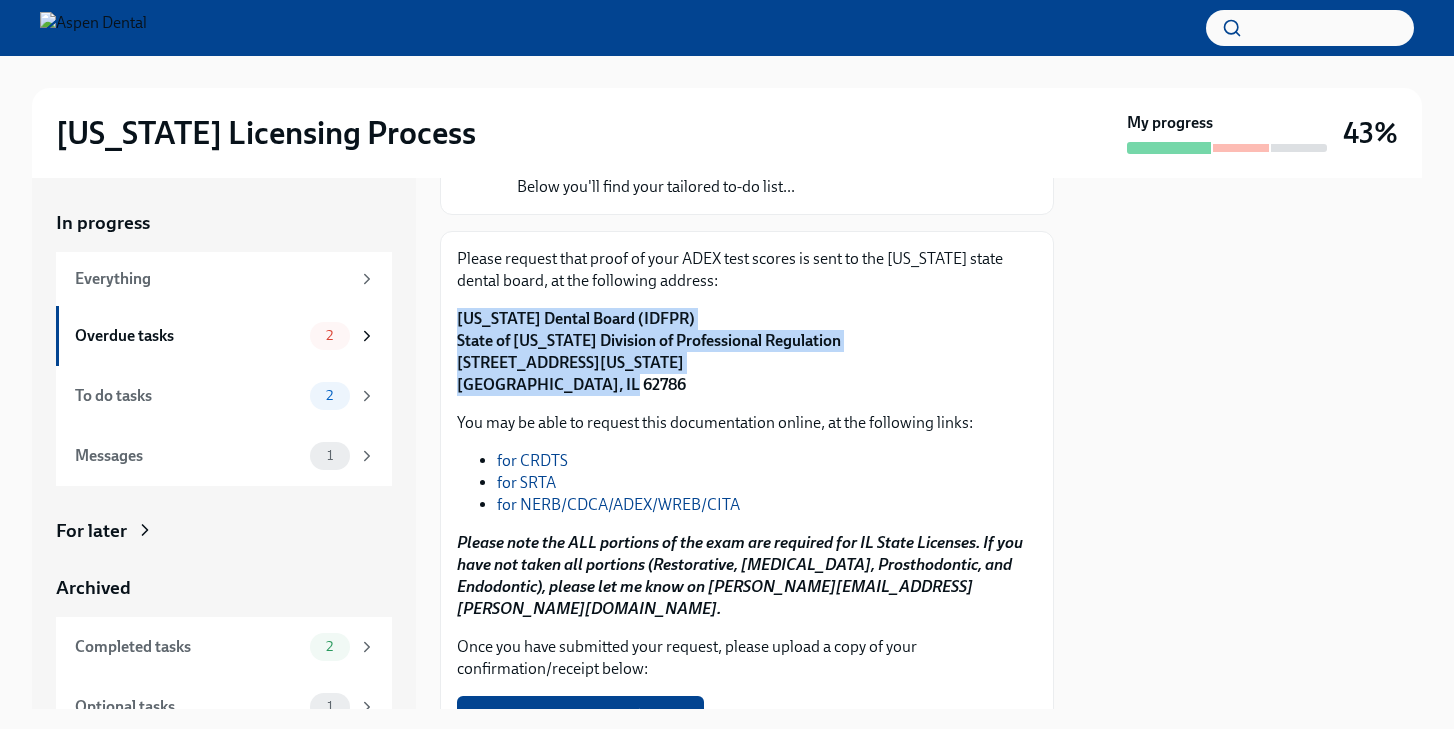 drag, startPoint x: 458, startPoint y: 320, endPoint x: 682, endPoint y: 388, distance: 234.094 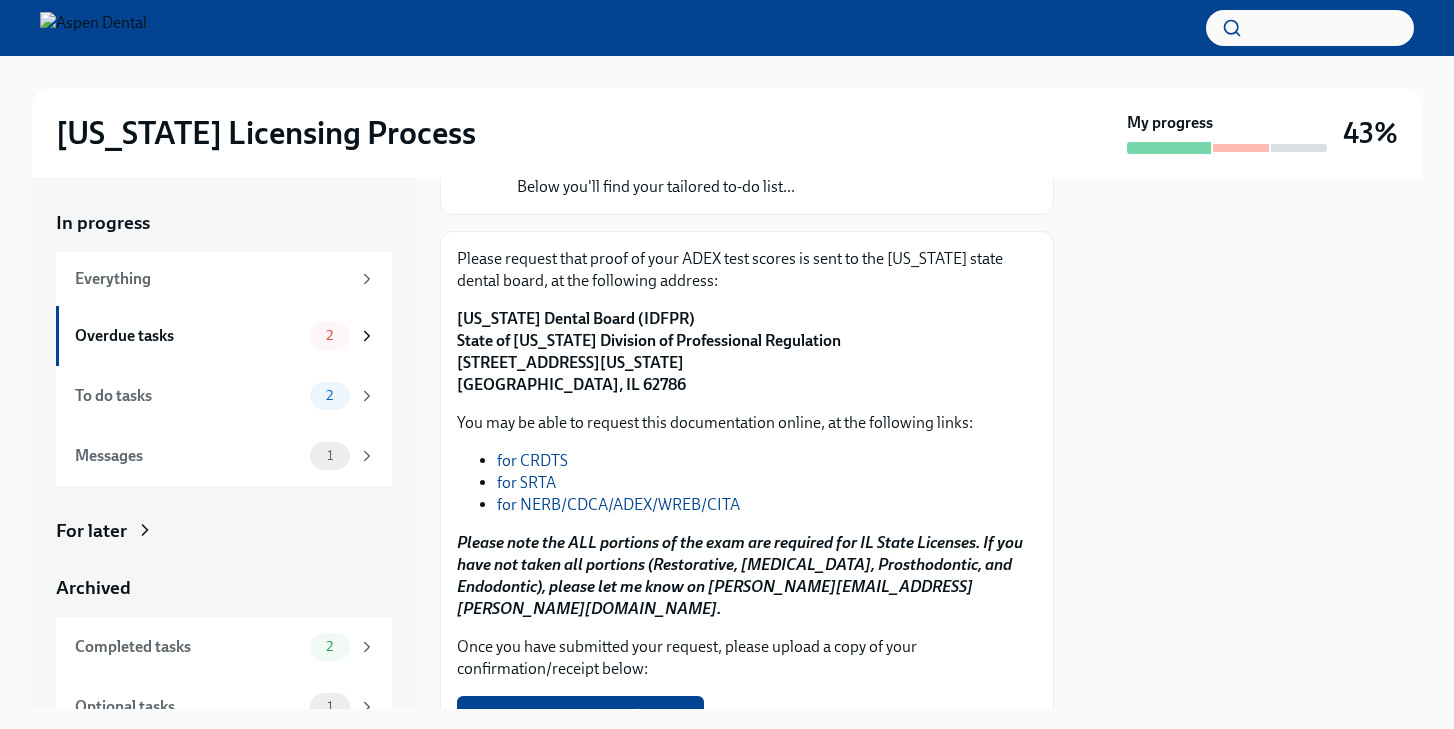 click on "You may be able to request this documentation online, at the following links:
for CRDTS
for SRTA
for NERB/CDCA/ADEX/WREB/CITA
Please note the ALL portions of the exam are required for IL State Licenses. If you have not taken all portions (Restorative, [MEDICAL_DATA], Prosthodontic, and Endodontic), please let me know on [PERSON_NAME][EMAIL_ADDRESS][PERSON_NAME][DOMAIN_NAME]." at bounding box center (747, 516) 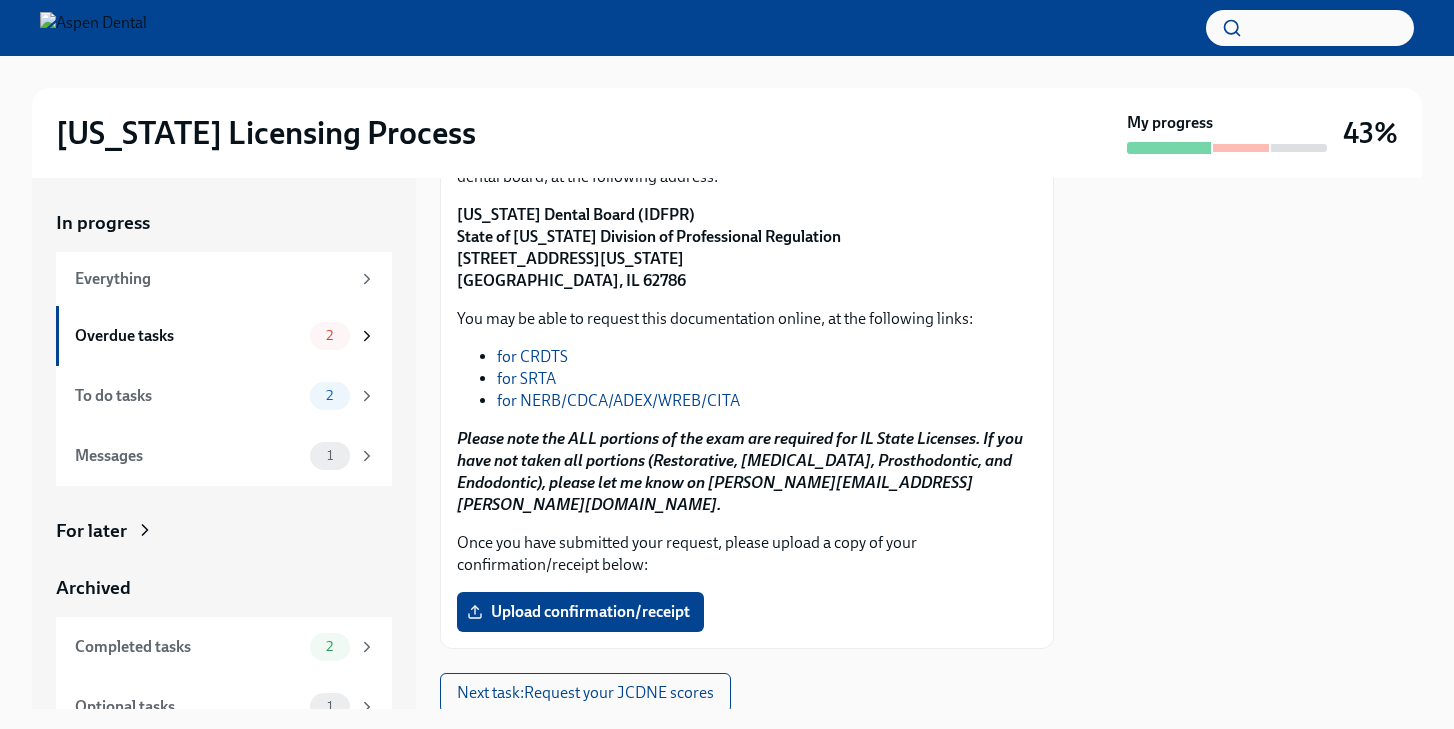 scroll, scrollTop: 309, scrollLeft: 0, axis: vertical 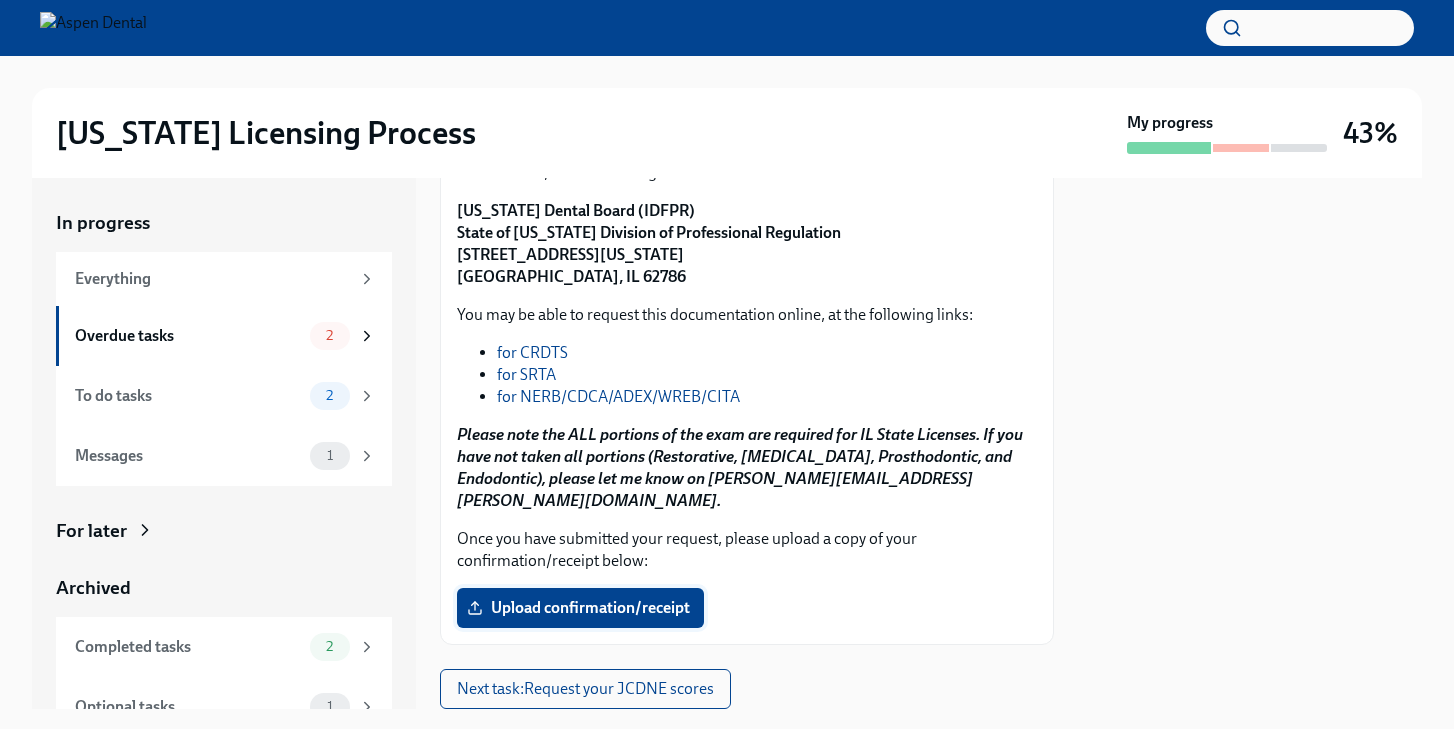 click on "Upload confirmation/receipt" at bounding box center [580, 608] 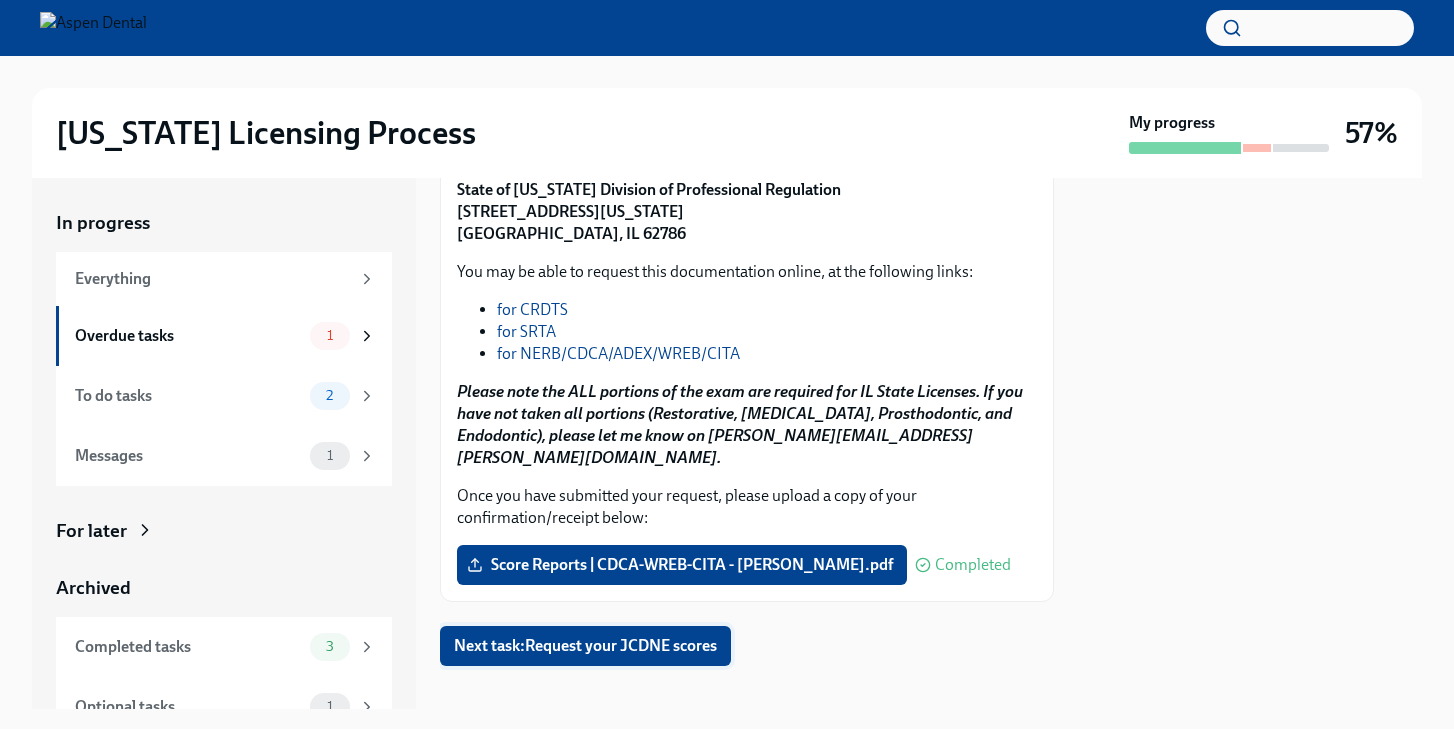 scroll, scrollTop: 351, scrollLeft: 0, axis: vertical 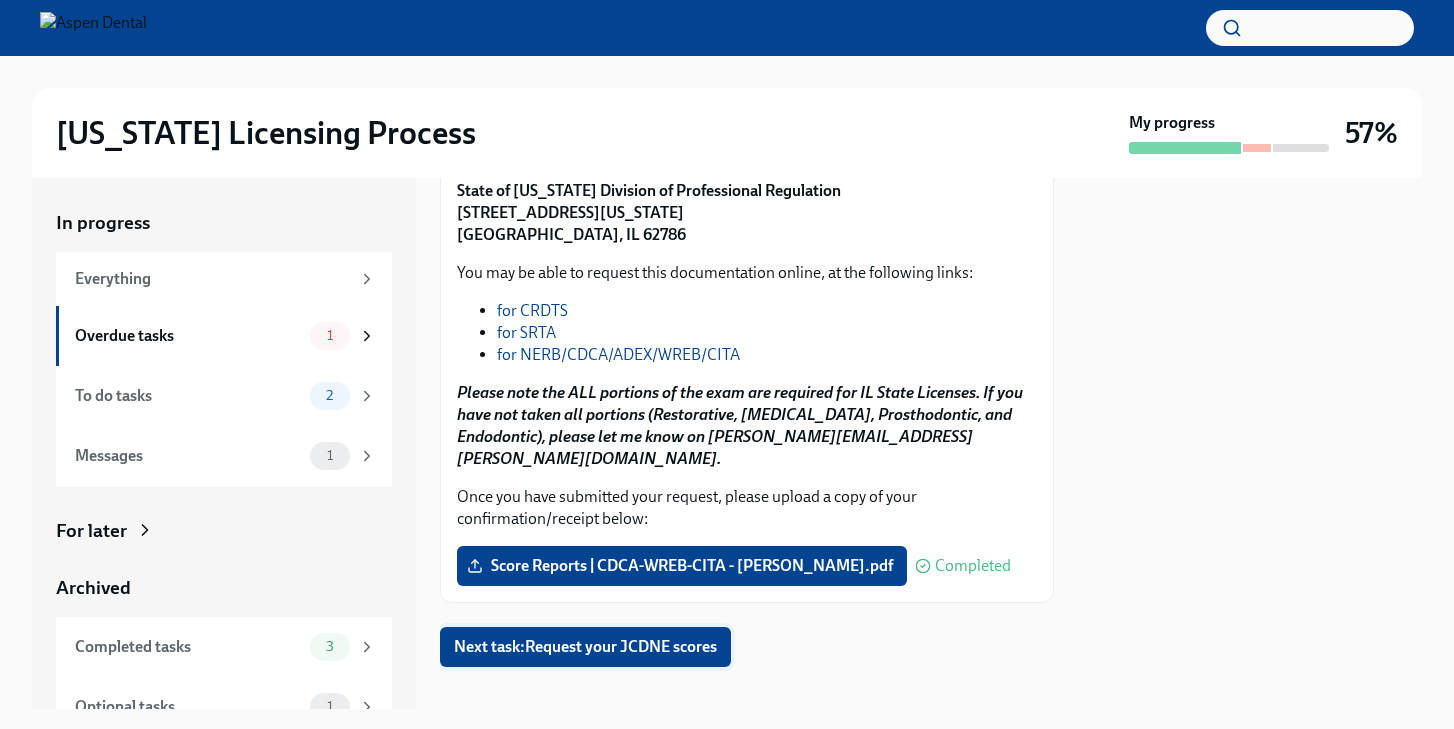 click on "Next task :  Request your JCDNE scores" at bounding box center [585, 647] 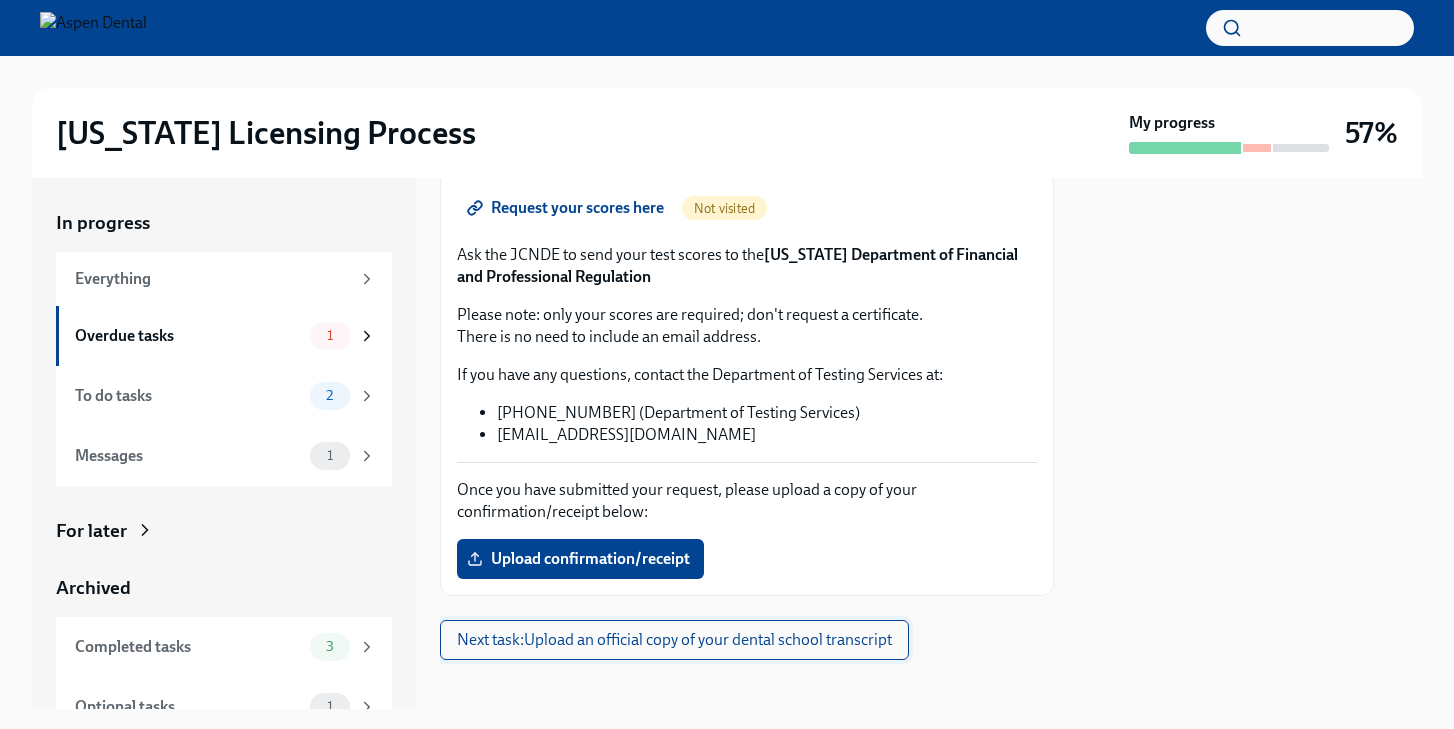 scroll, scrollTop: 259, scrollLeft: 0, axis: vertical 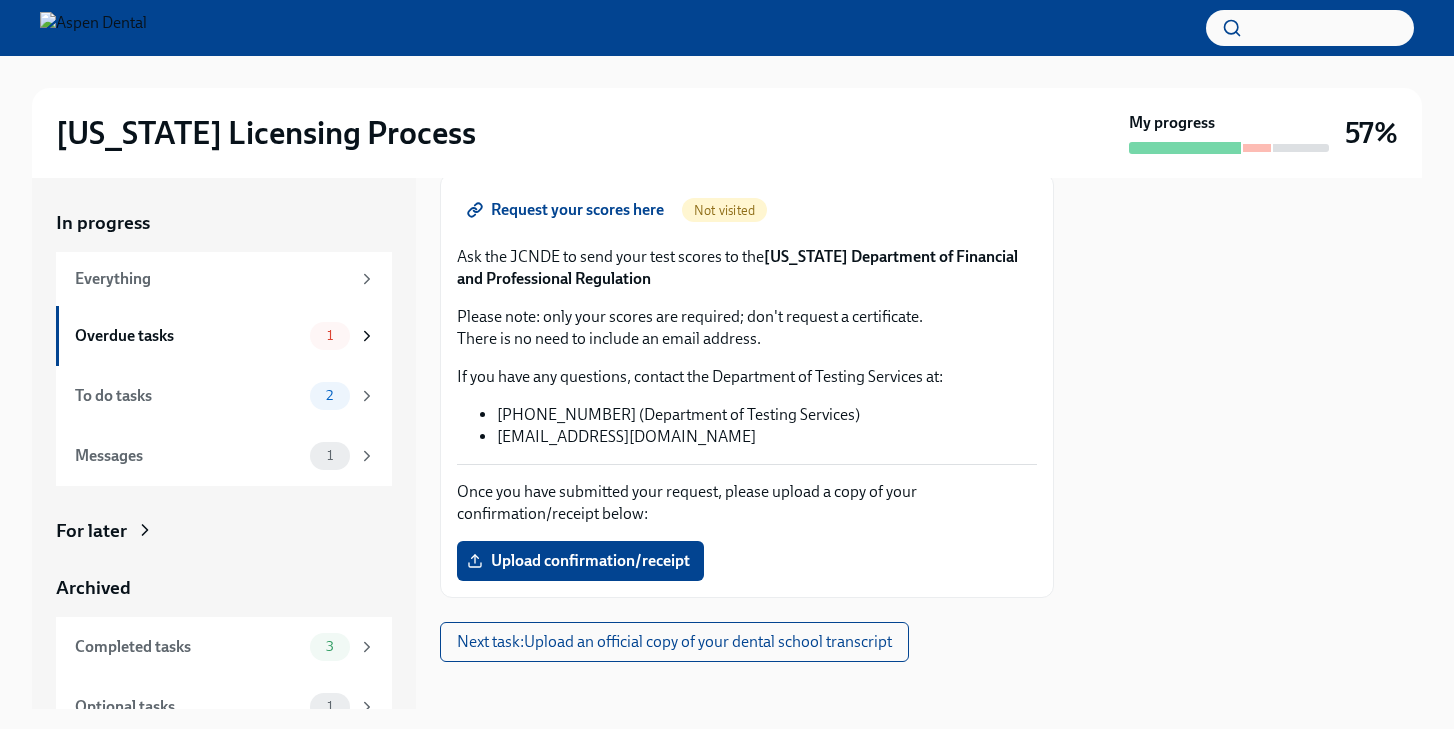 click on "Request your scores here" at bounding box center (567, 210) 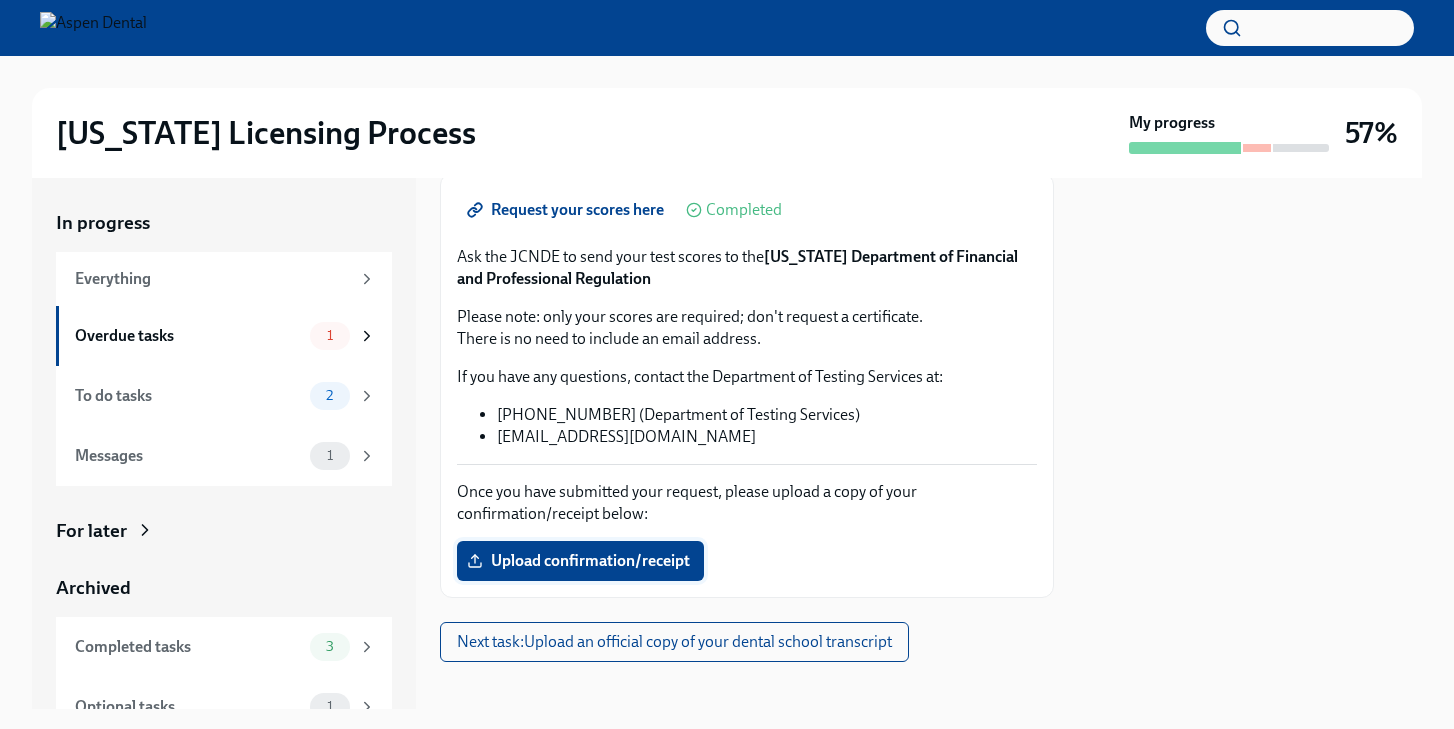 click on "Upload confirmation/receipt" at bounding box center (580, 561) 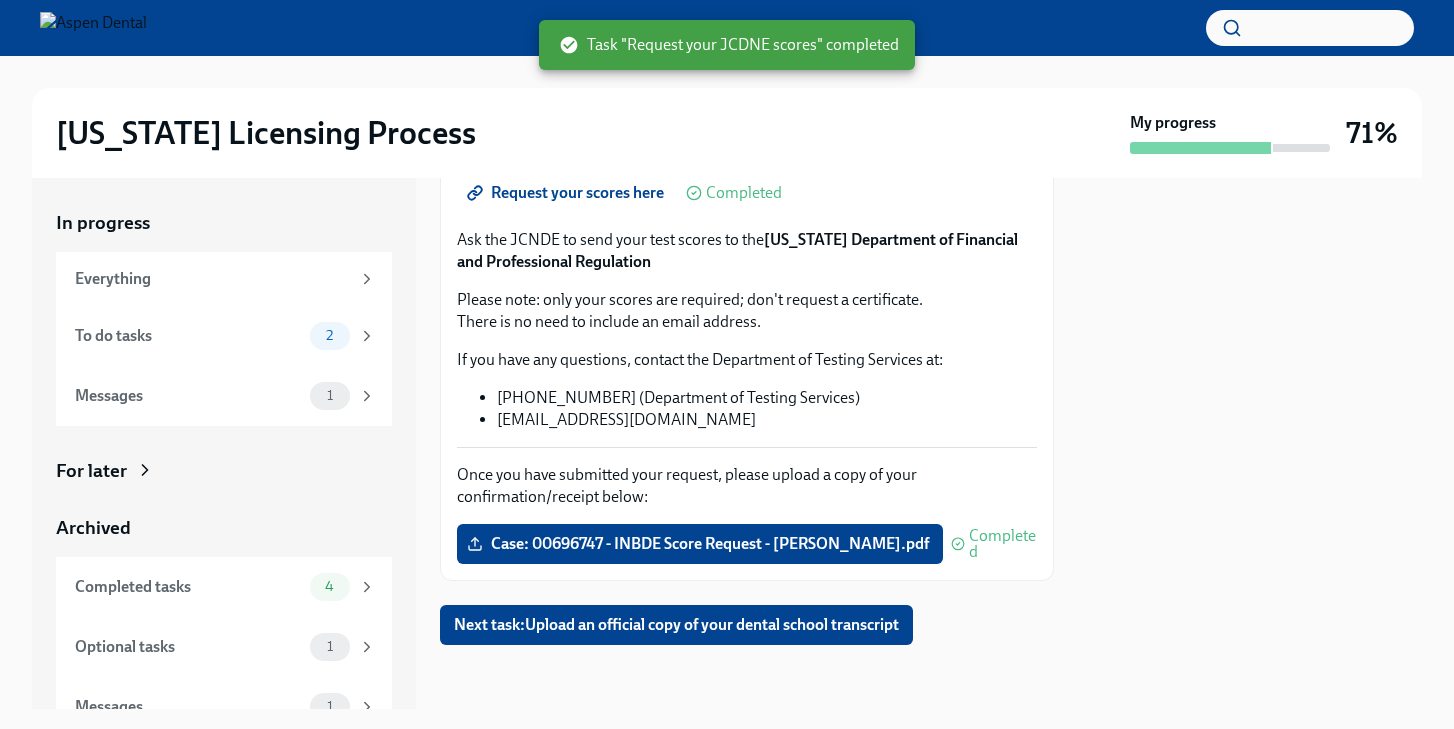 scroll, scrollTop: 276, scrollLeft: 0, axis: vertical 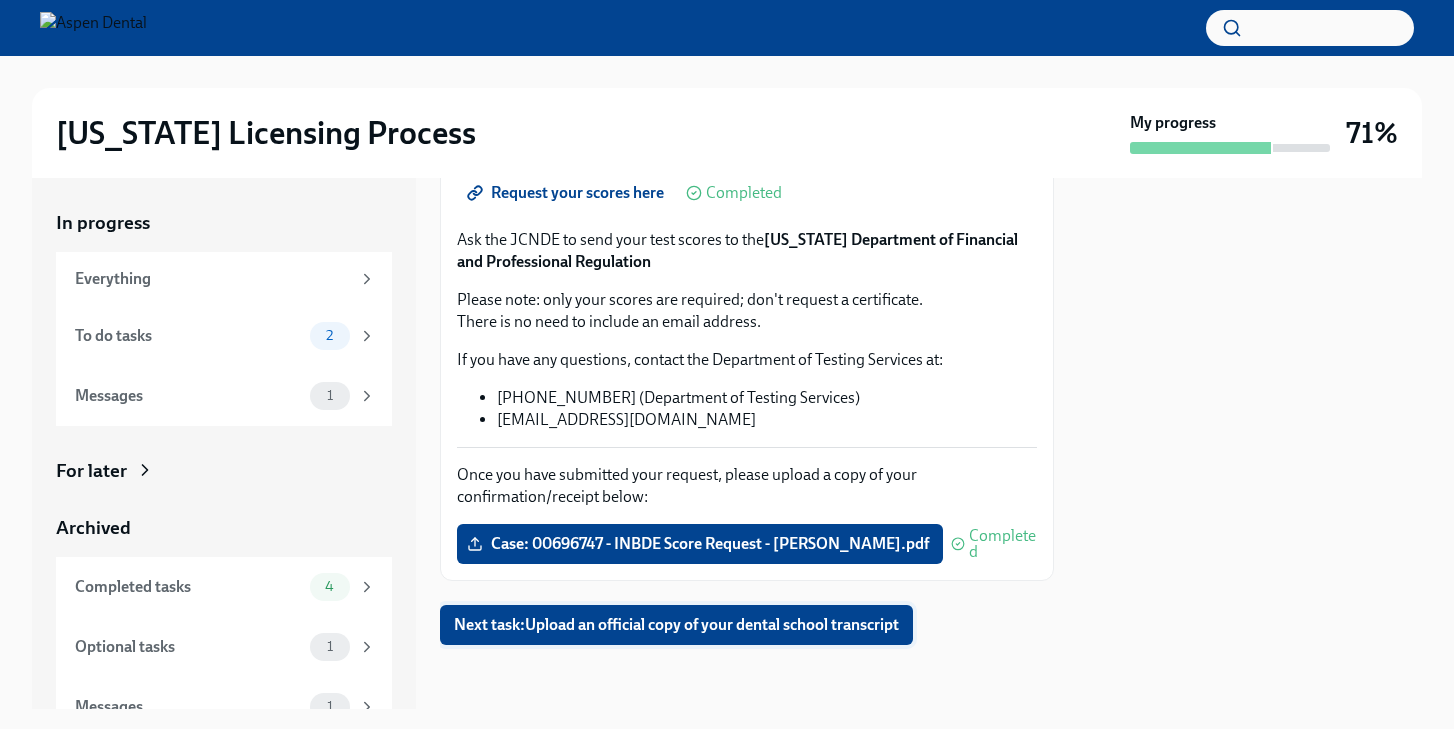 click on "Next task :  Upload an official copy of your dental school transcript" at bounding box center [676, 625] 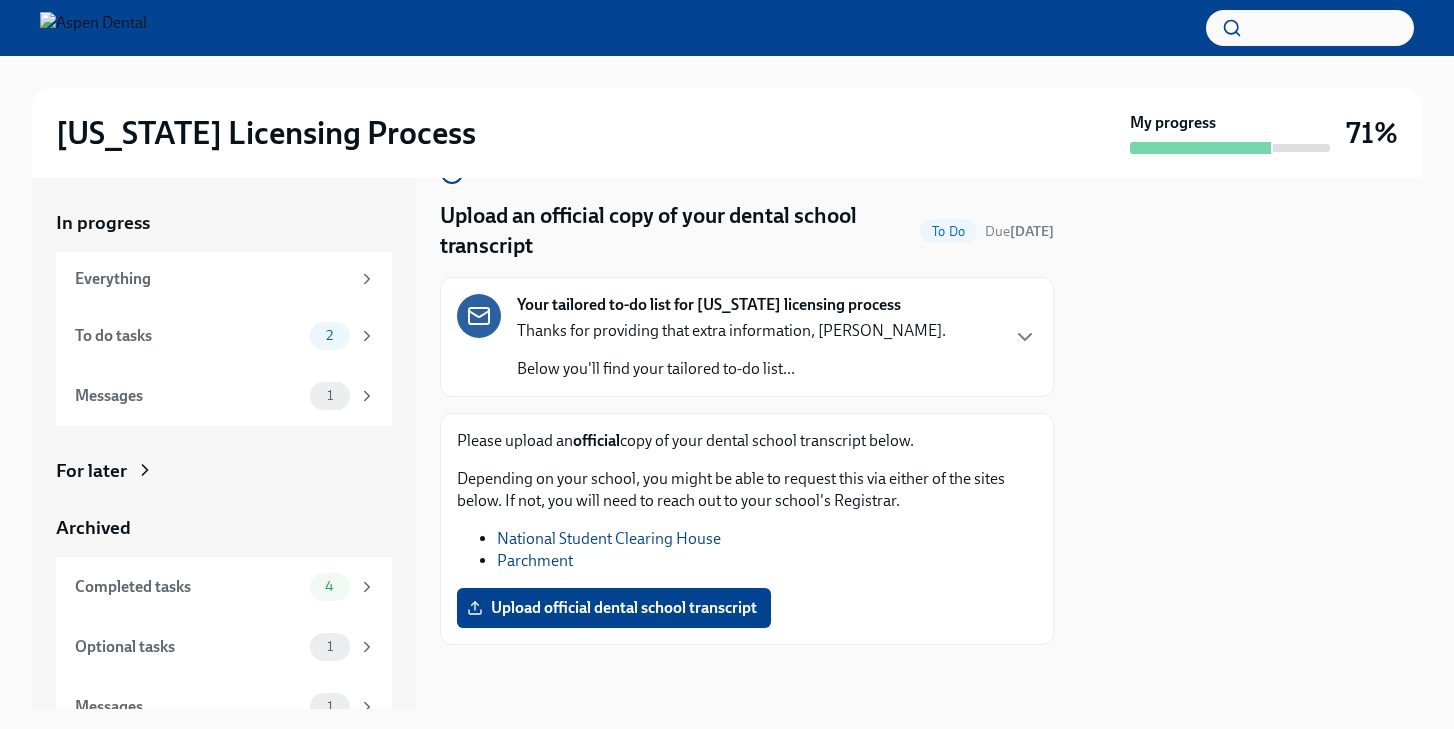 scroll, scrollTop: 49, scrollLeft: 0, axis: vertical 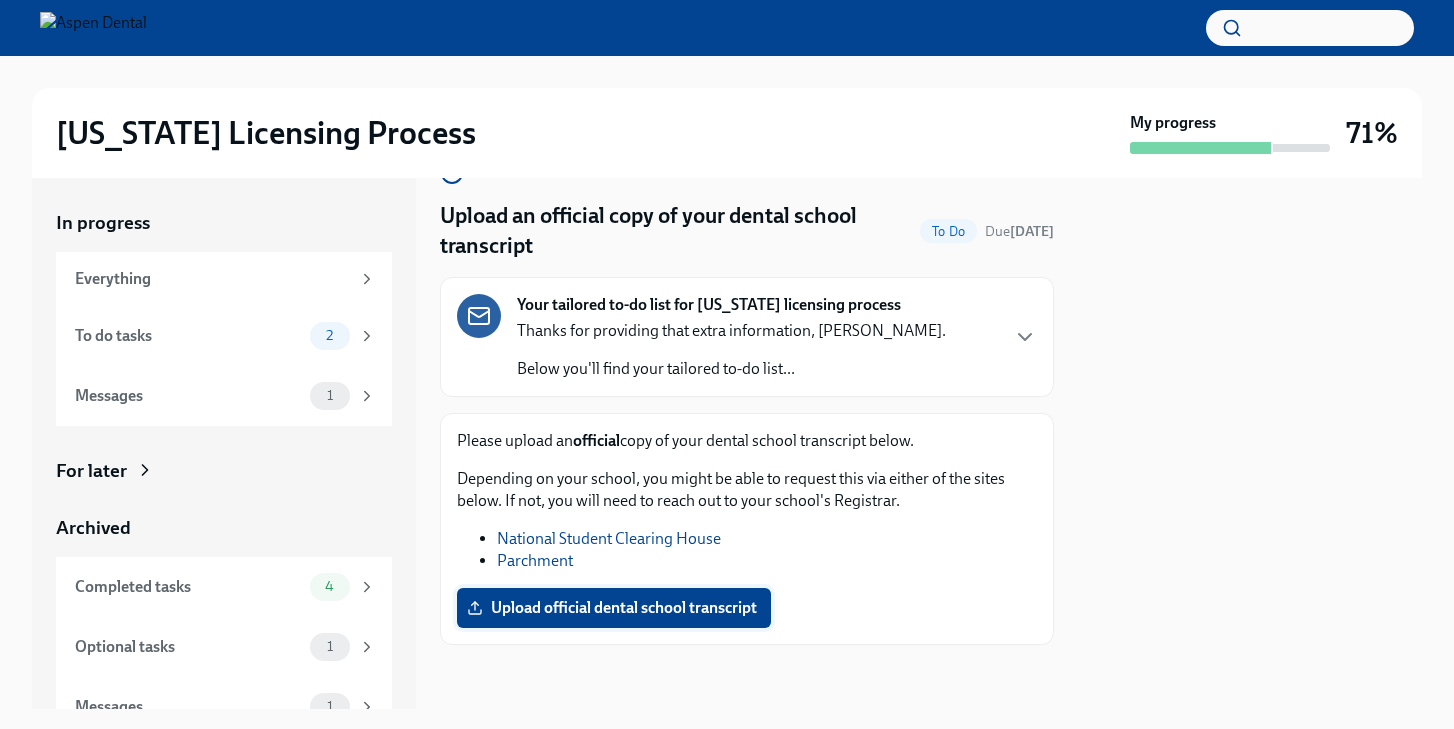 click on "Upload official dental school transcript" at bounding box center [614, 608] 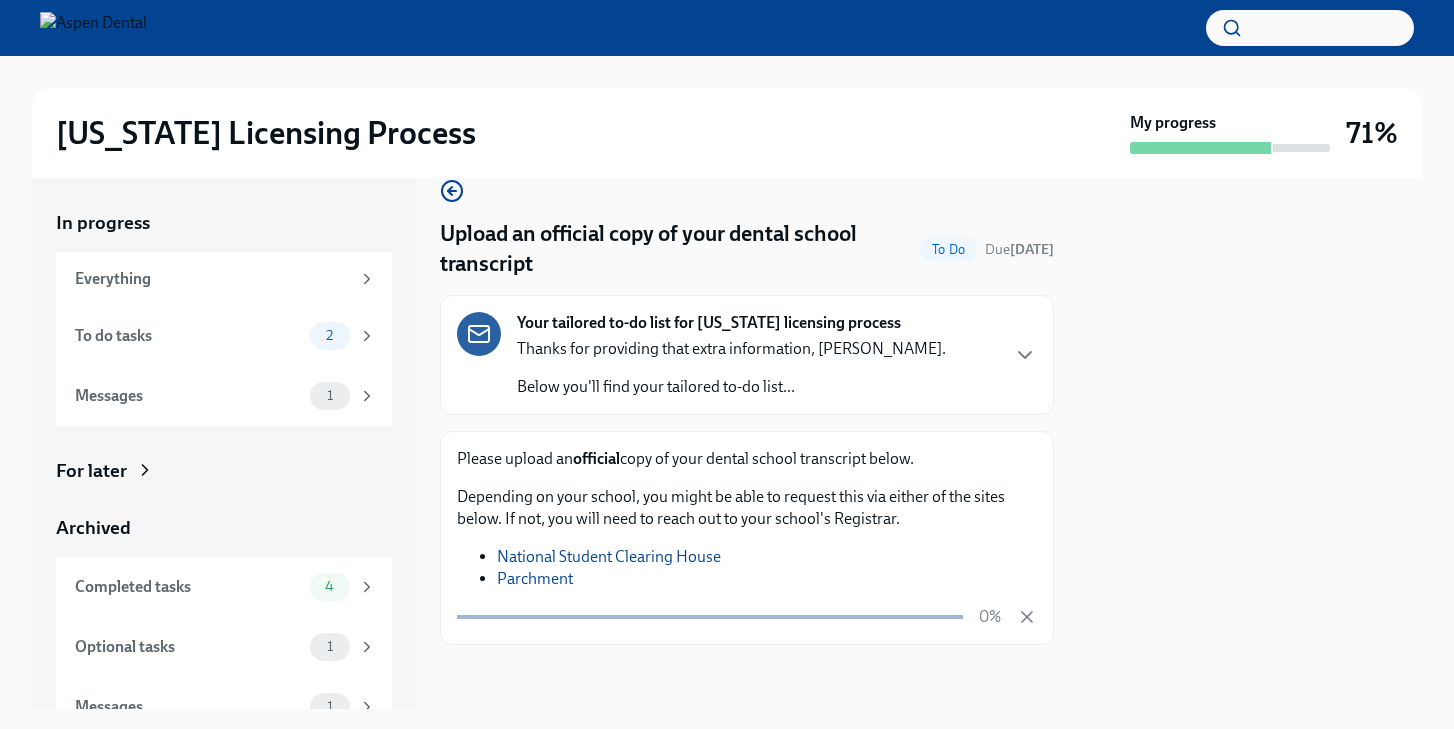scroll, scrollTop: 31, scrollLeft: 0, axis: vertical 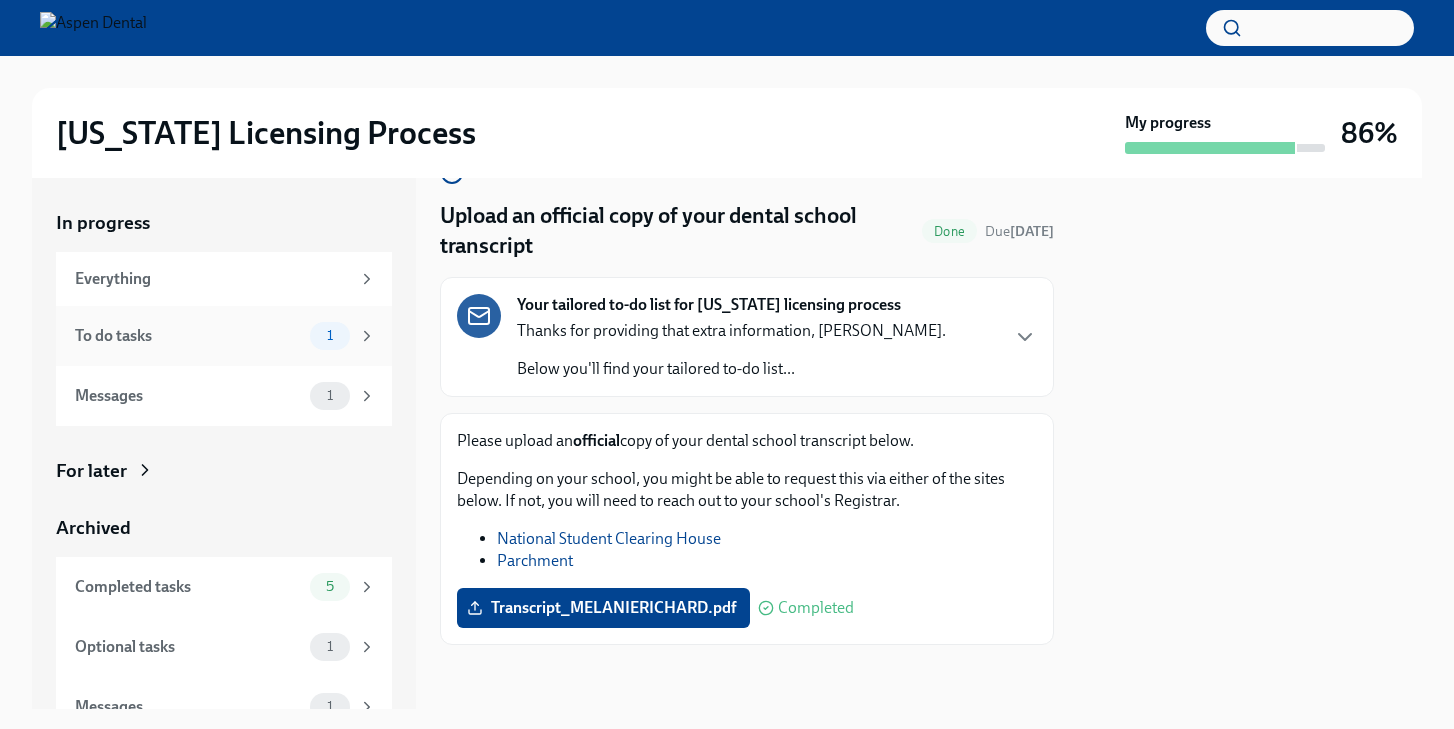 click on "1" at bounding box center [330, 335] 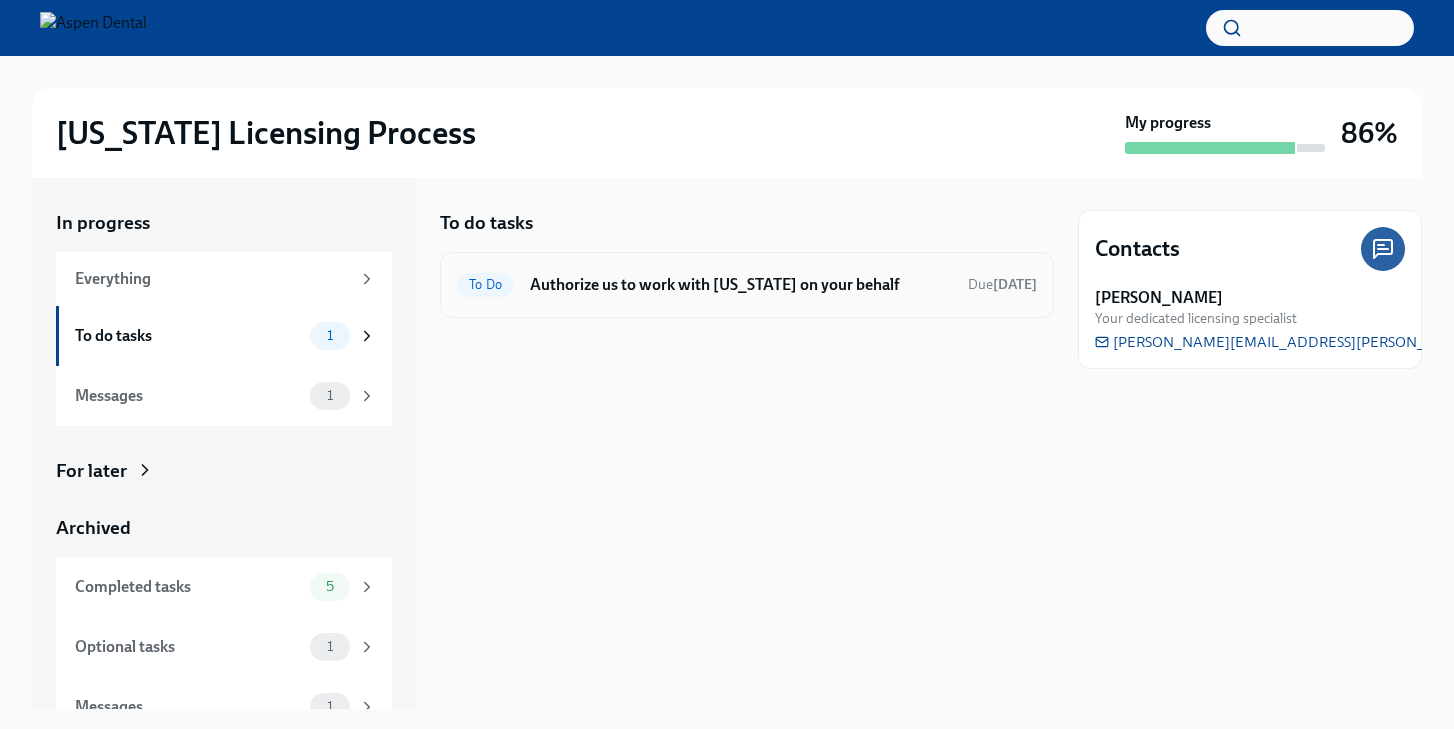click on "To Do Authorize us to work with [US_STATE] on your behalf Due  [DATE]" at bounding box center [747, 285] 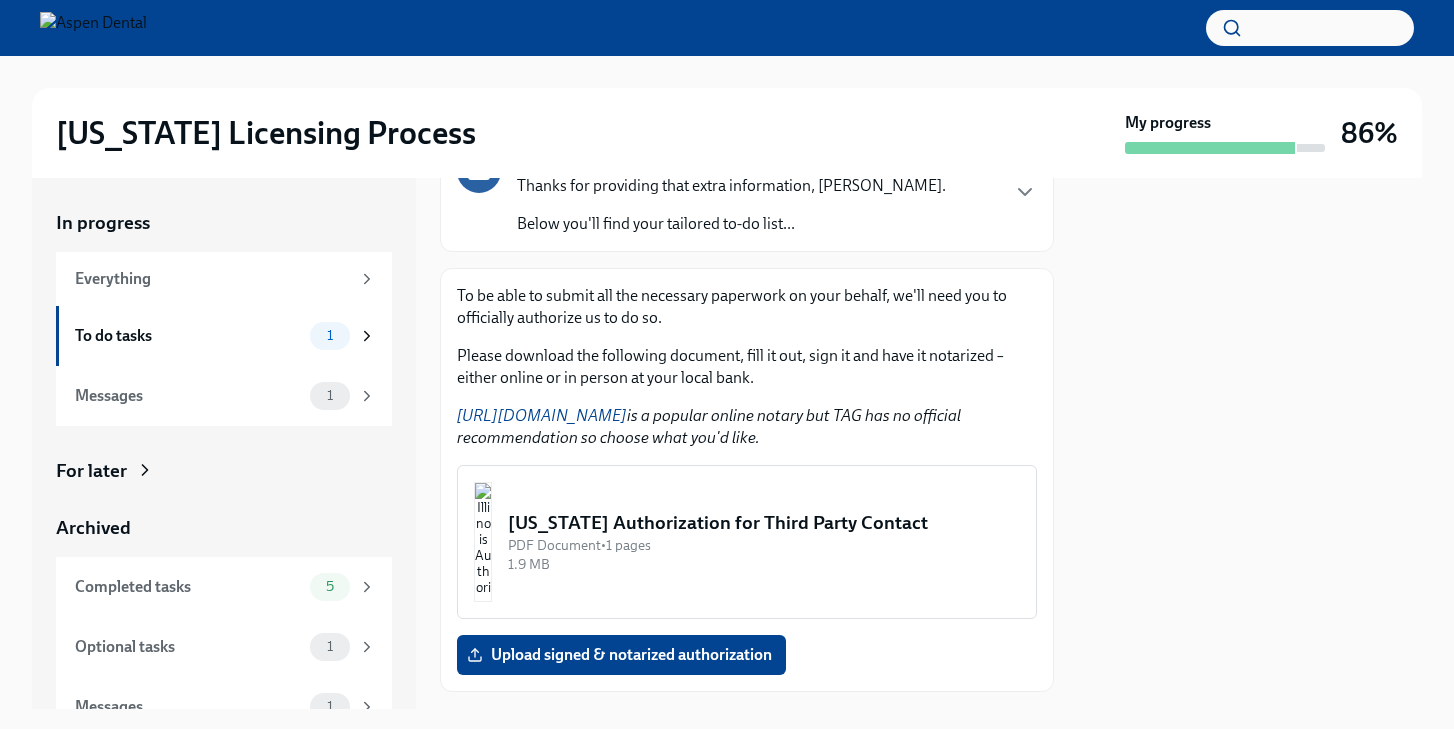 scroll, scrollTop: 196, scrollLeft: 0, axis: vertical 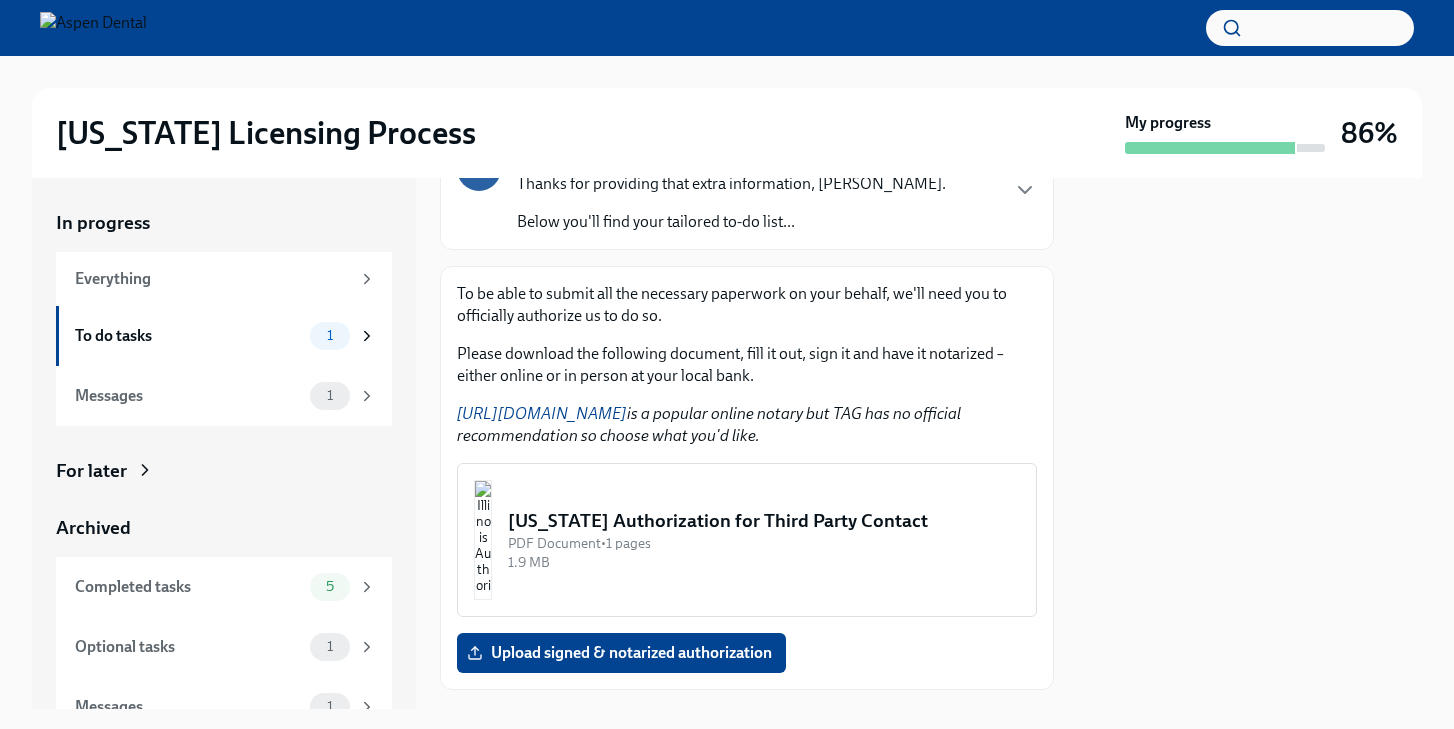 click at bounding box center (483, 540) 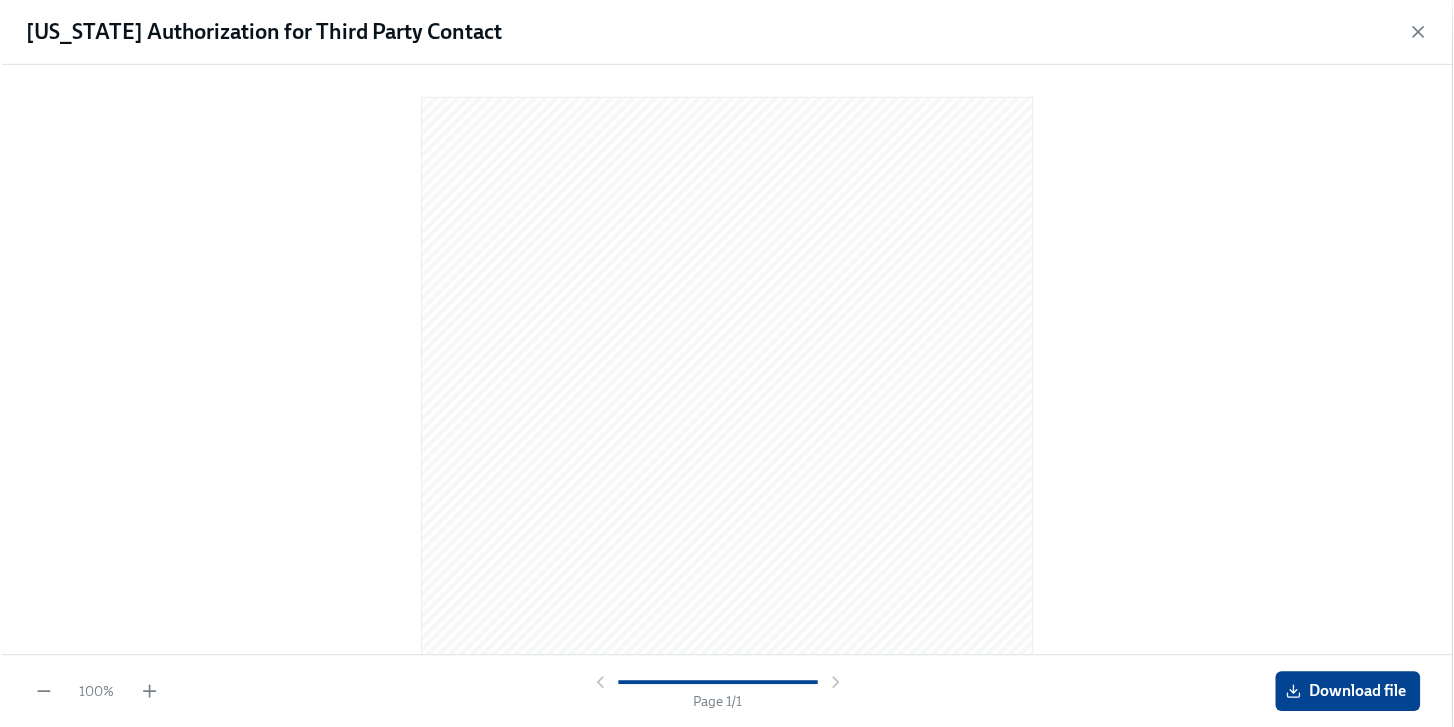 scroll, scrollTop: 0, scrollLeft: 0, axis: both 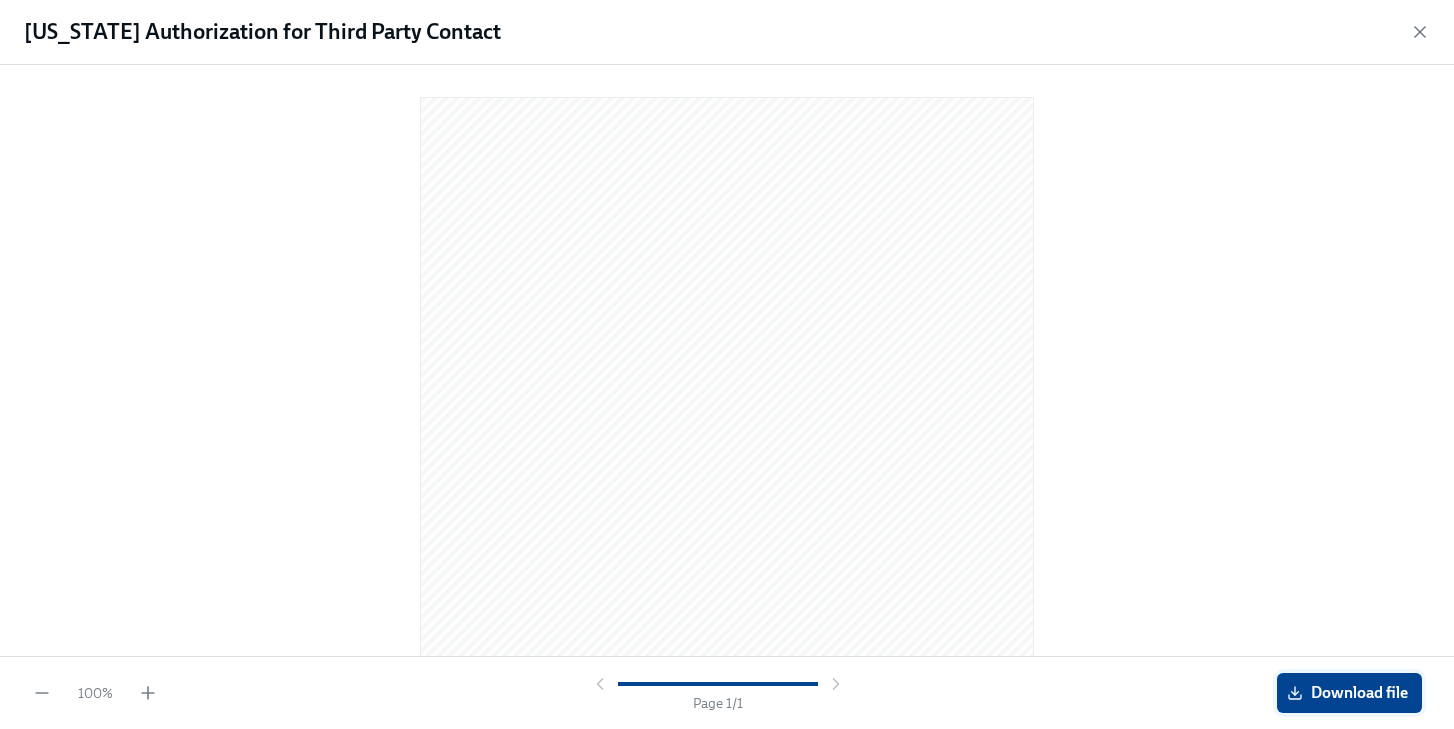click on "Download file" at bounding box center [1349, 693] 